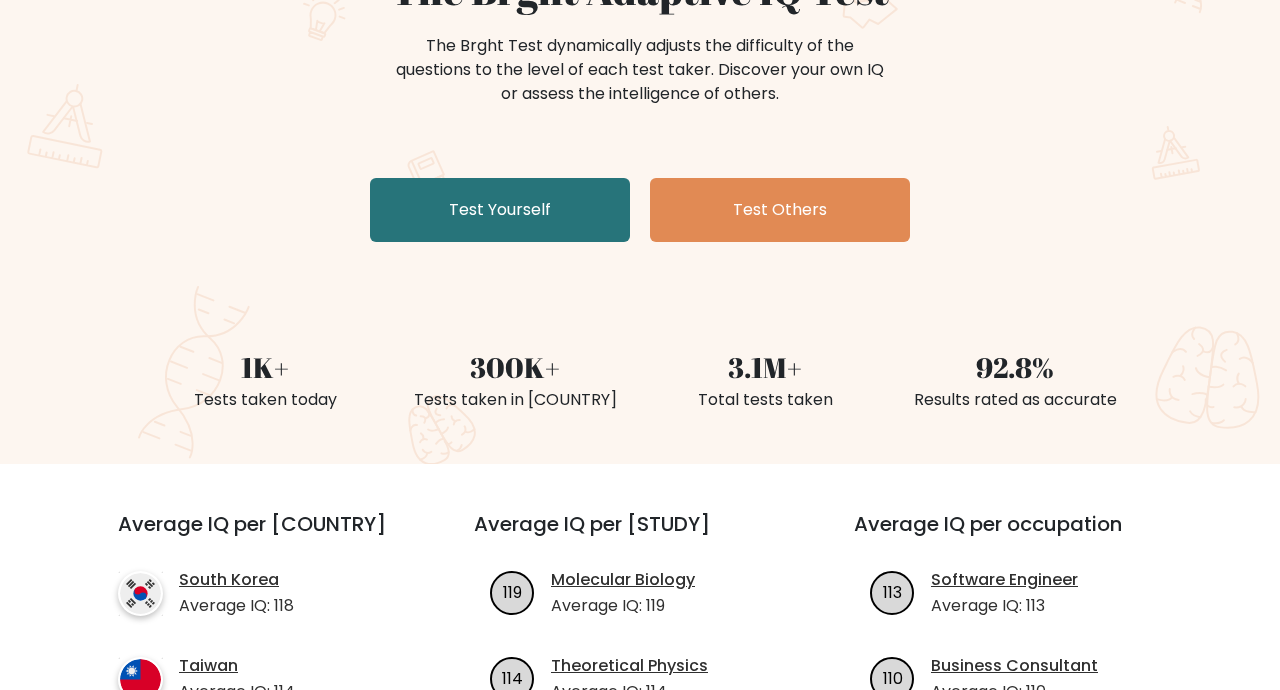 scroll, scrollTop: 253, scrollLeft: 0, axis: vertical 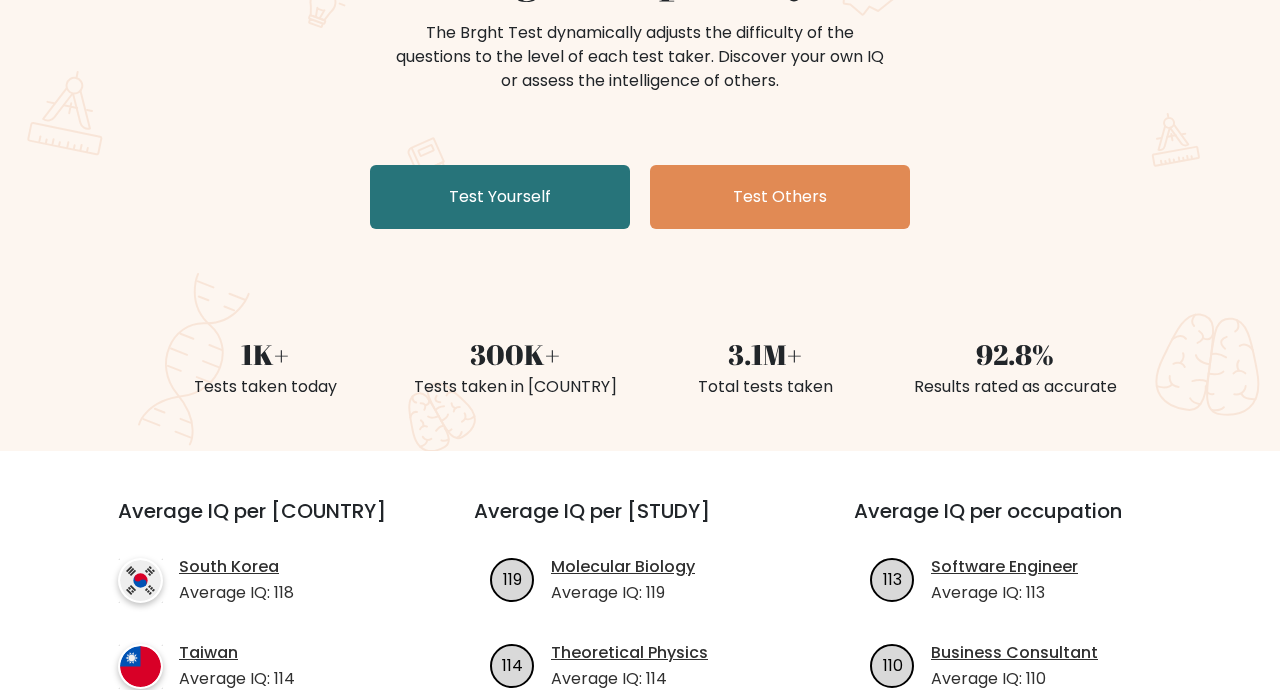 click on "Test Yourself" at bounding box center (500, 197) 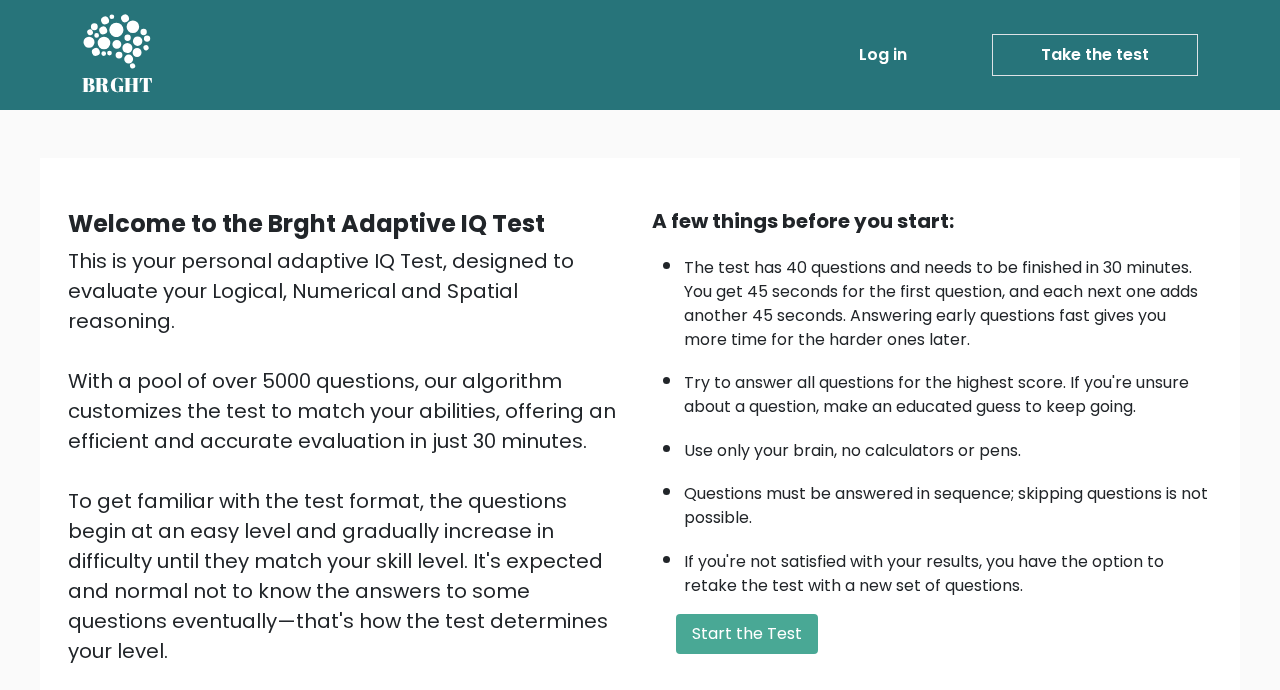 scroll, scrollTop: 226, scrollLeft: 0, axis: vertical 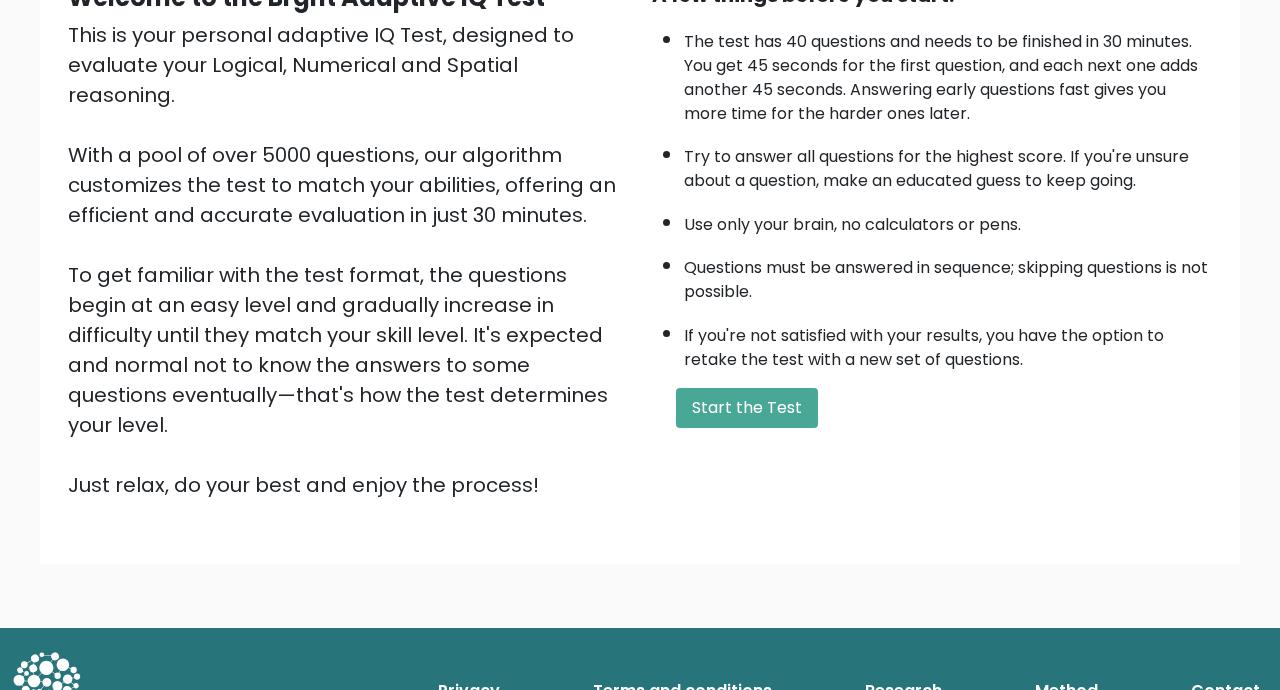 click on "Start the Test" at bounding box center (747, 408) 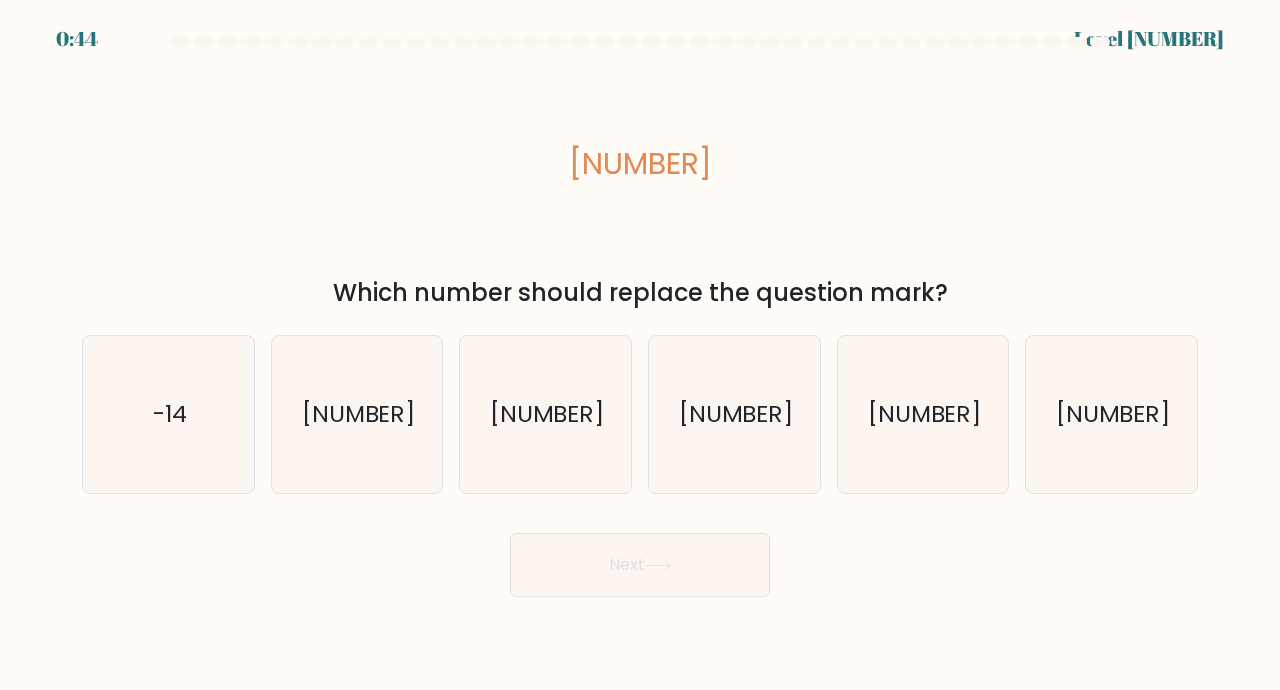 scroll, scrollTop: 0, scrollLeft: 0, axis: both 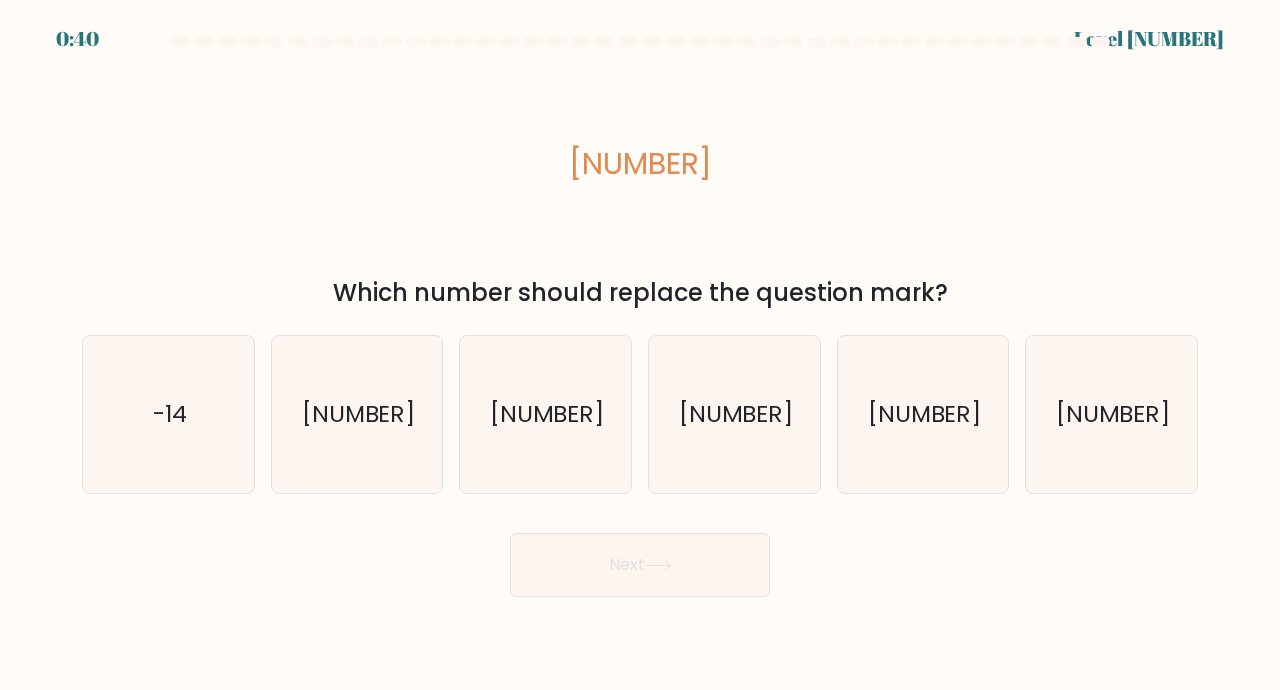 click on "[NUMBER]" at bounding box center (357, 414) 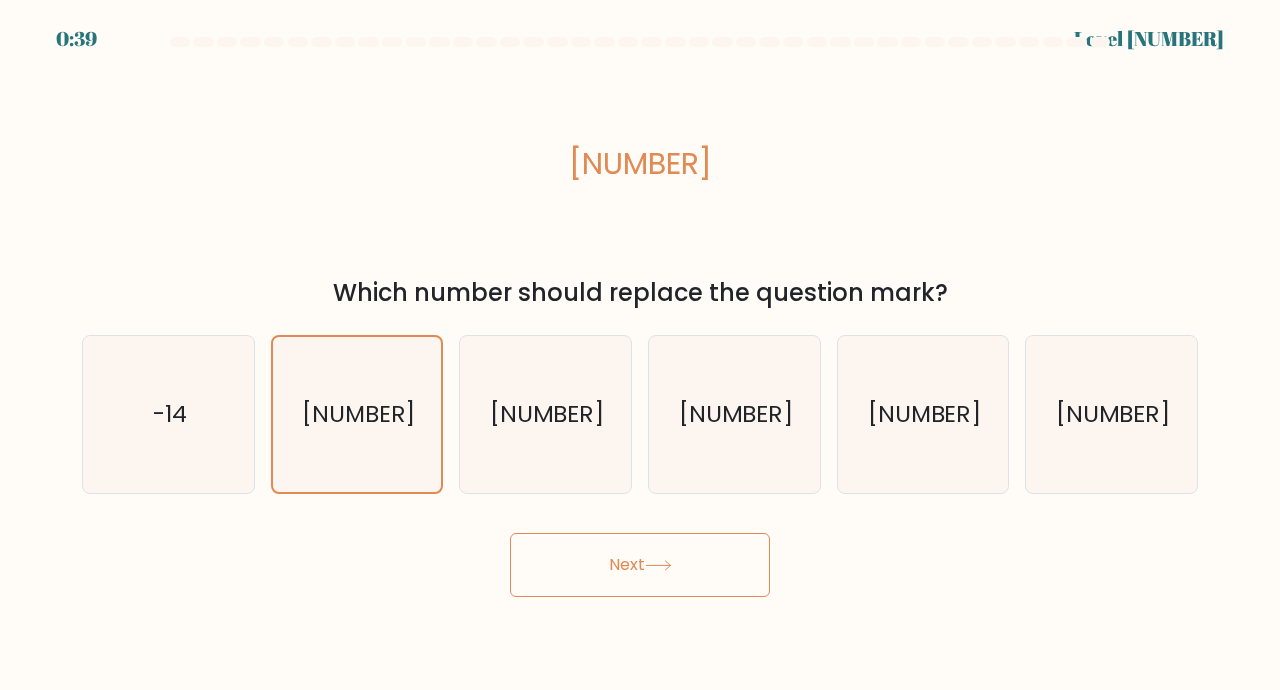 click on "Next" at bounding box center [640, 565] 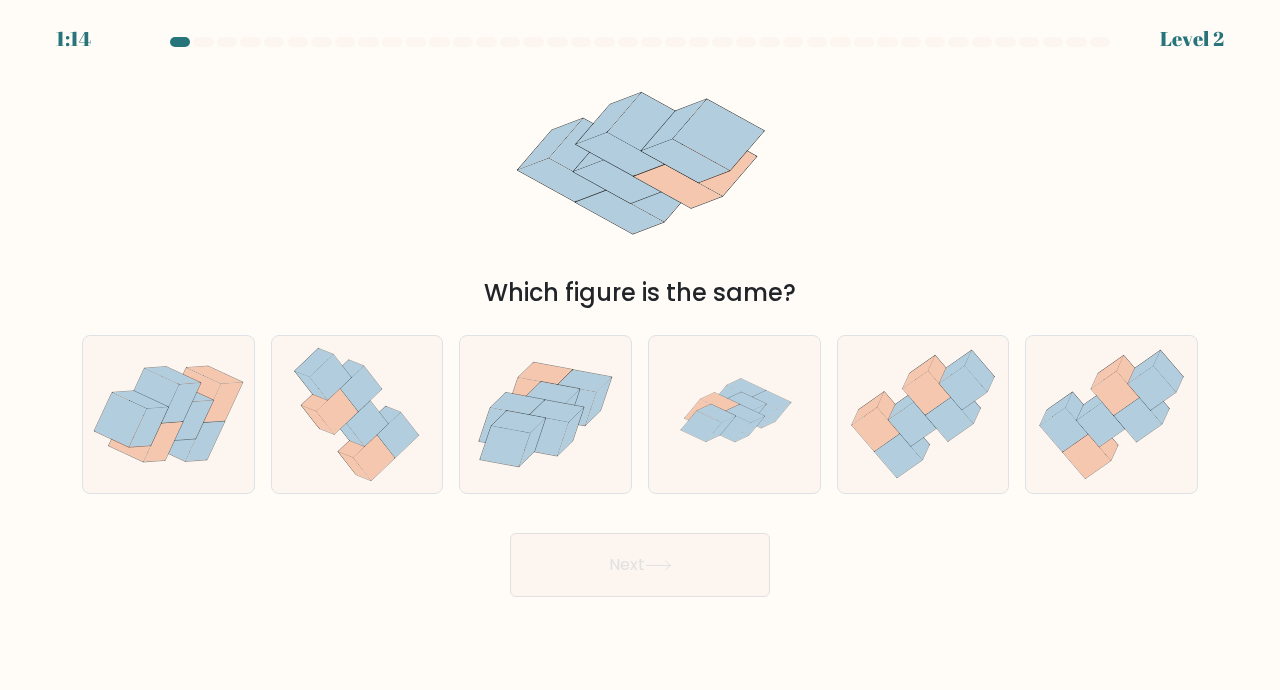 click at bounding box center (757, 412) 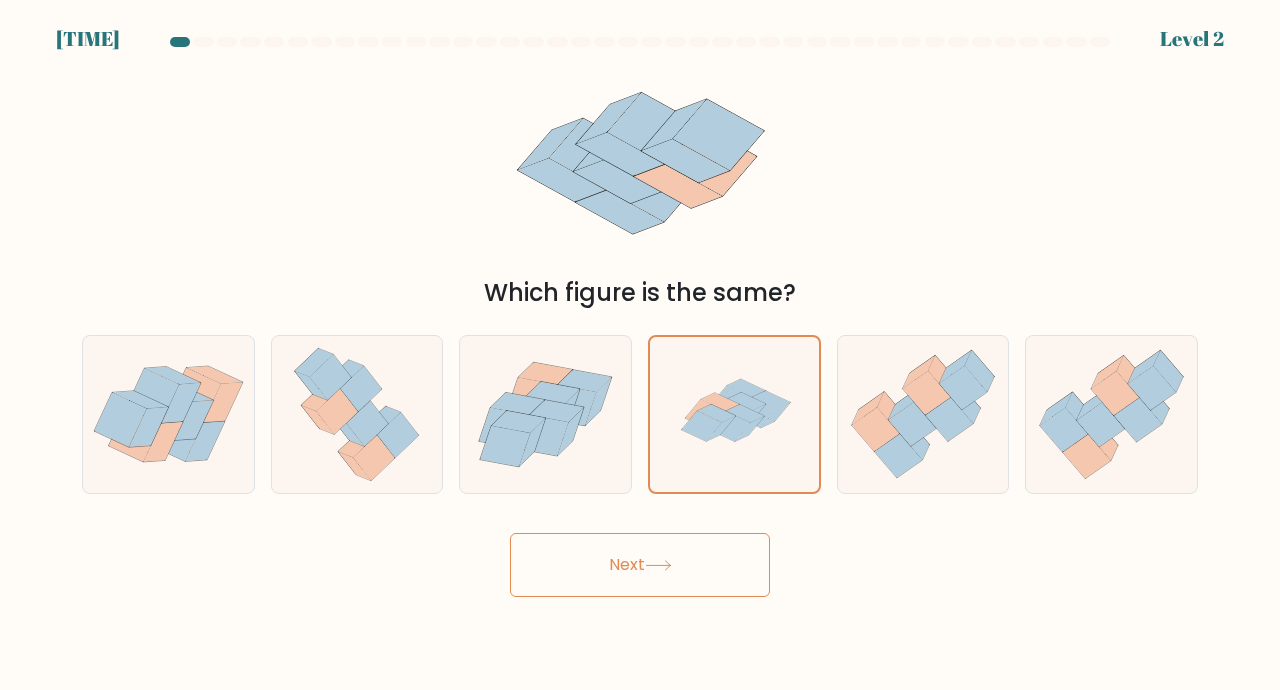 click on "Next" at bounding box center (640, 565) 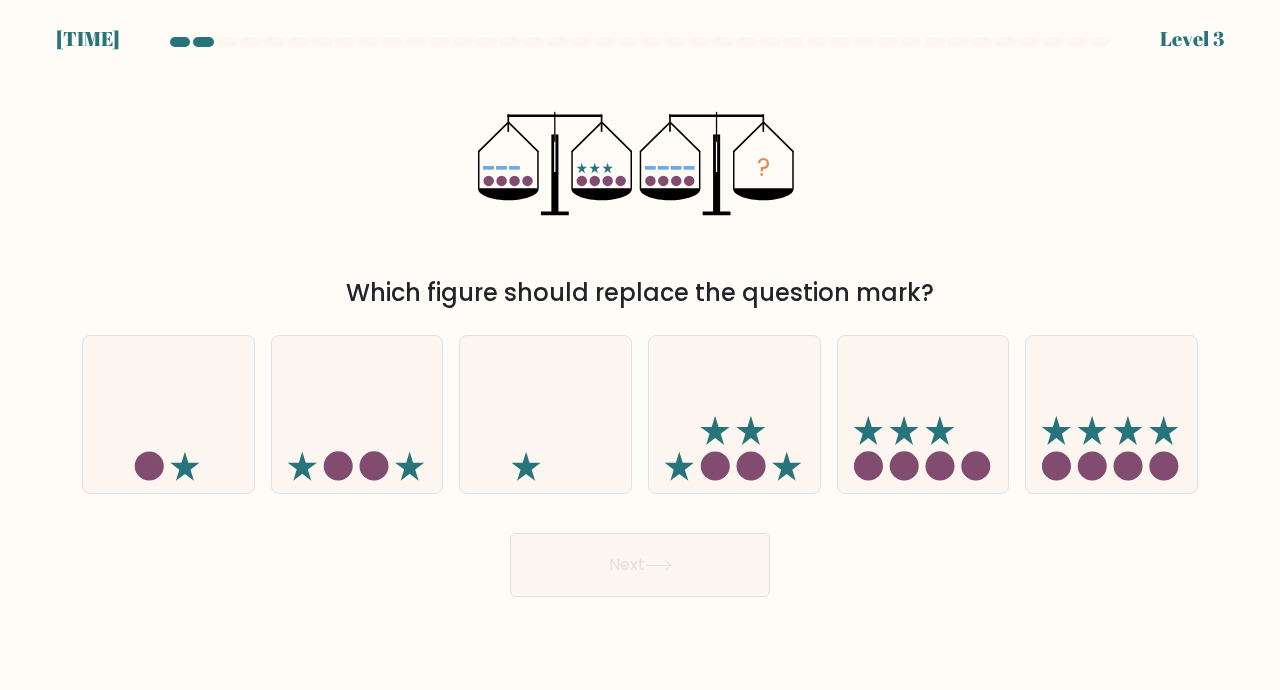 click at bounding box center (1111, 414) 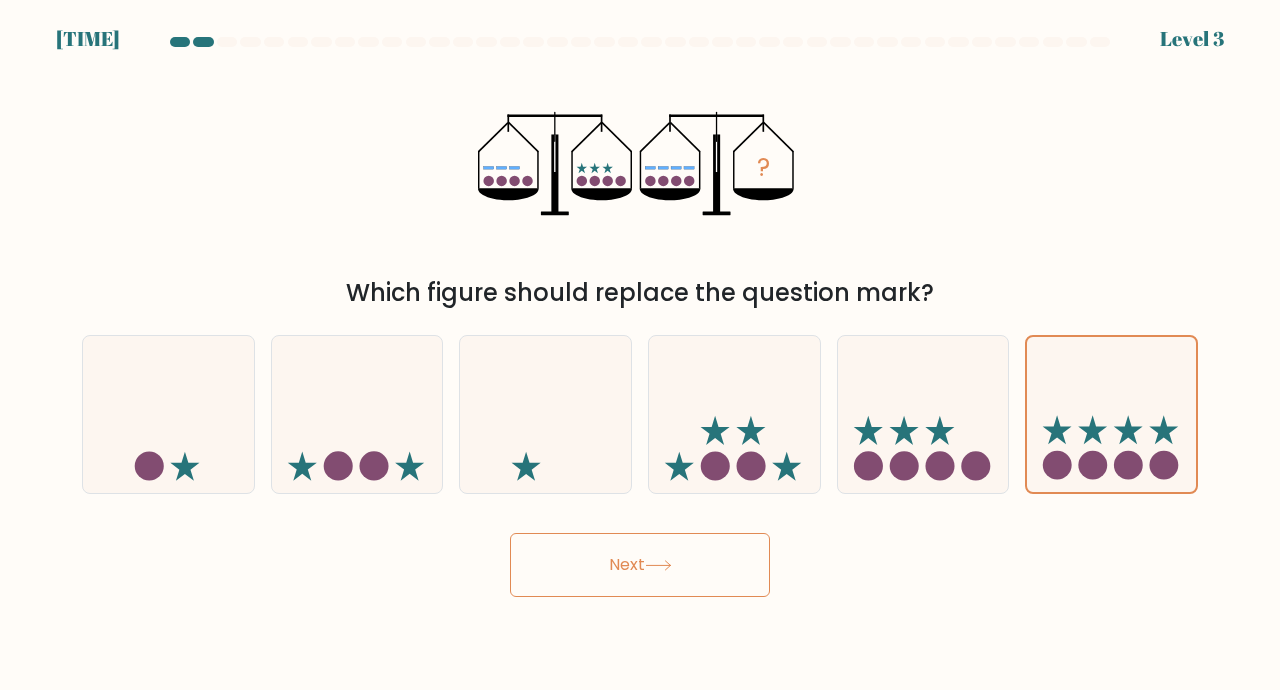 click on "Next" at bounding box center [640, 565] 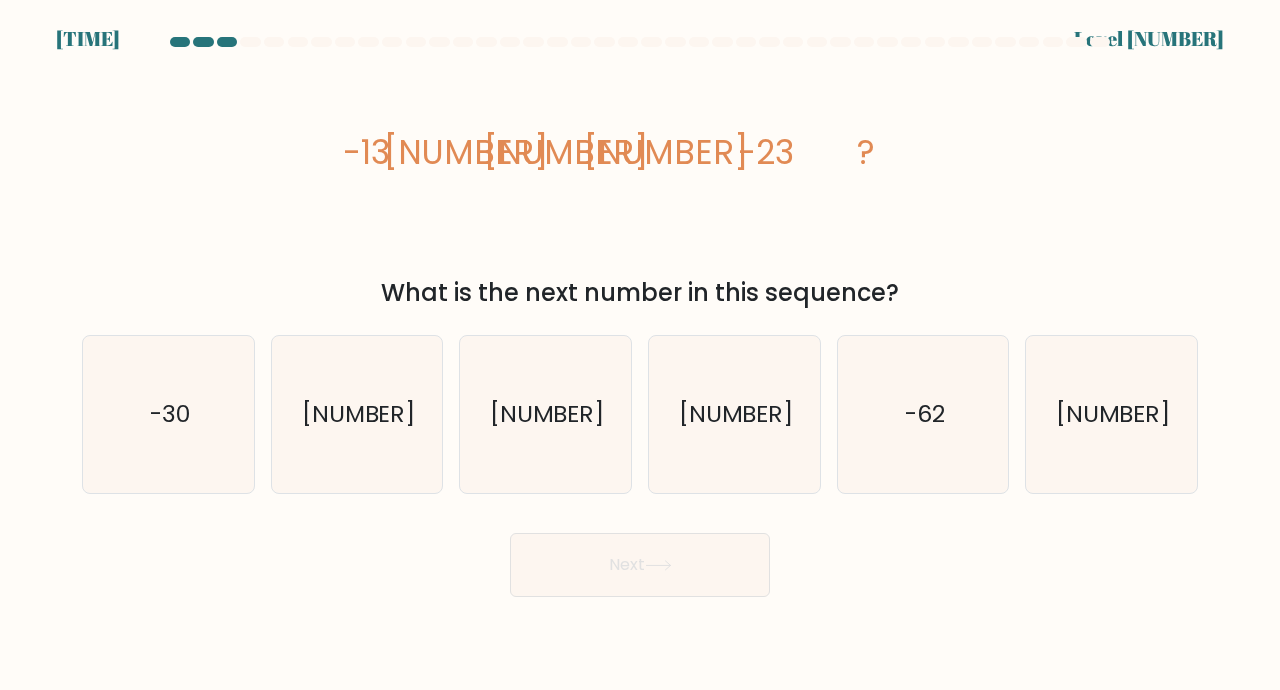 click on "-30" at bounding box center (168, 414) 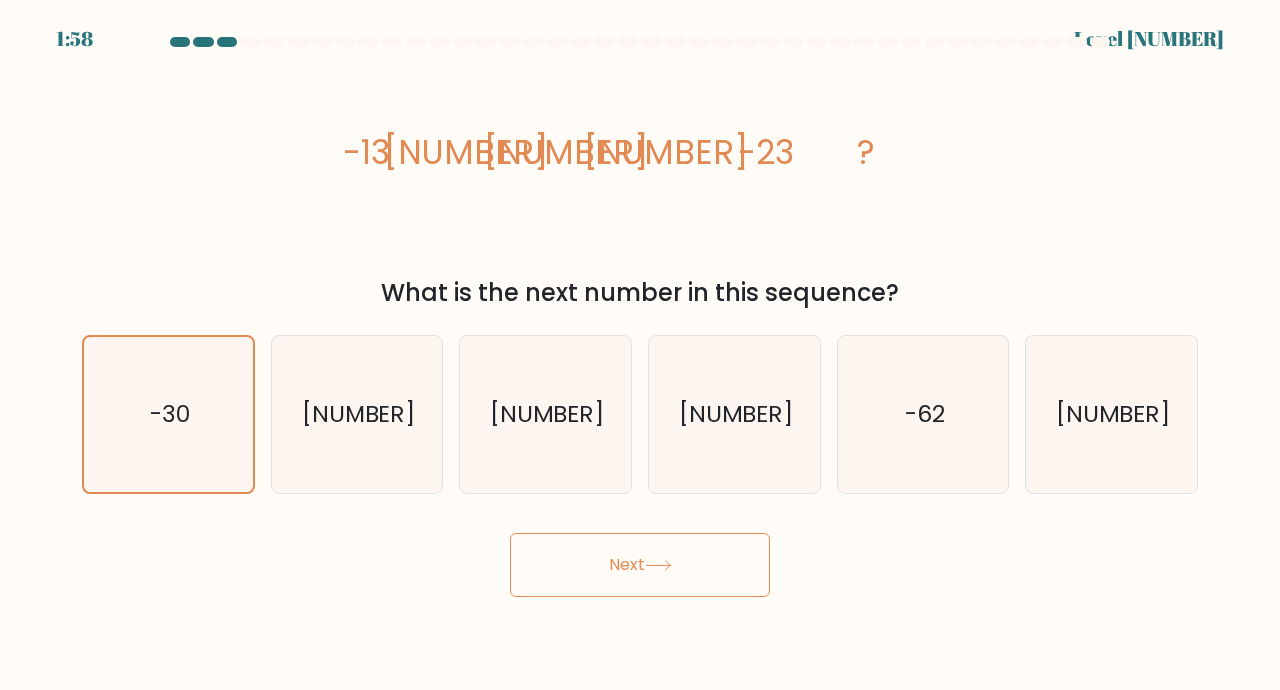 click on "Next" at bounding box center [640, 565] 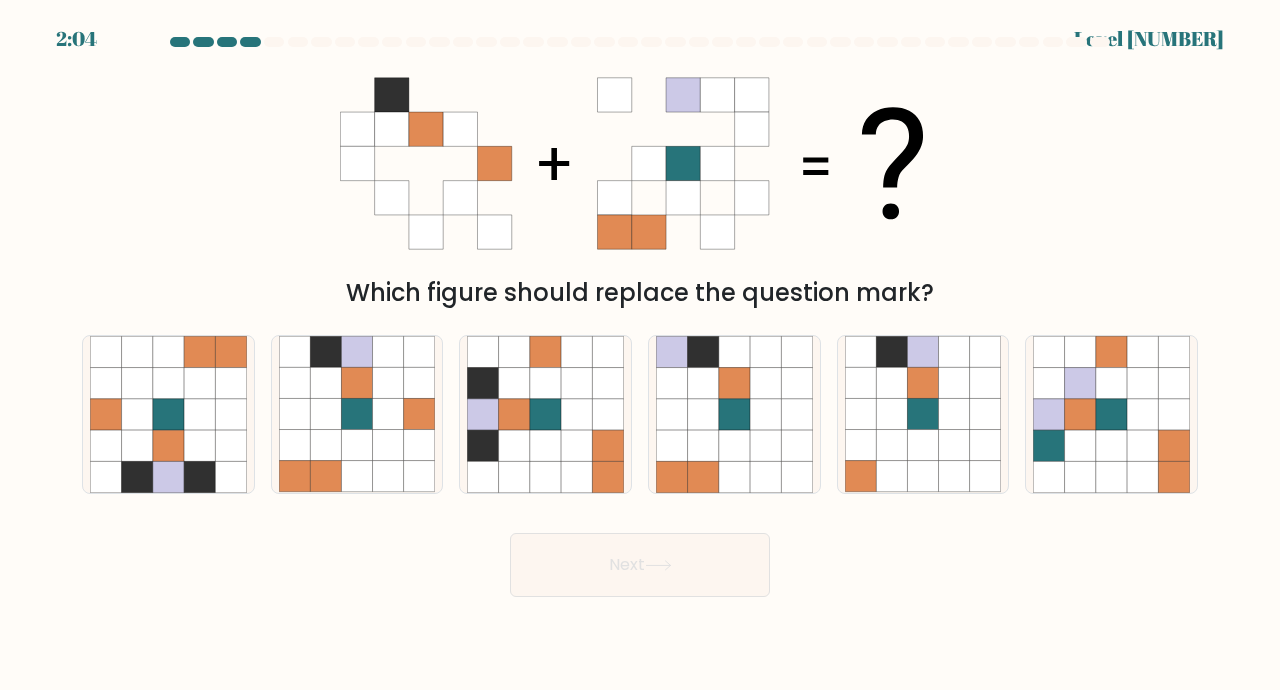 click at bounding box center [1142, 383] 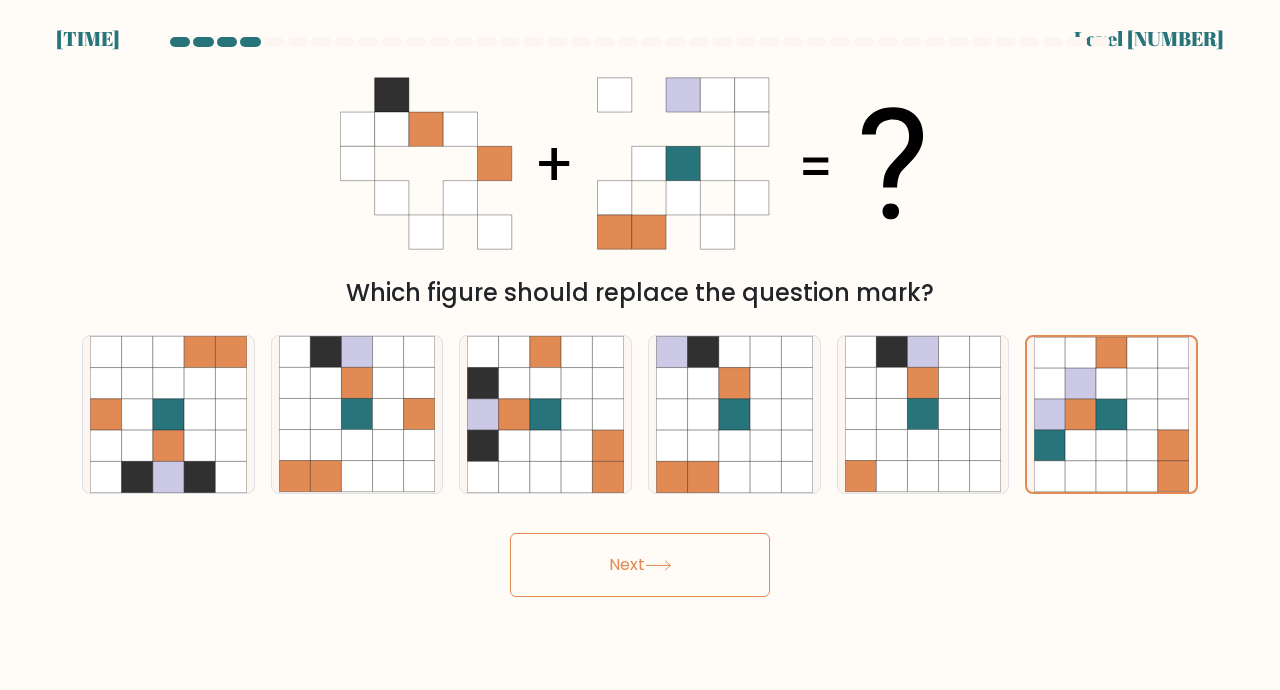 click on "Next" at bounding box center (640, 565) 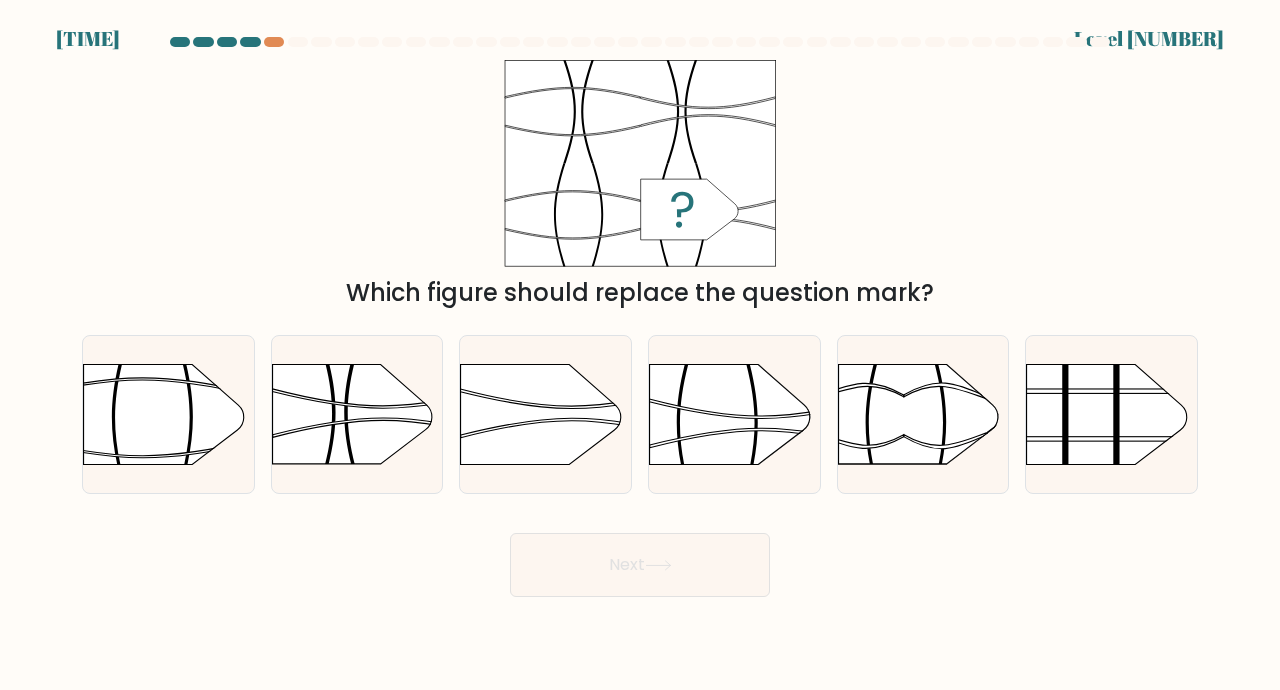 click at bounding box center (649, 338) 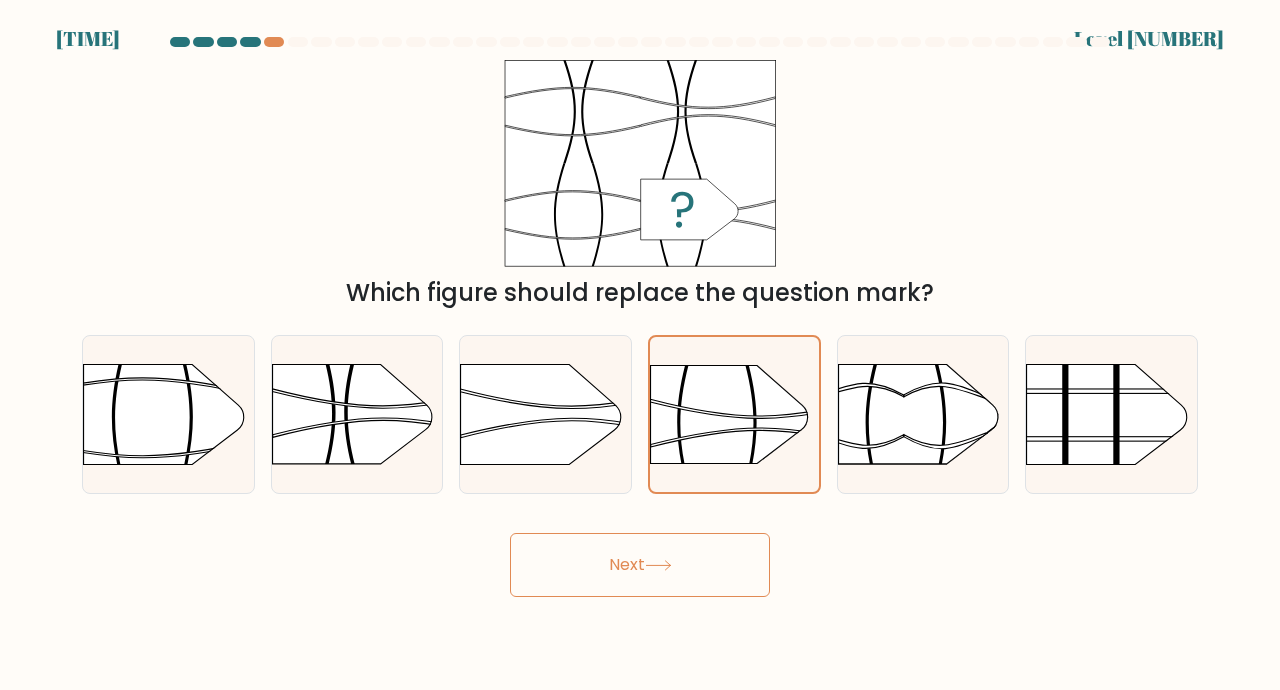 click on "Next" at bounding box center (640, 565) 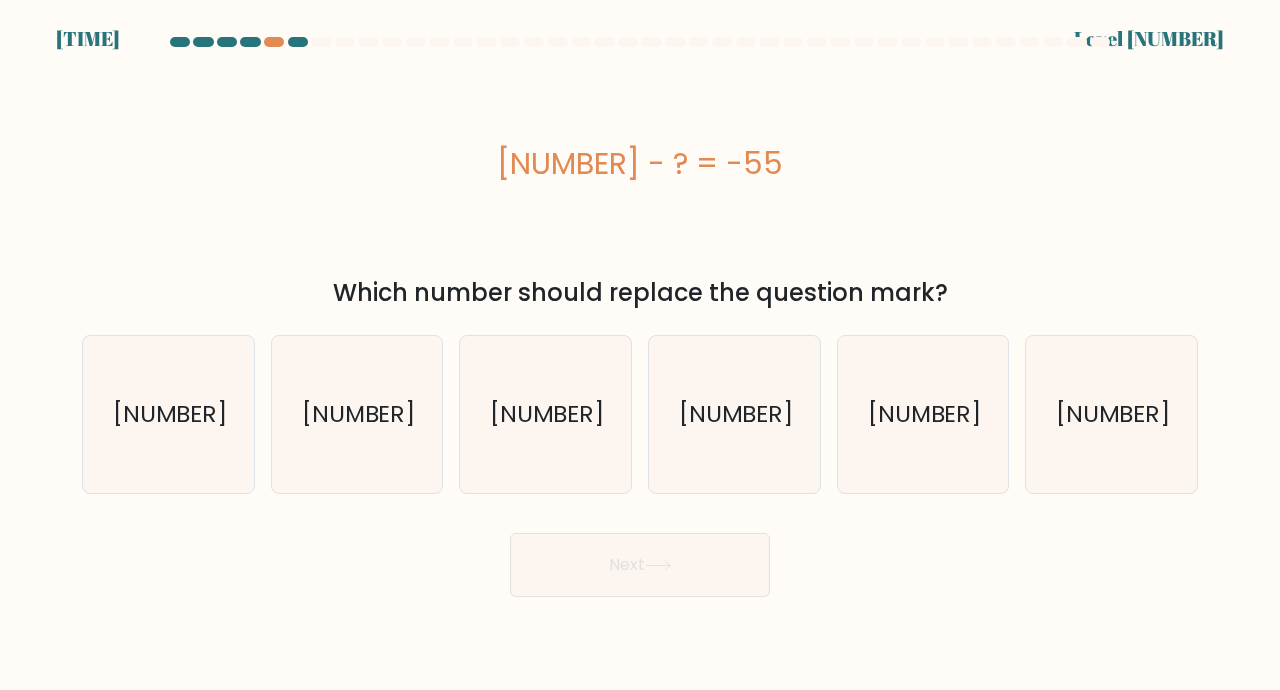 click on "7" at bounding box center (357, 414) 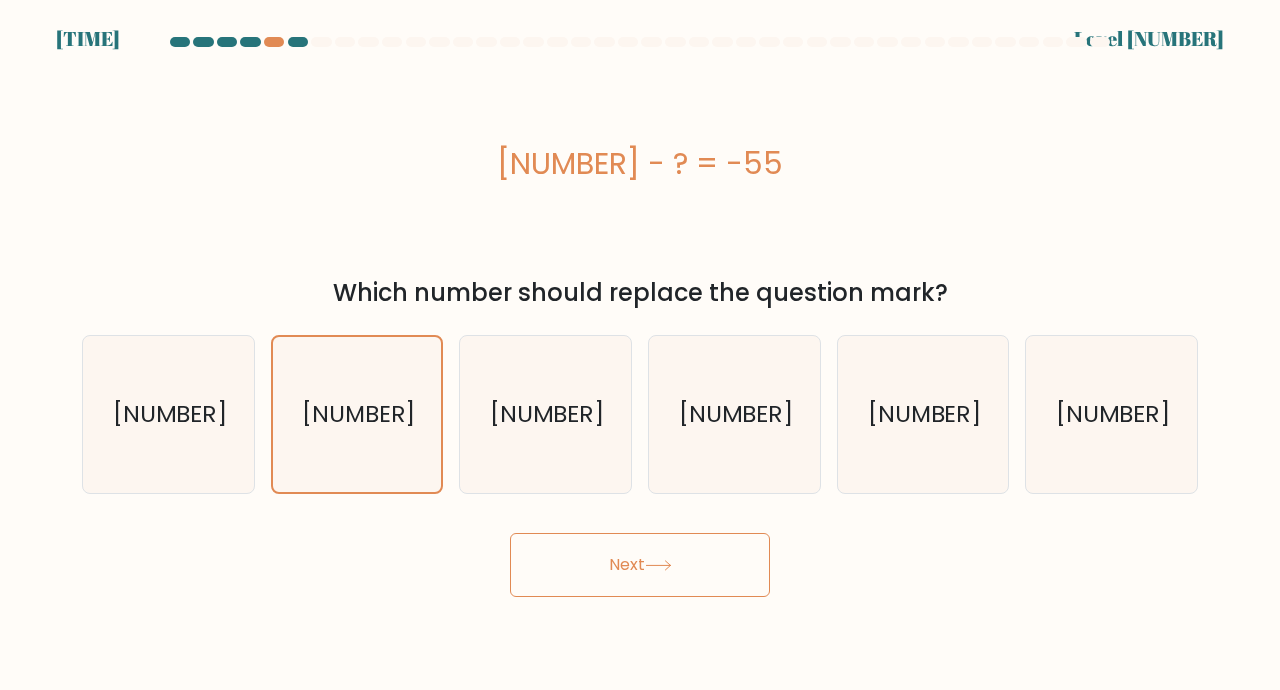 click on "Next" at bounding box center (640, 565) 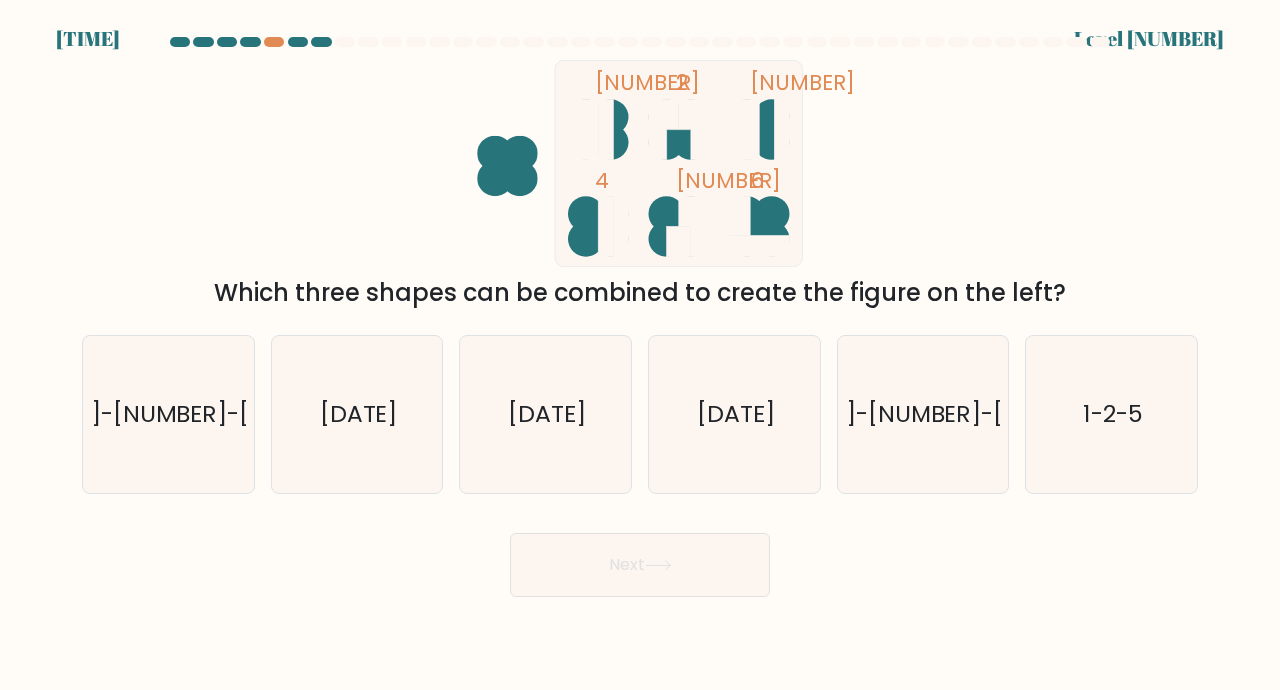 click on "2-4-5" at bounding box center (923, 414) 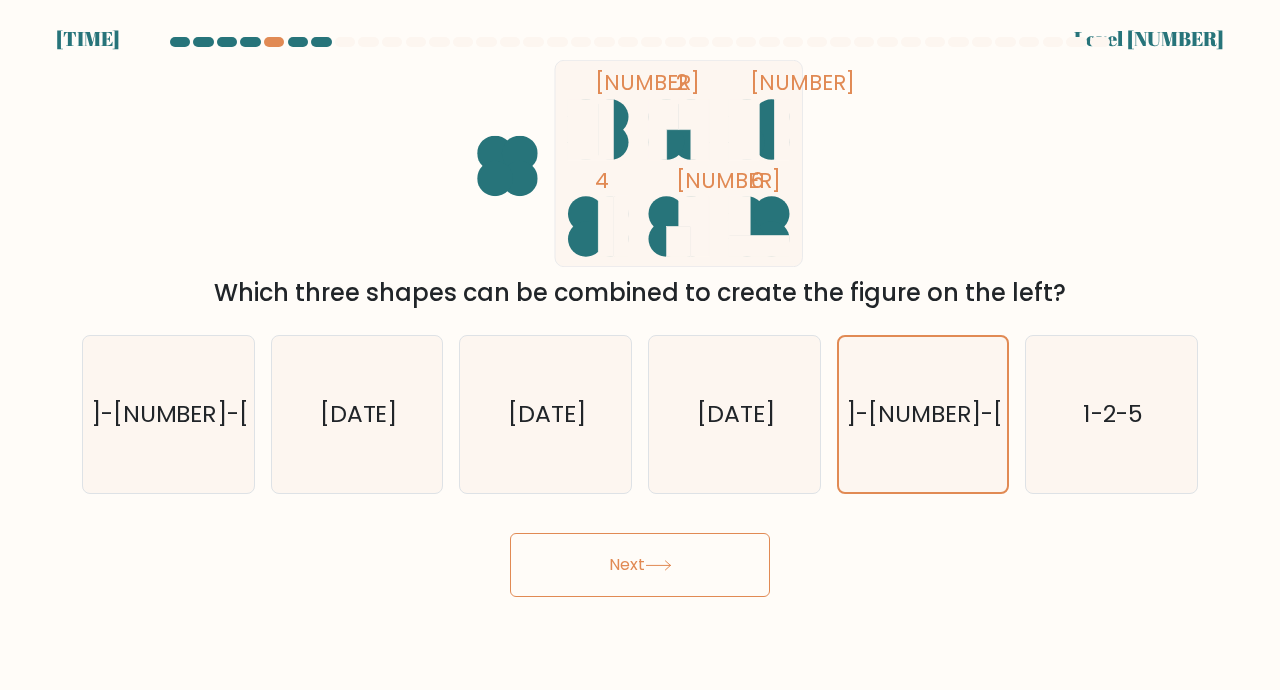 click on "Next" at bounding box center [640, 565] 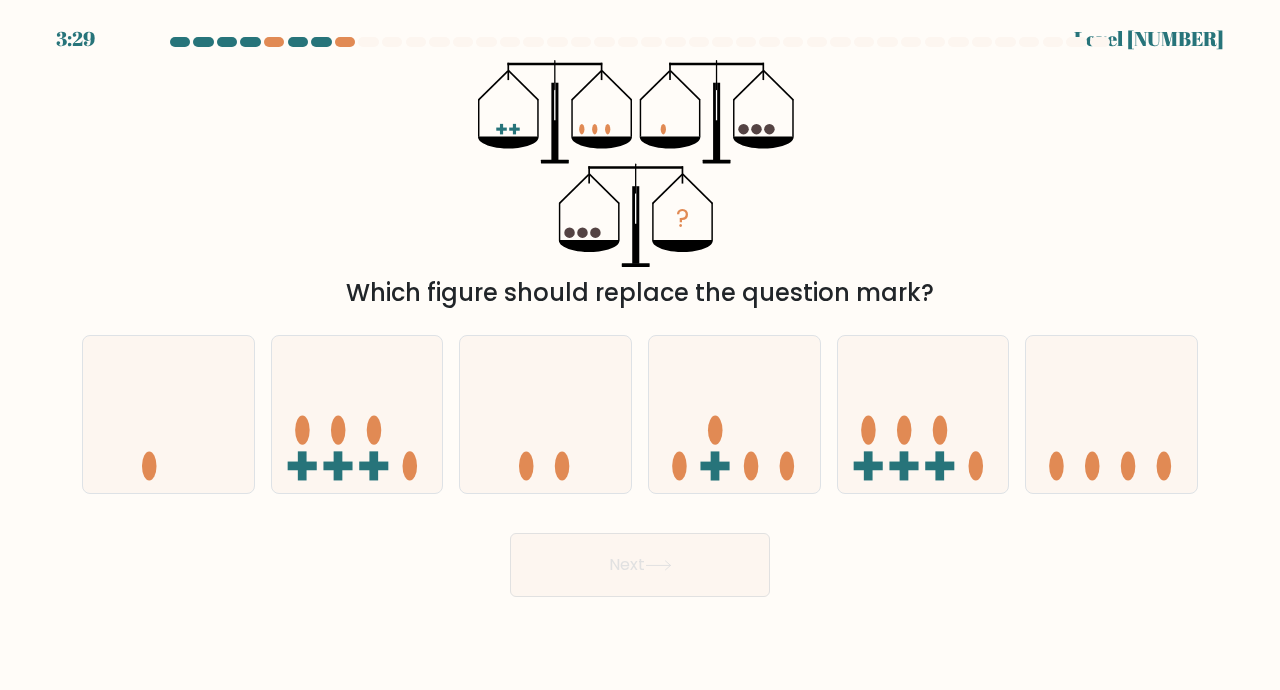 click at bounding box center (923, 414) 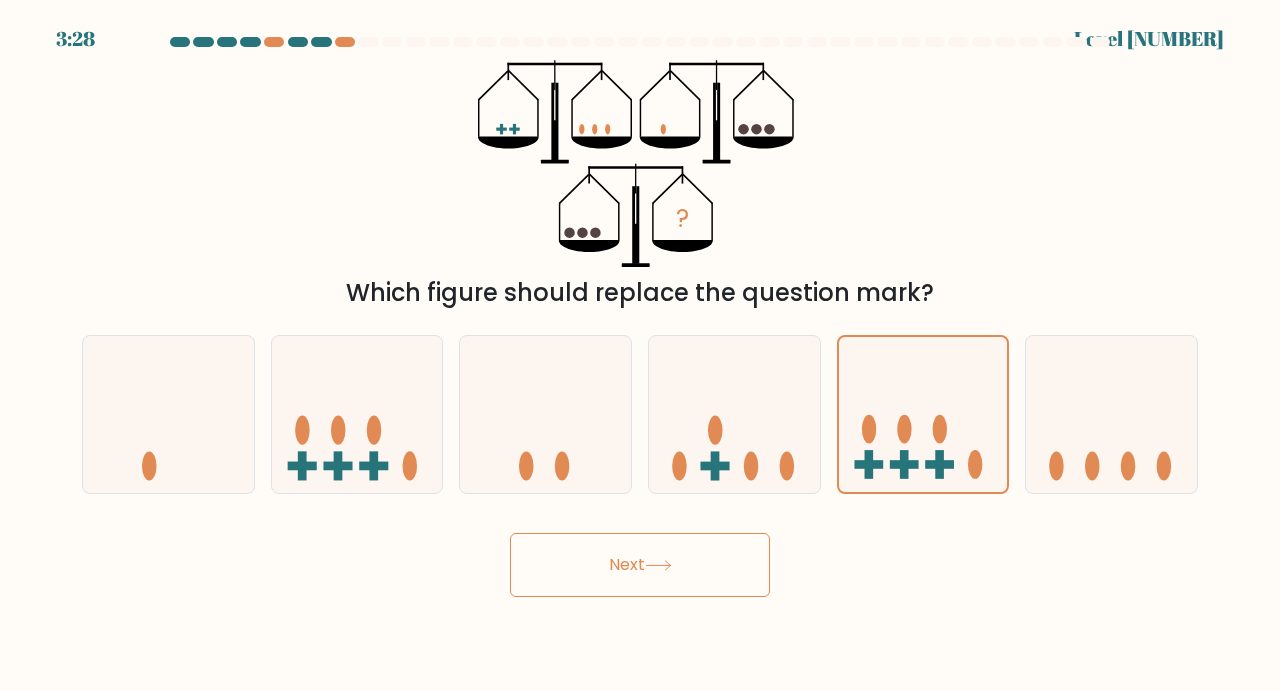 click on "Next" at bounding box center (640, 565) 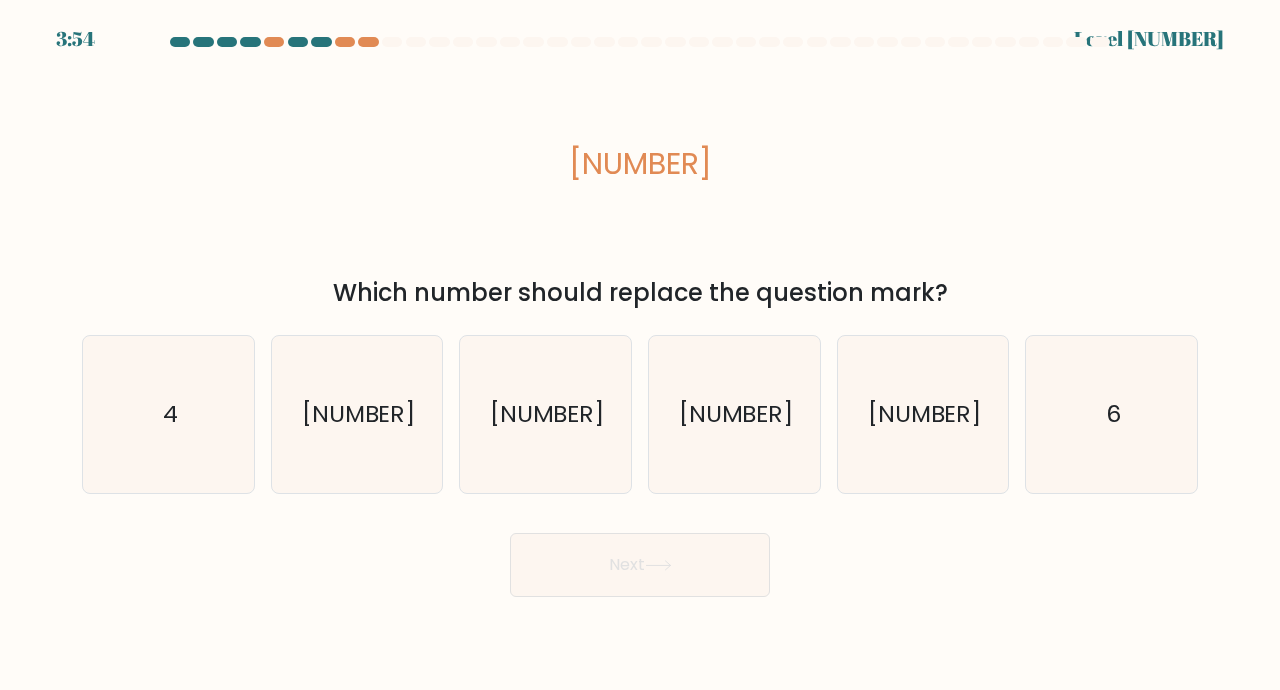 click on "13" at bounding box center [357, 414] 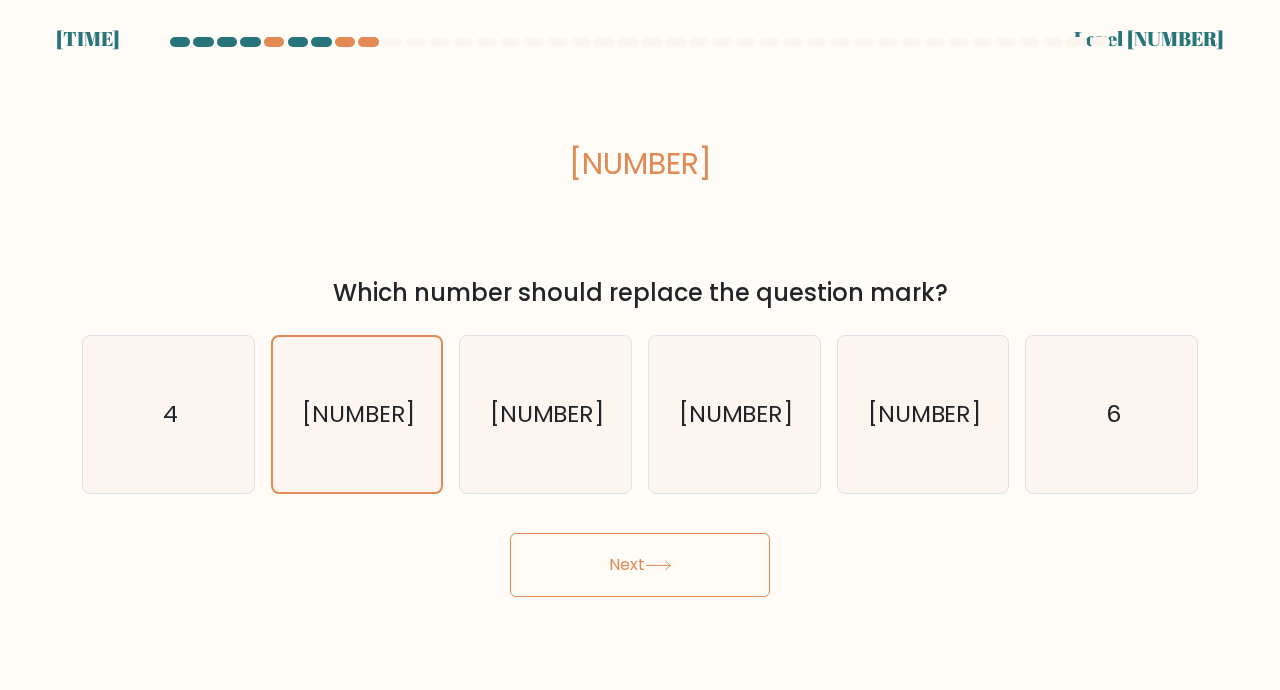 click on "Next" at bounding box center (640, 565) 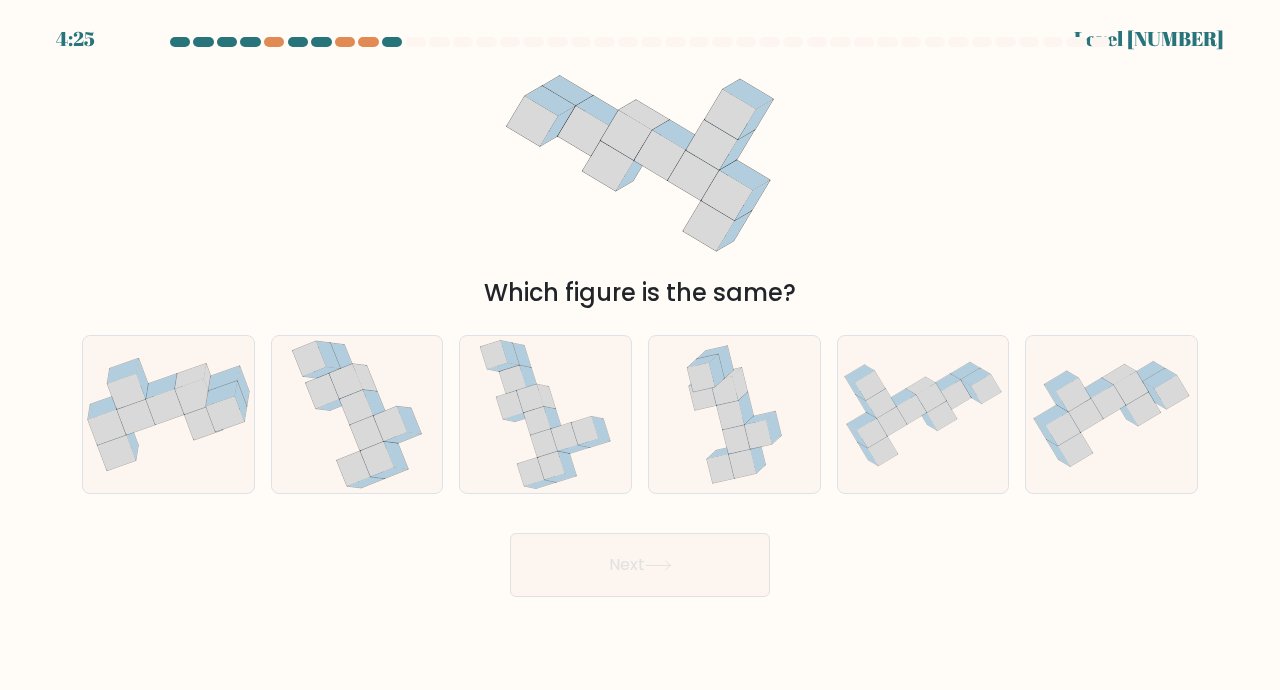 click at bounding box center (545, 414) 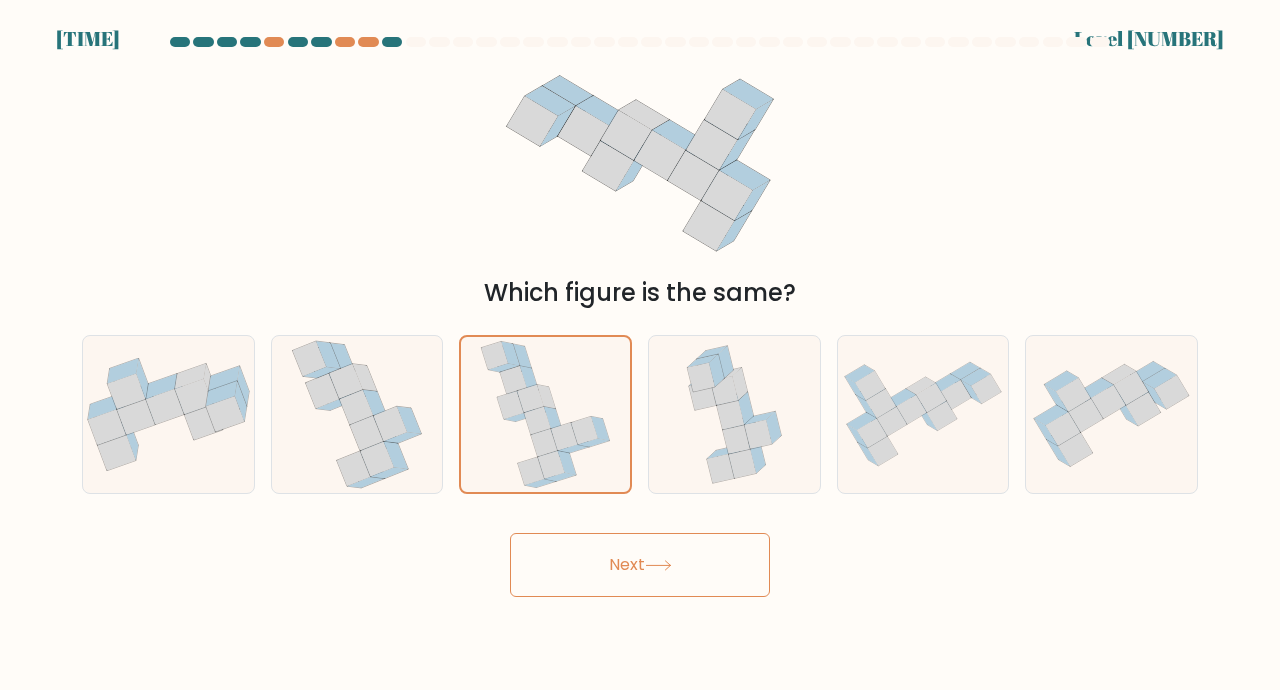 click on "Next" at bounding box center (640, 565) 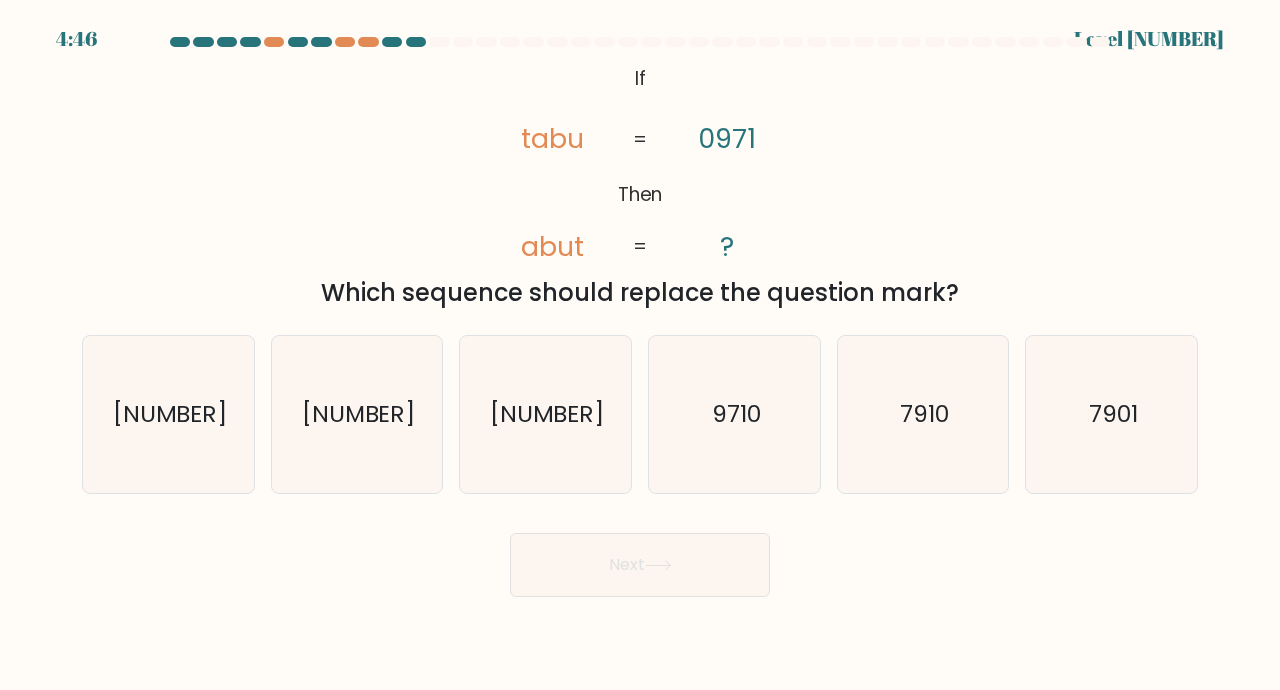 click on "9710" at bounding box center (734, 414) 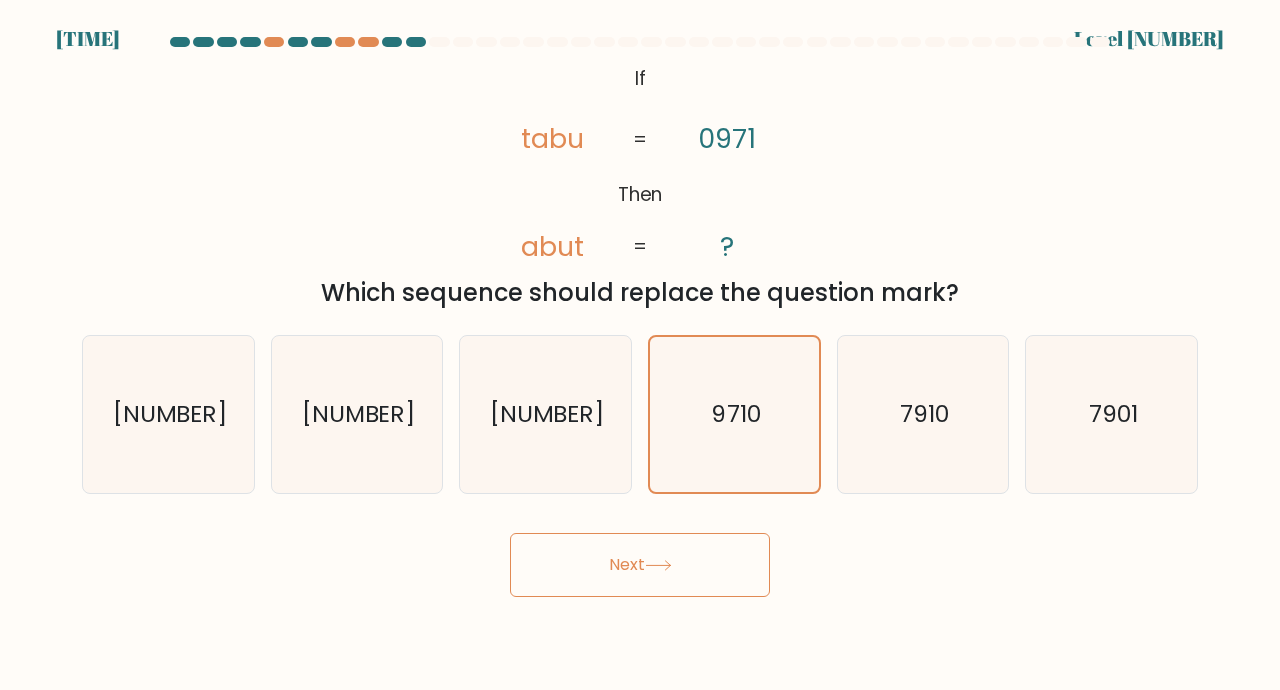 click on "Next" at bounding box center [640, 565] 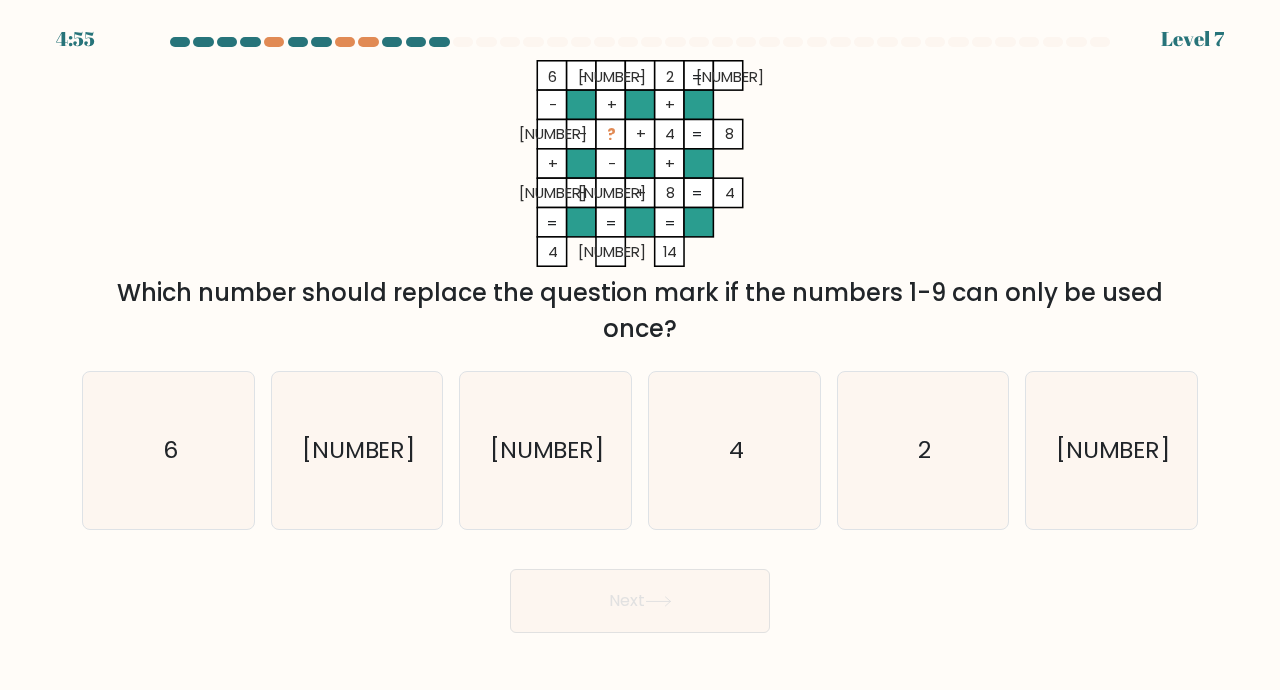 click on "1" at bounding box center (1111, 450) 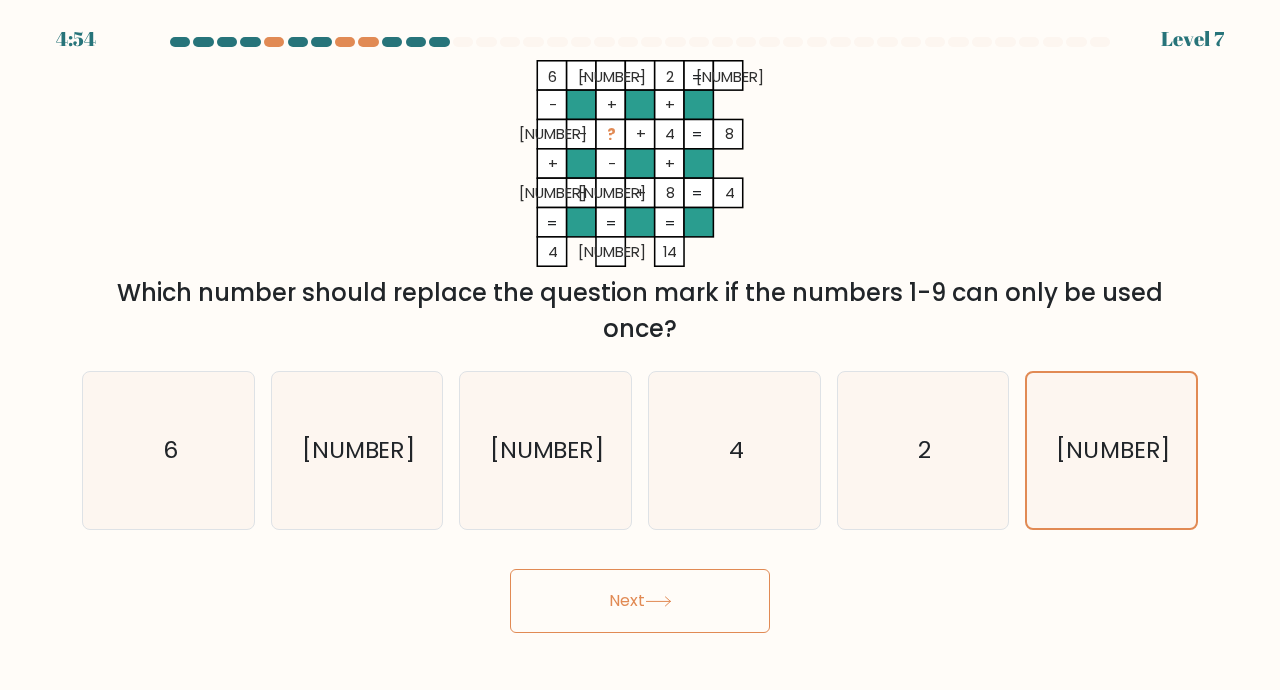 click on "Next" at bounding box center (640, 601) 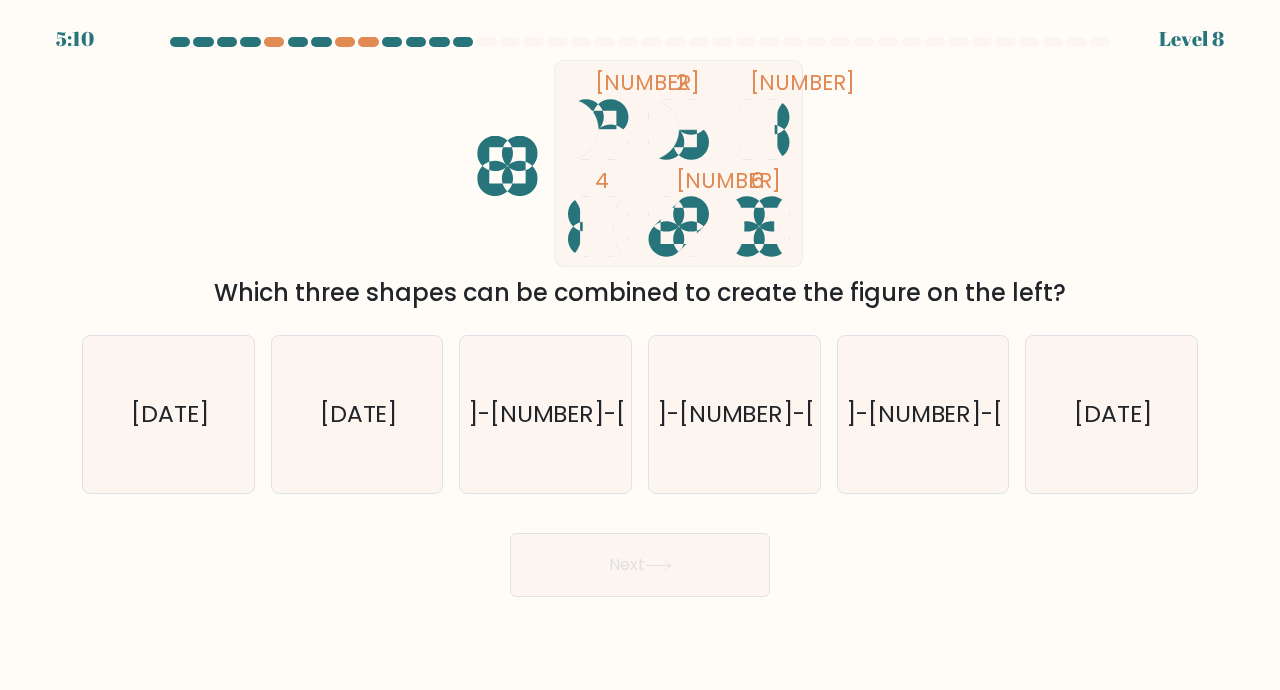 click on "3-4-6" at bounding box center (168, 414) 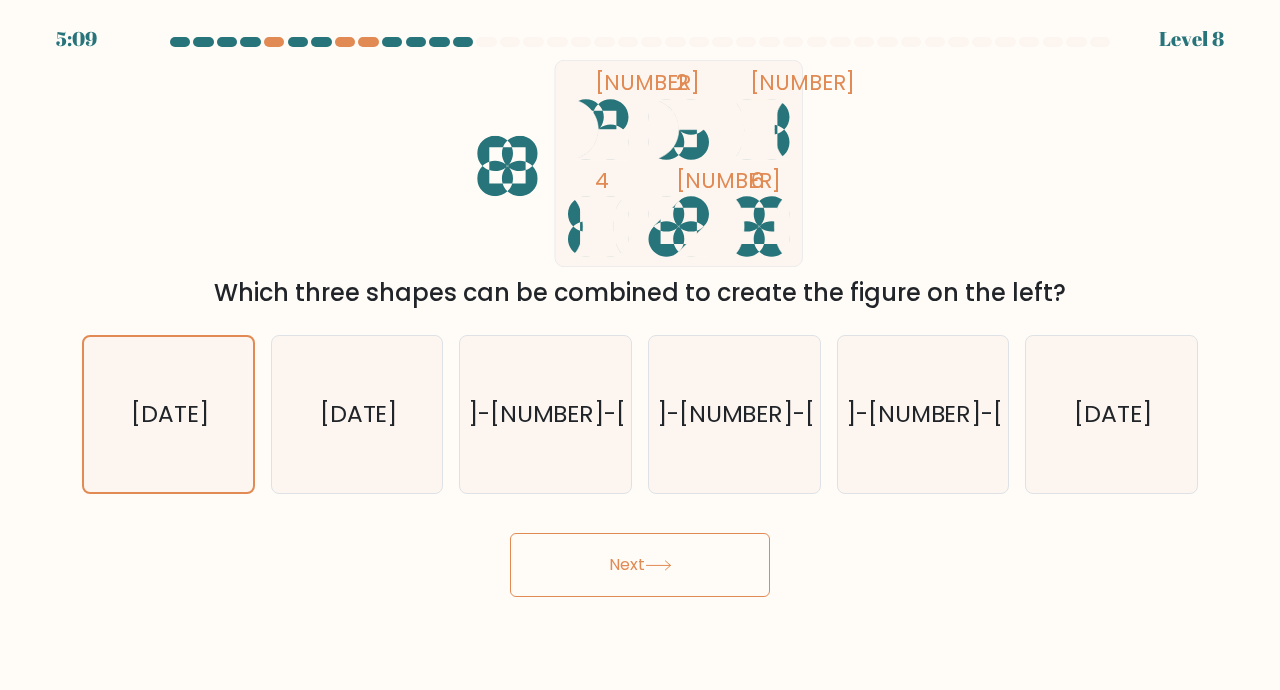 click on "Next" at bounding box center (640, 565) 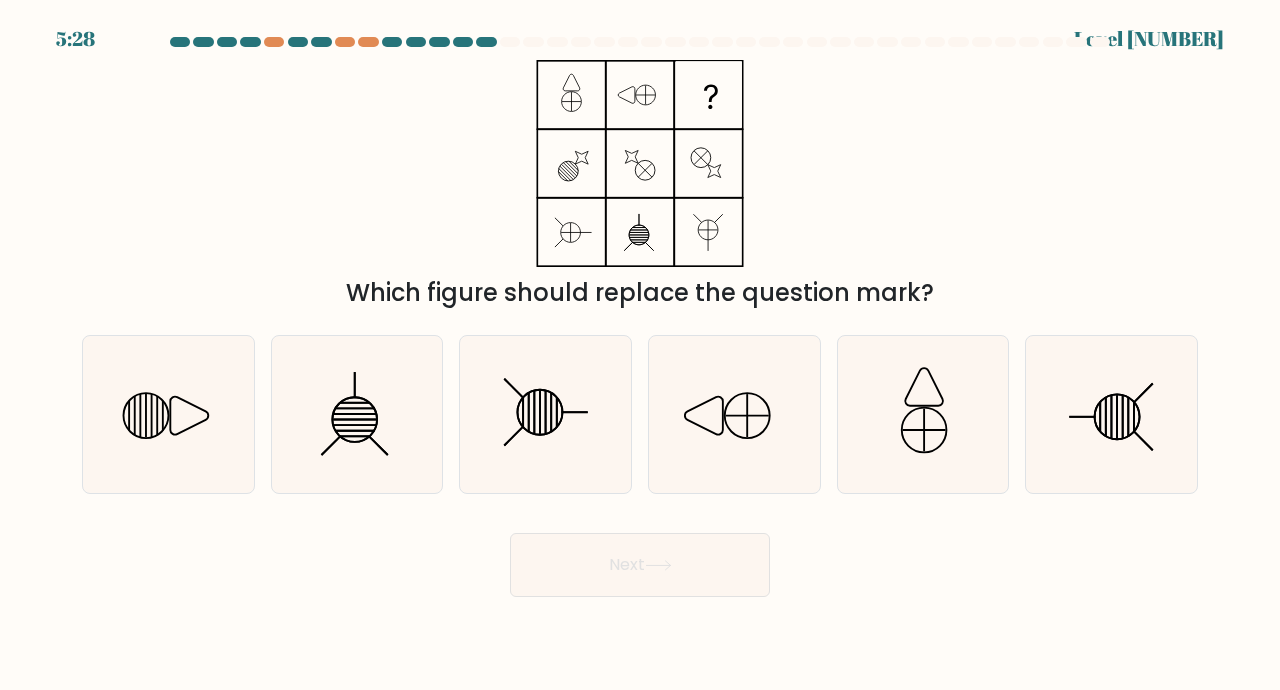 click at bounding box center [168, 414] 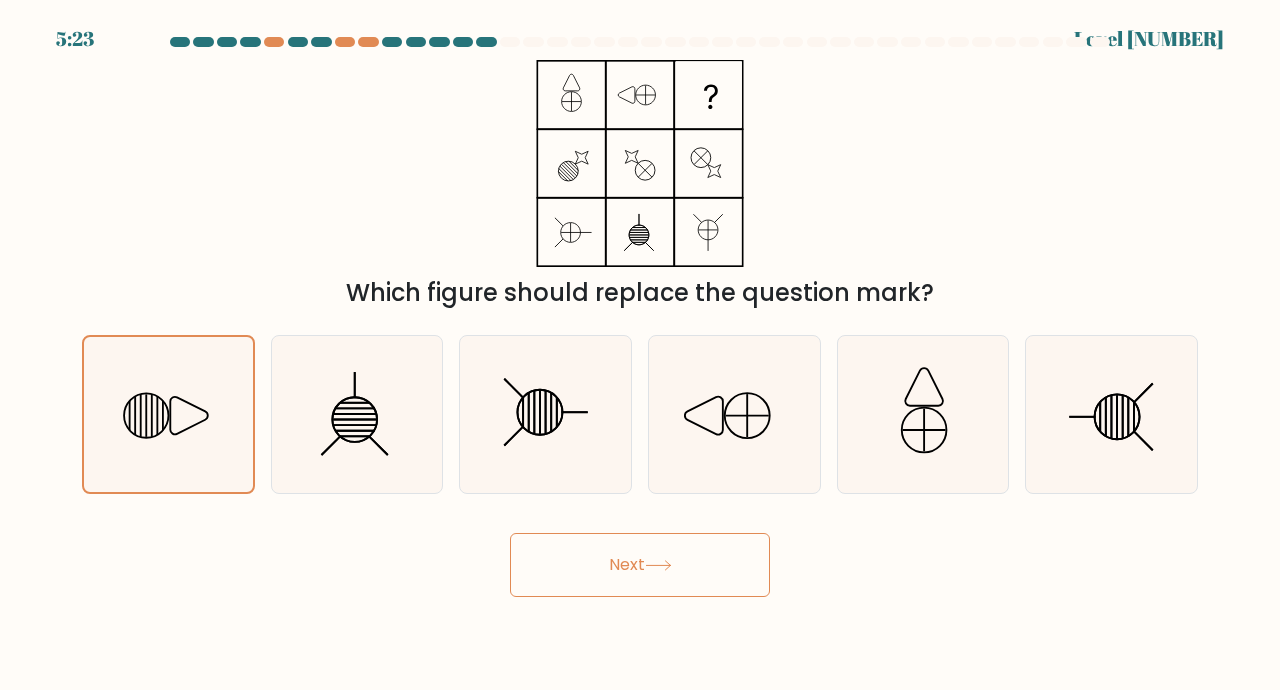 click on "Next" at bounding box center [640, 565] 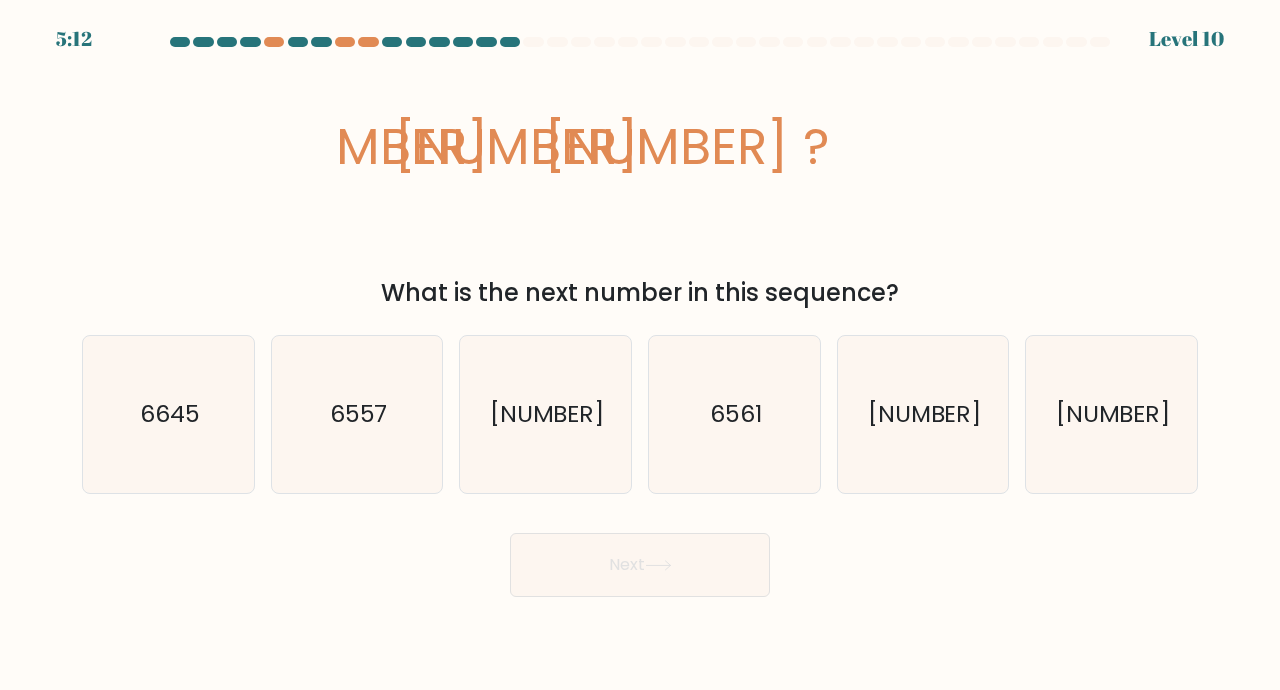 click on "6567" at bounding box center (545, 414) 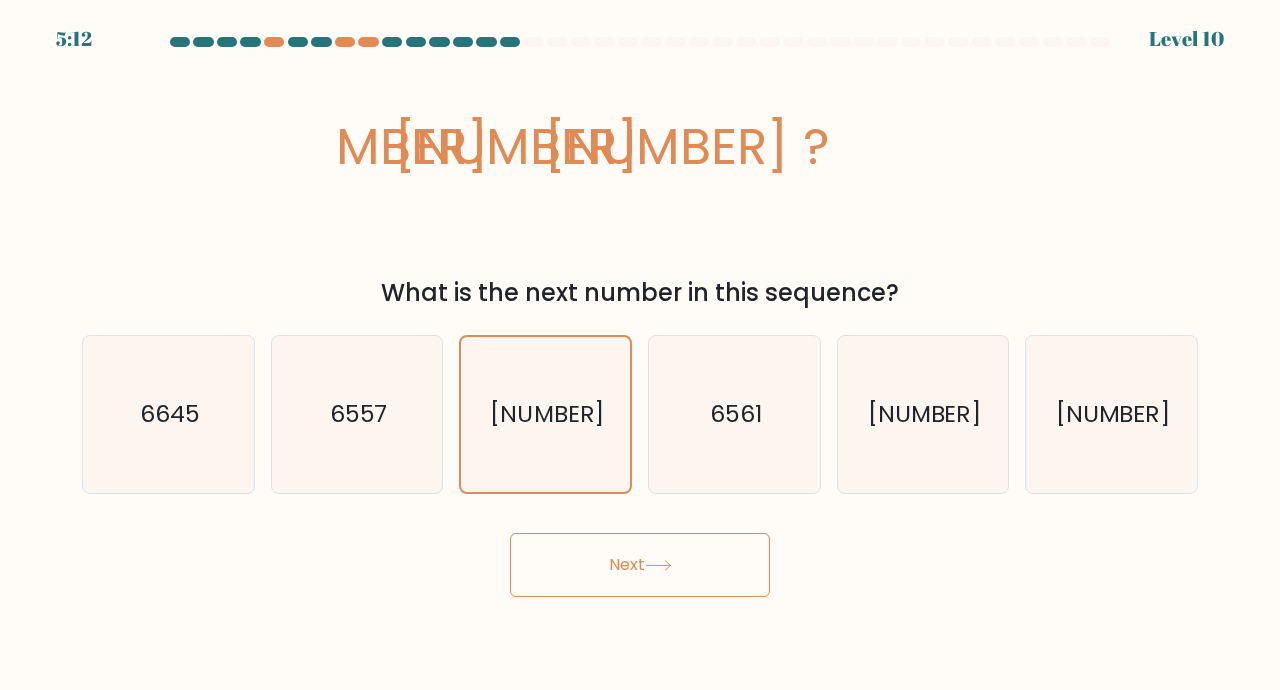 click on "6561" at bounding box center (734, 414) 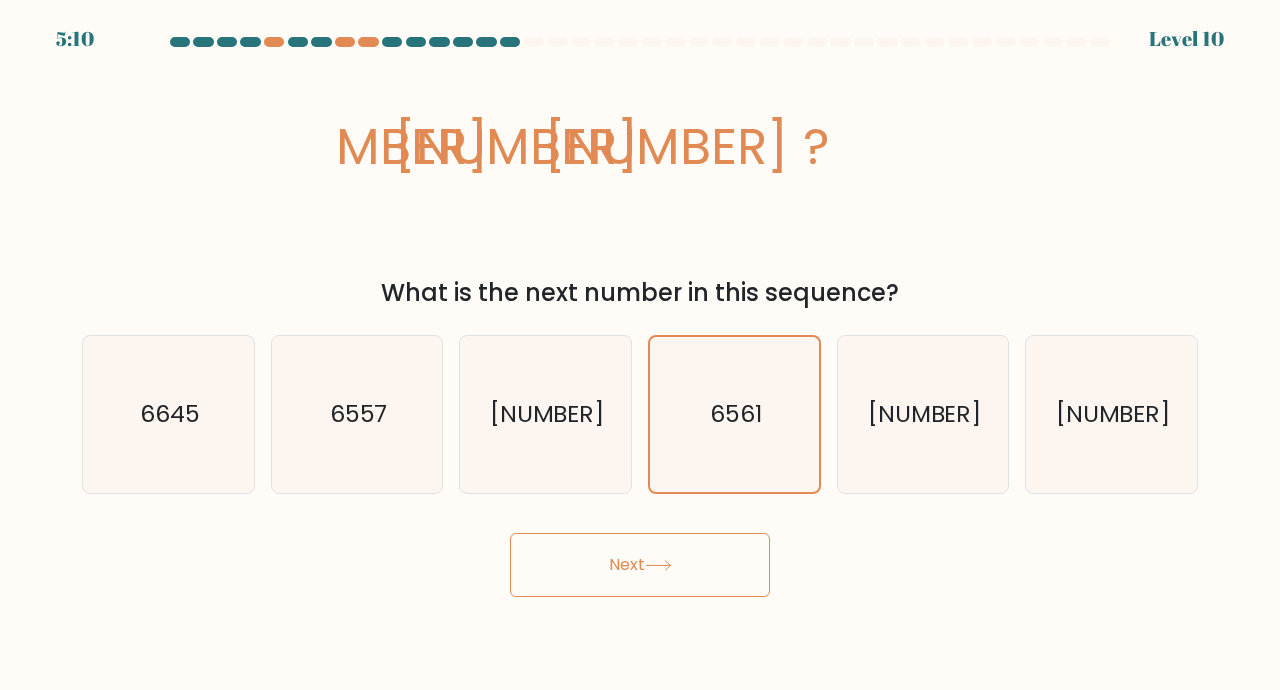 click on "Next" at bounding box center [640, 565] 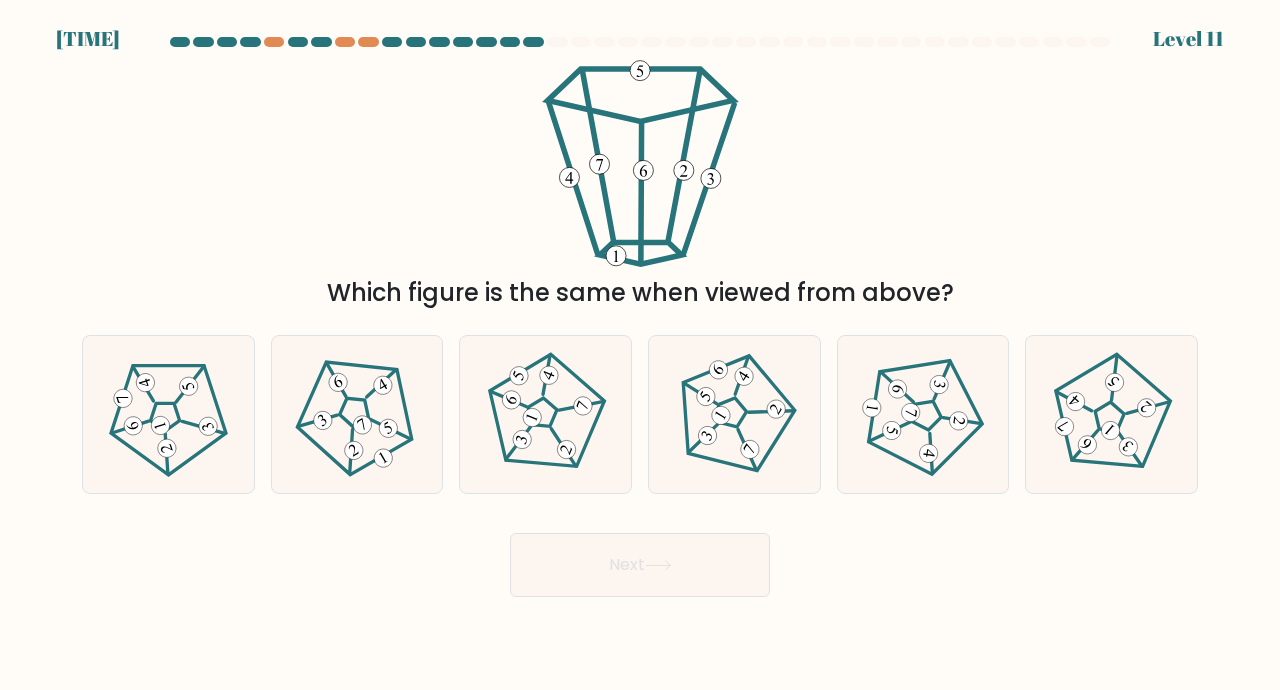 click at bounding box center (734, 414) 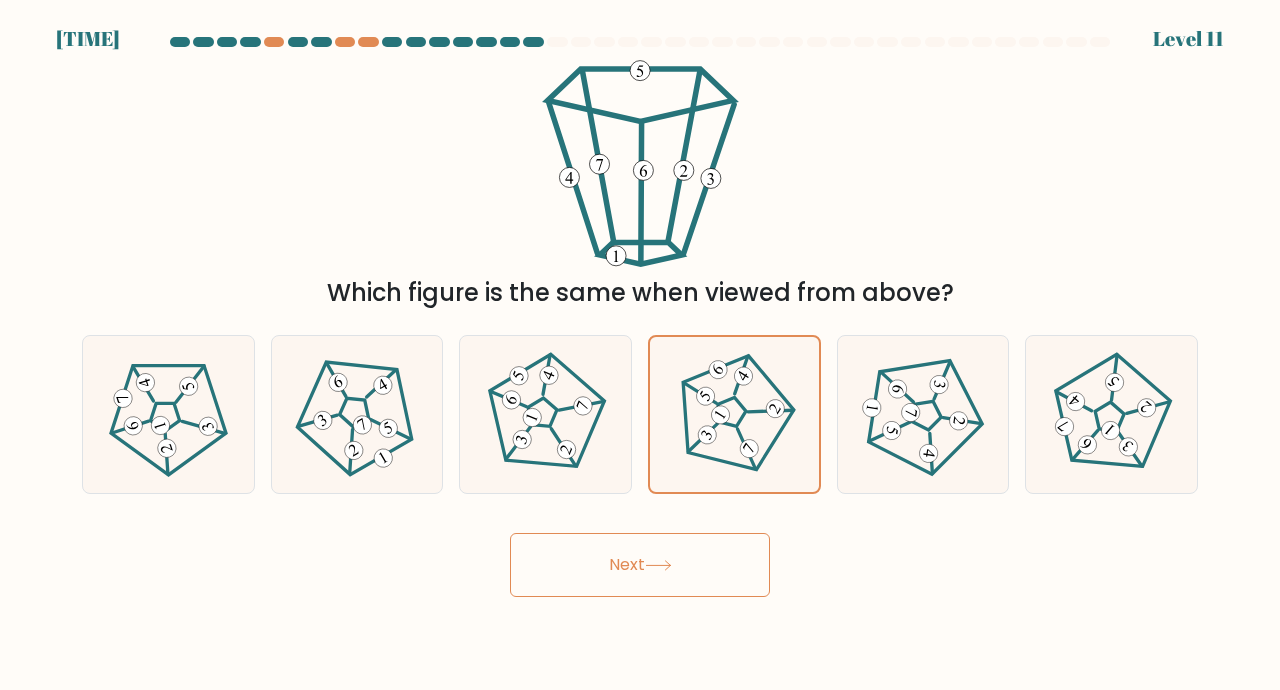 click at bounding box center [658, 565] 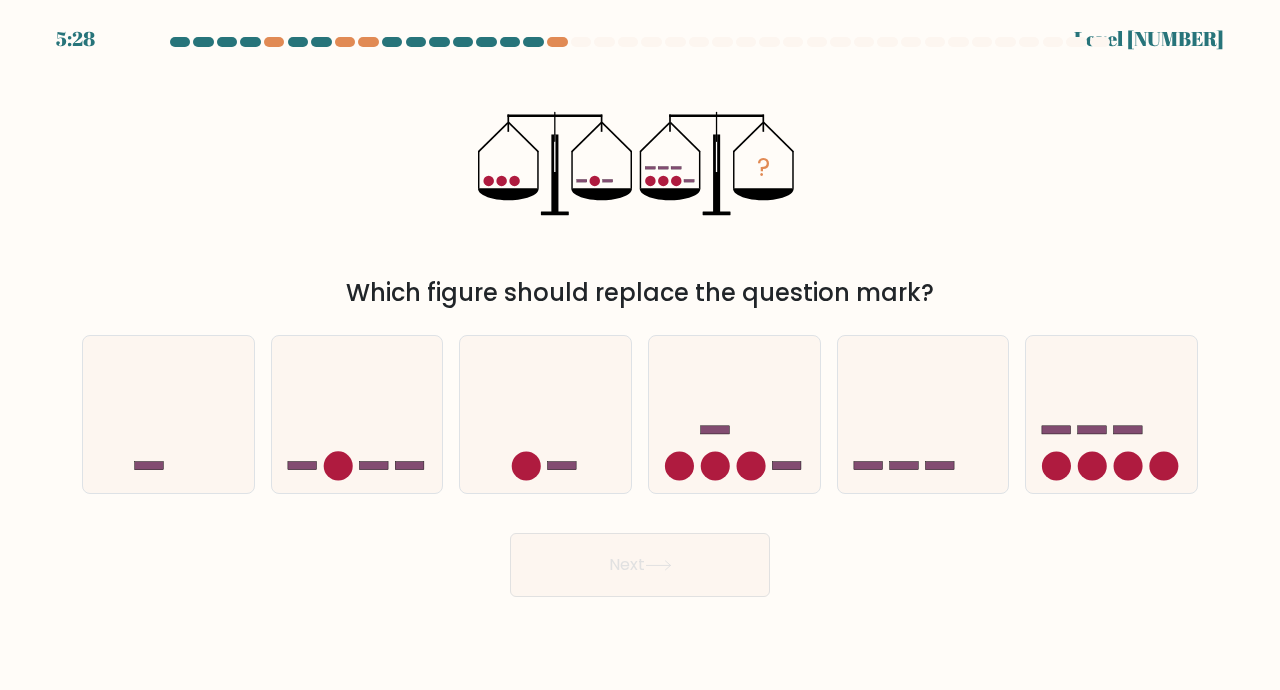 click at bounding box center (357, 414) 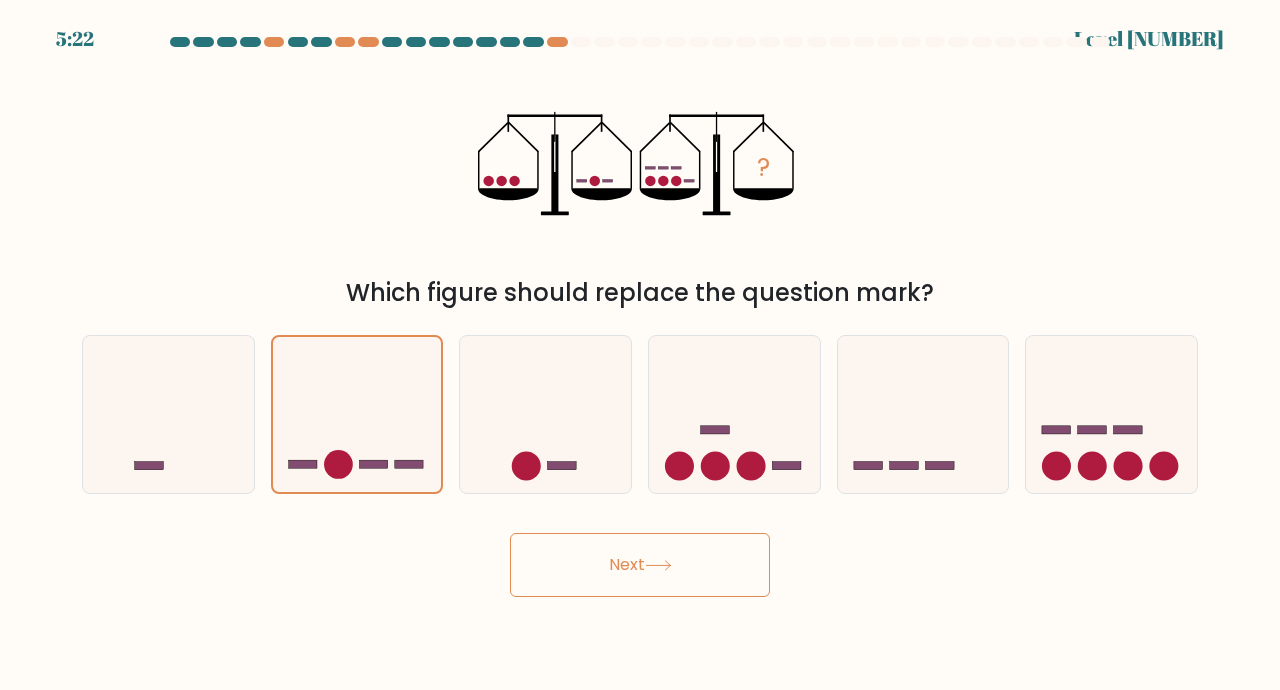 click at bounding box center (168, 414) 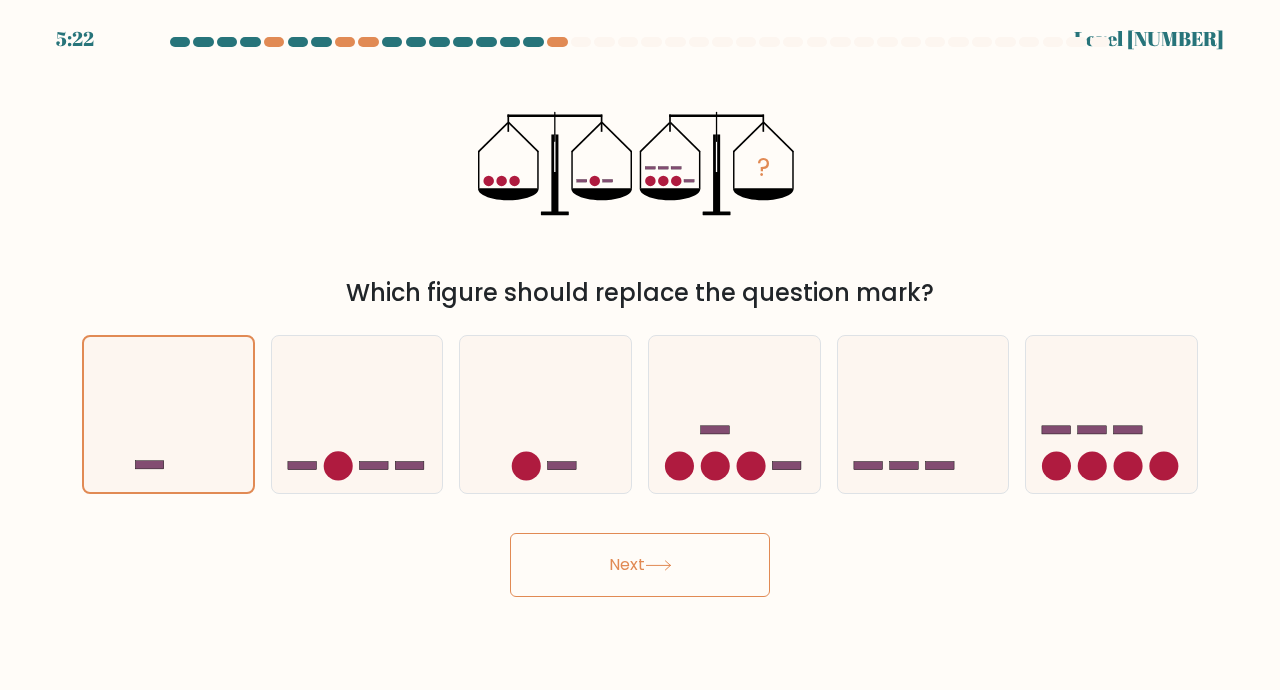 click on "Next" at bounding box center (640, 565) 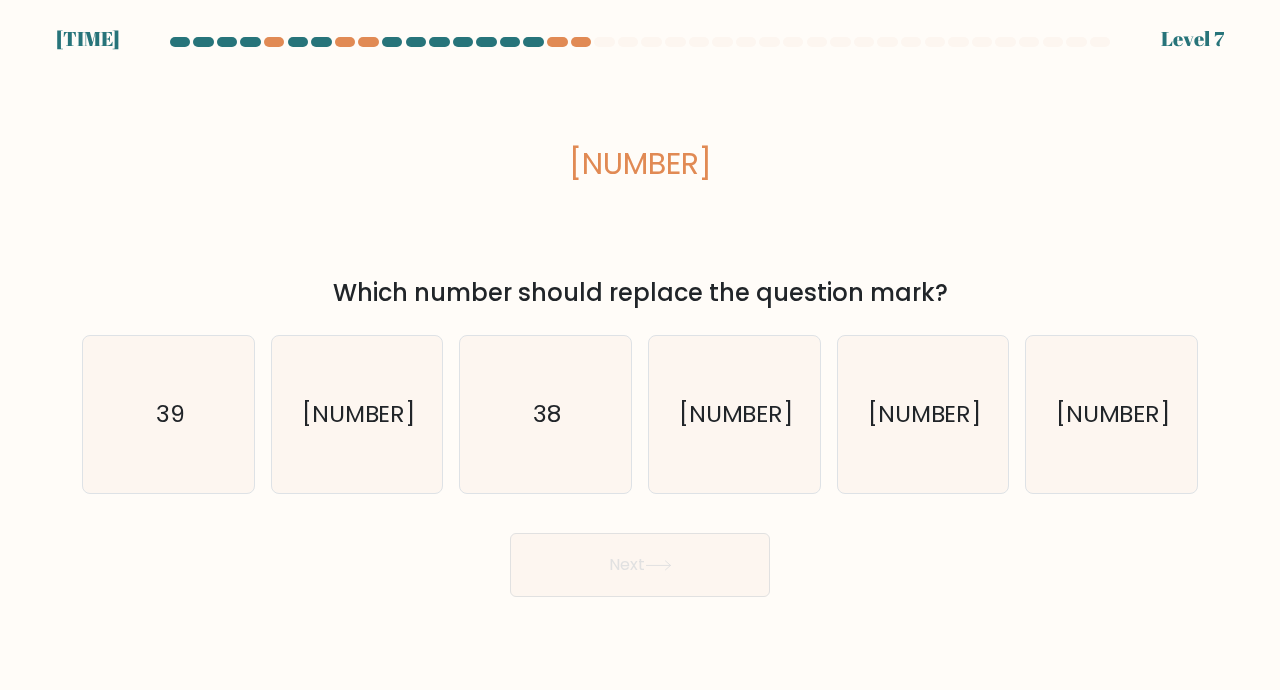 click on "21" at bounding box center [1111, 414] 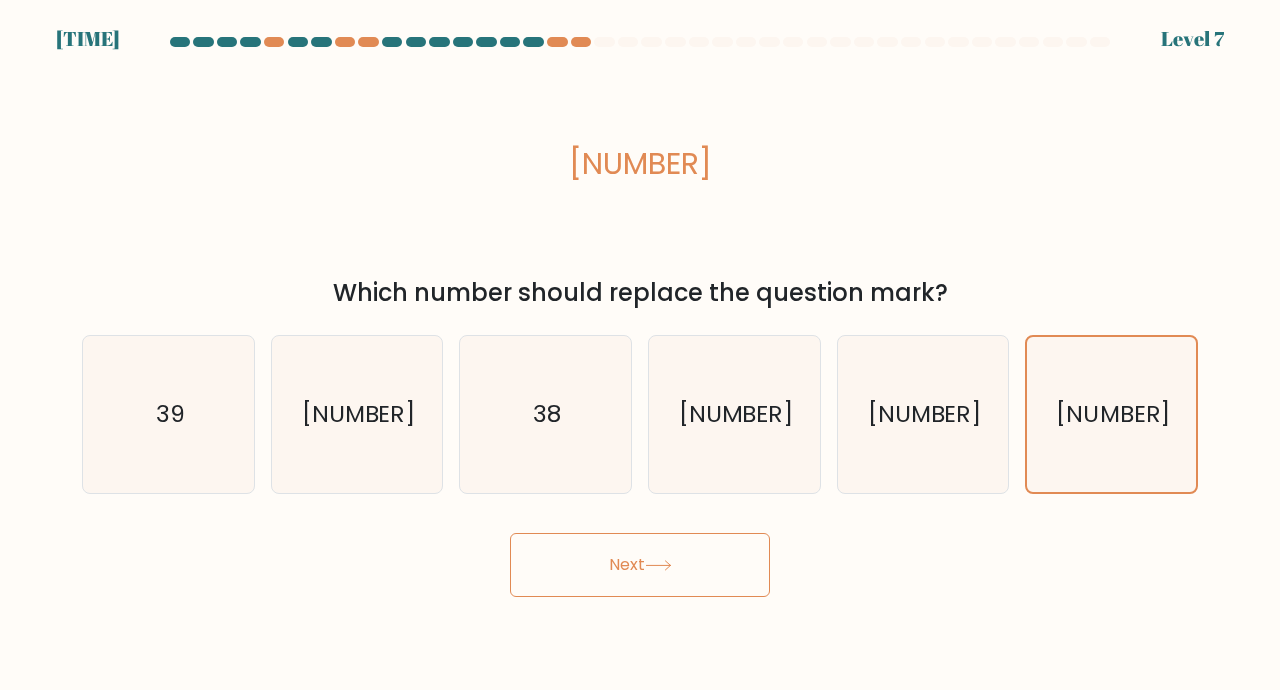 click on "Next" at bounding box center [640, 565] 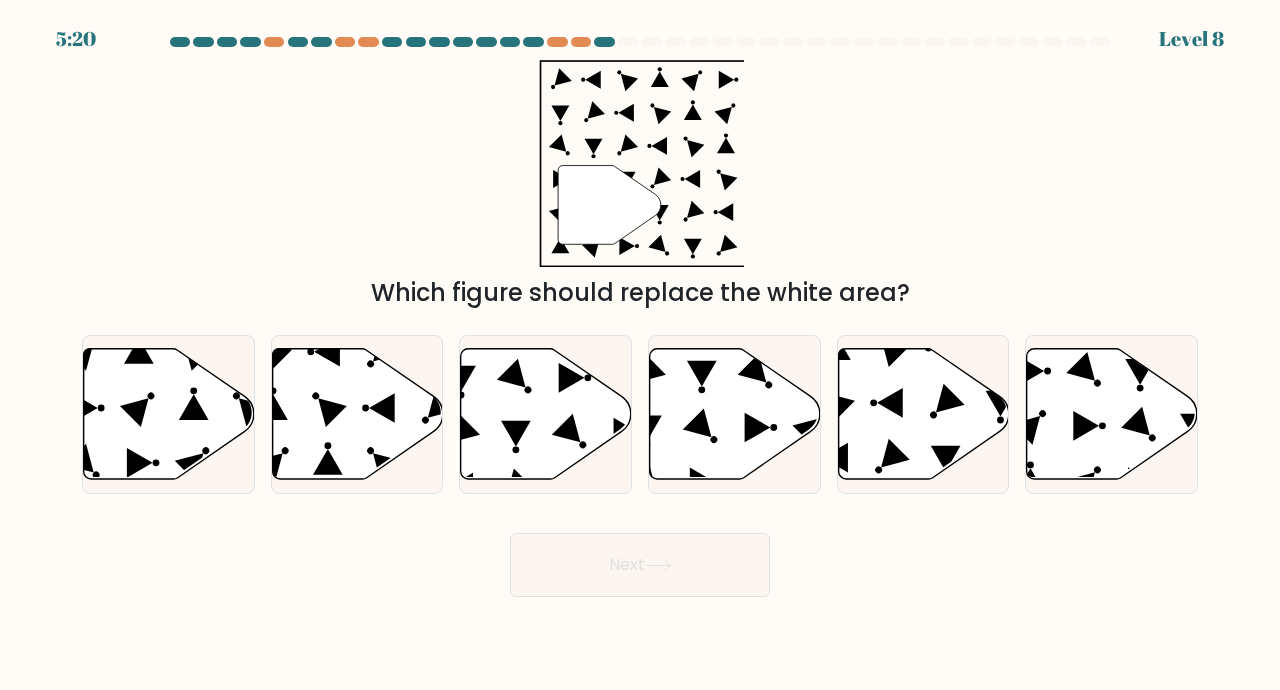 click at bounding box center (357, 413) 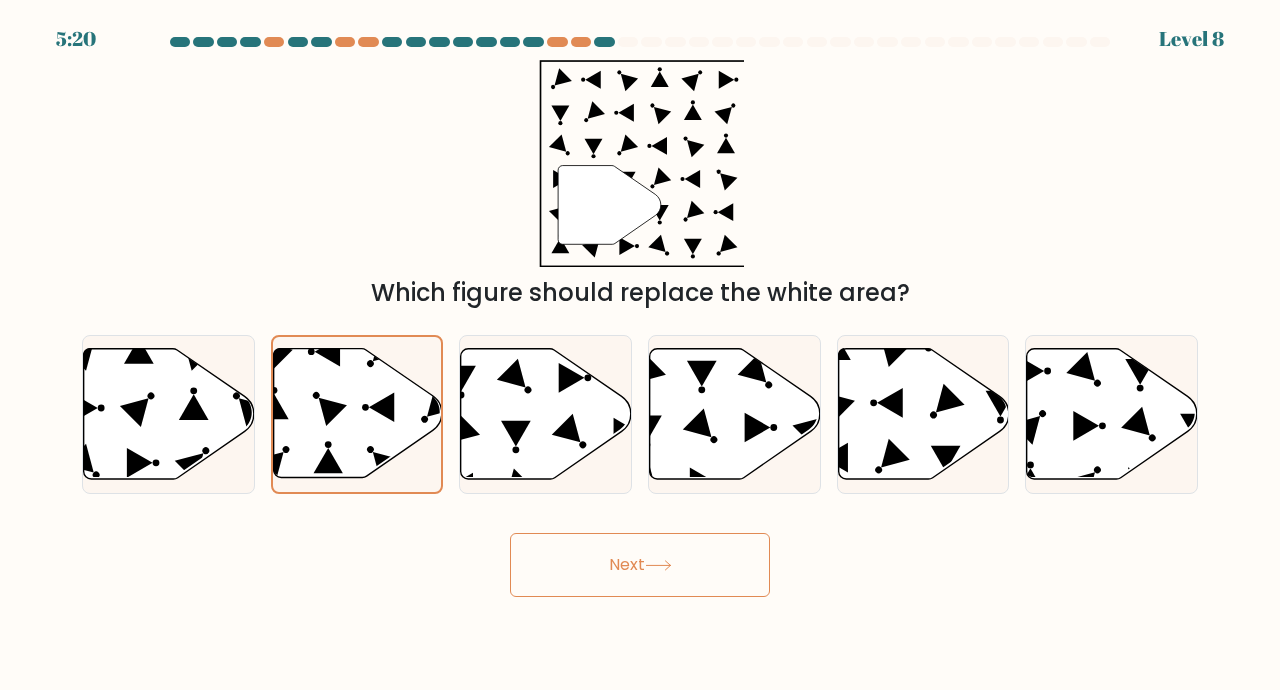 click on "Next" at bounding box center (640, 565) 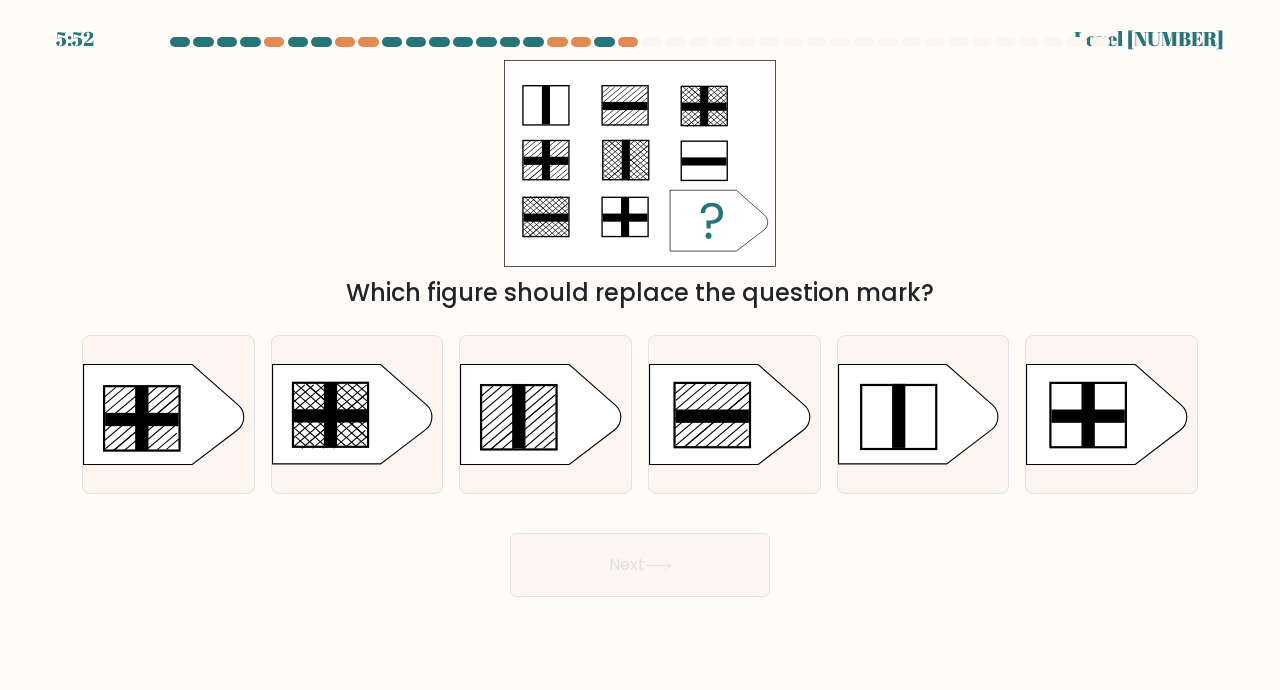 click at bounding box center (541, 414) 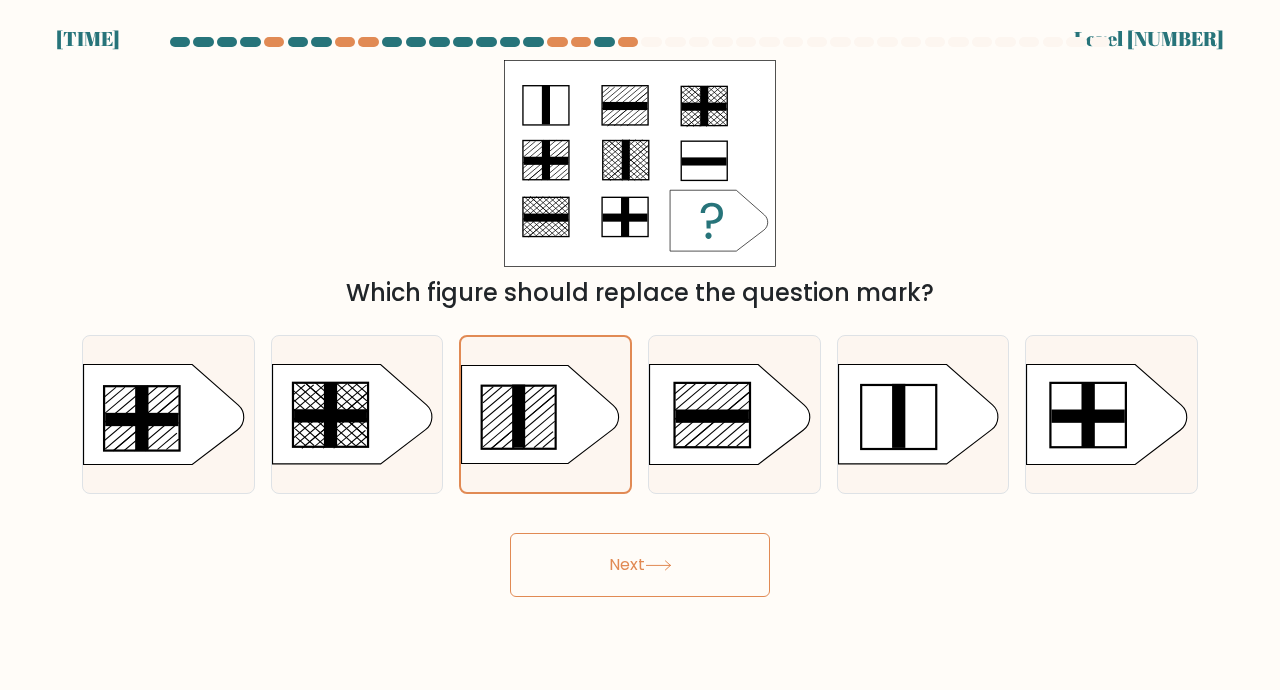 click at bounding box center [712, 415] 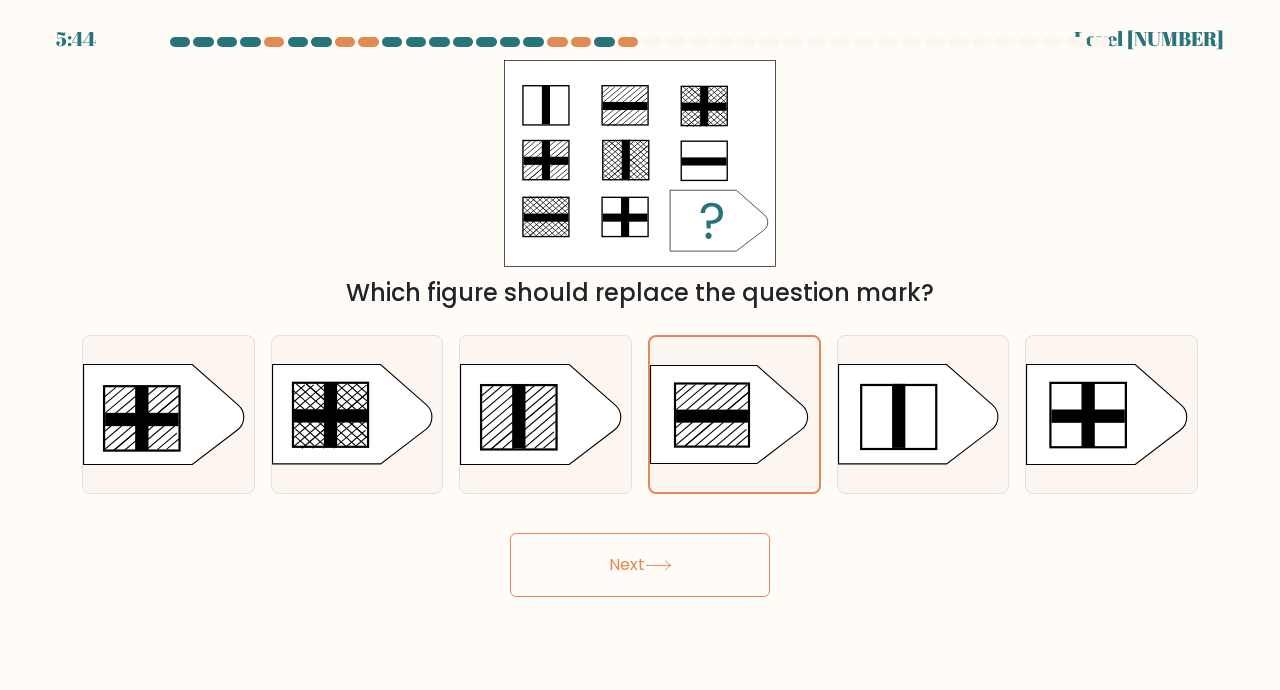 click on "Next" at bounding box center (640, 565) 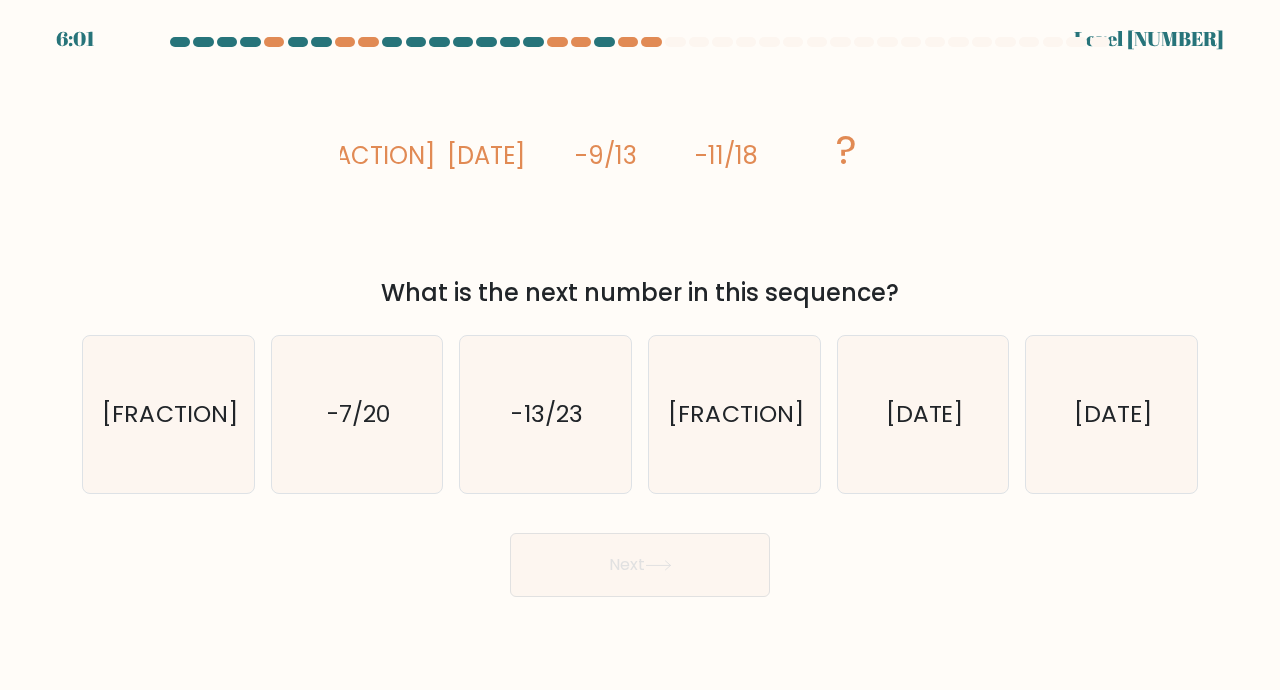 click on "-13/23" at bounding box center (545, 414) 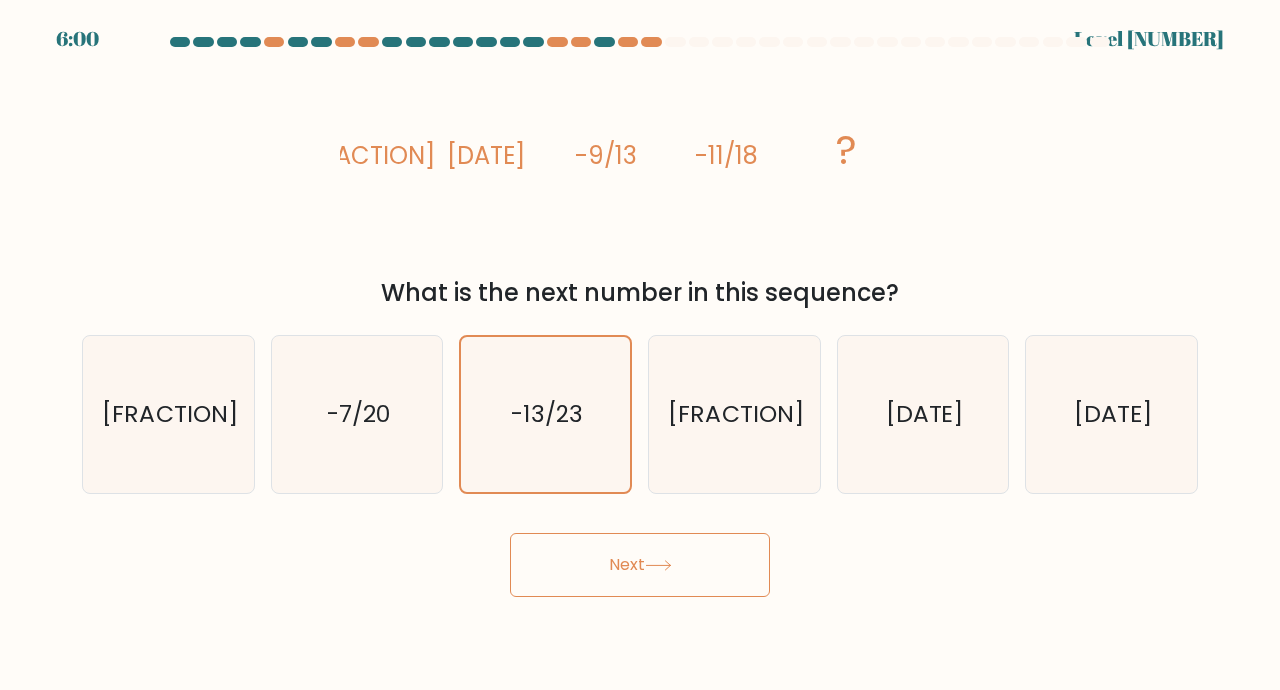 click on "Next" at bounding box center (640, 565) 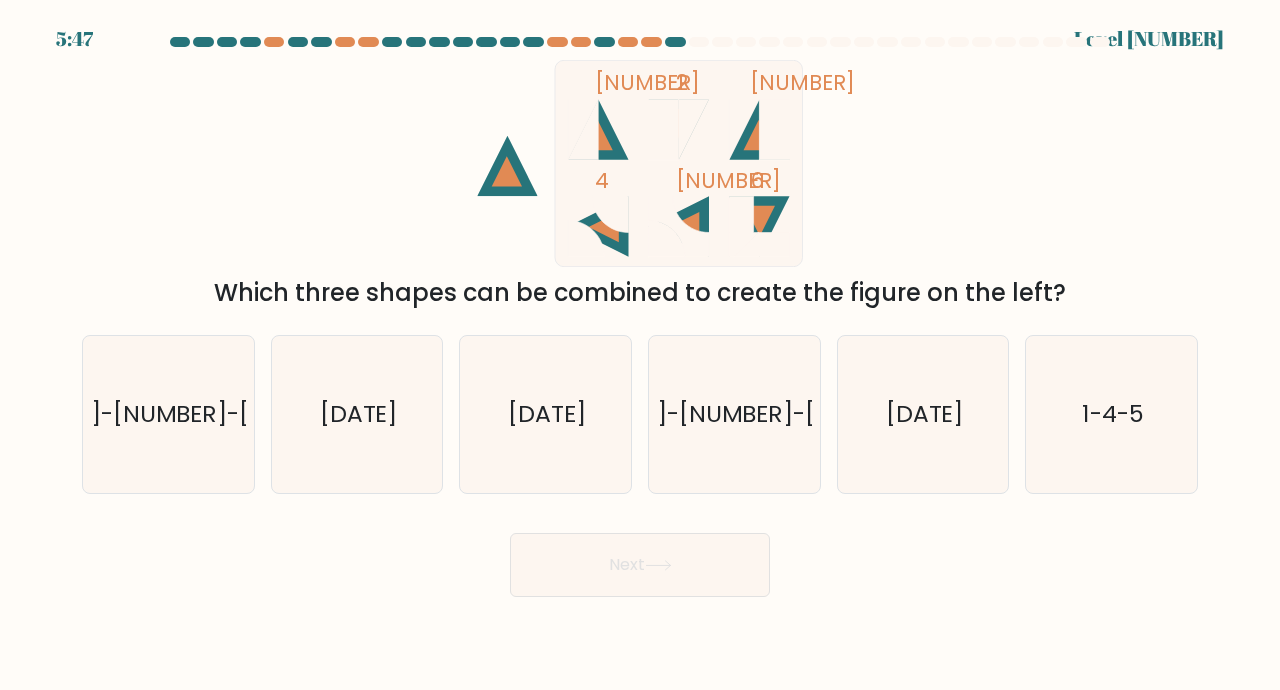 click on "1-2-3" at bounding box center (734, 414) 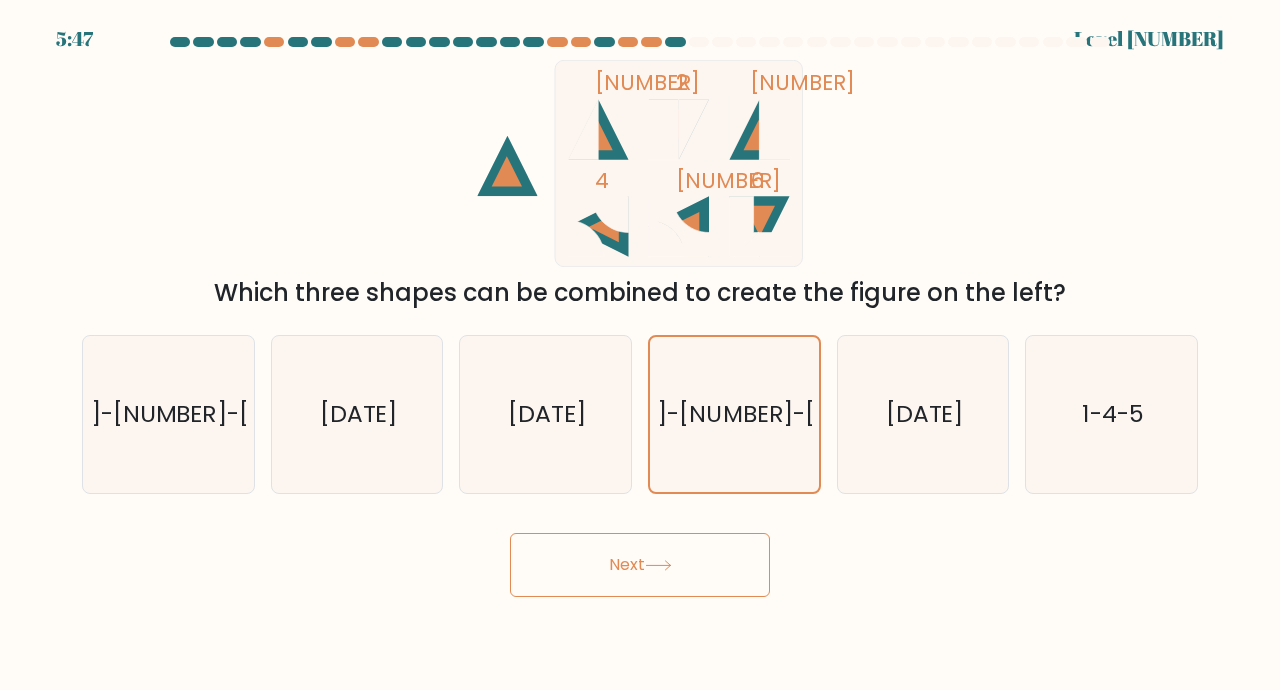 click on "Next" at bounding box center [640, 565] 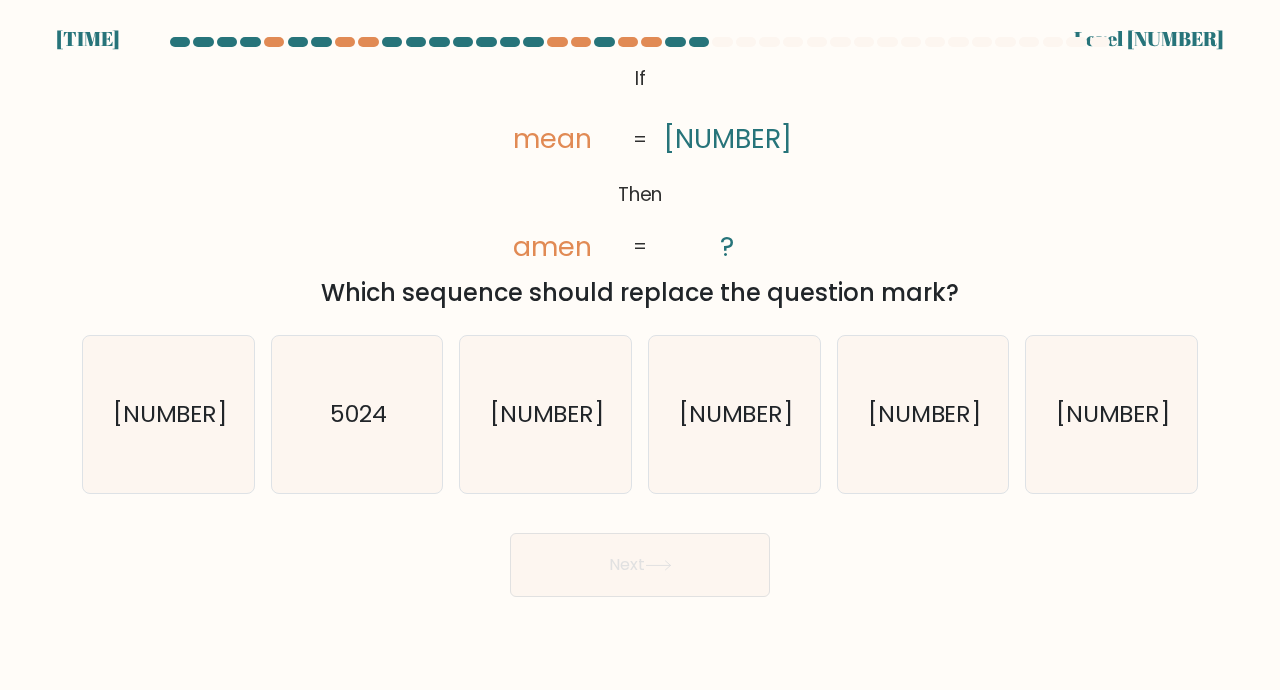 click on "4502" at bounding box center [923, 414] 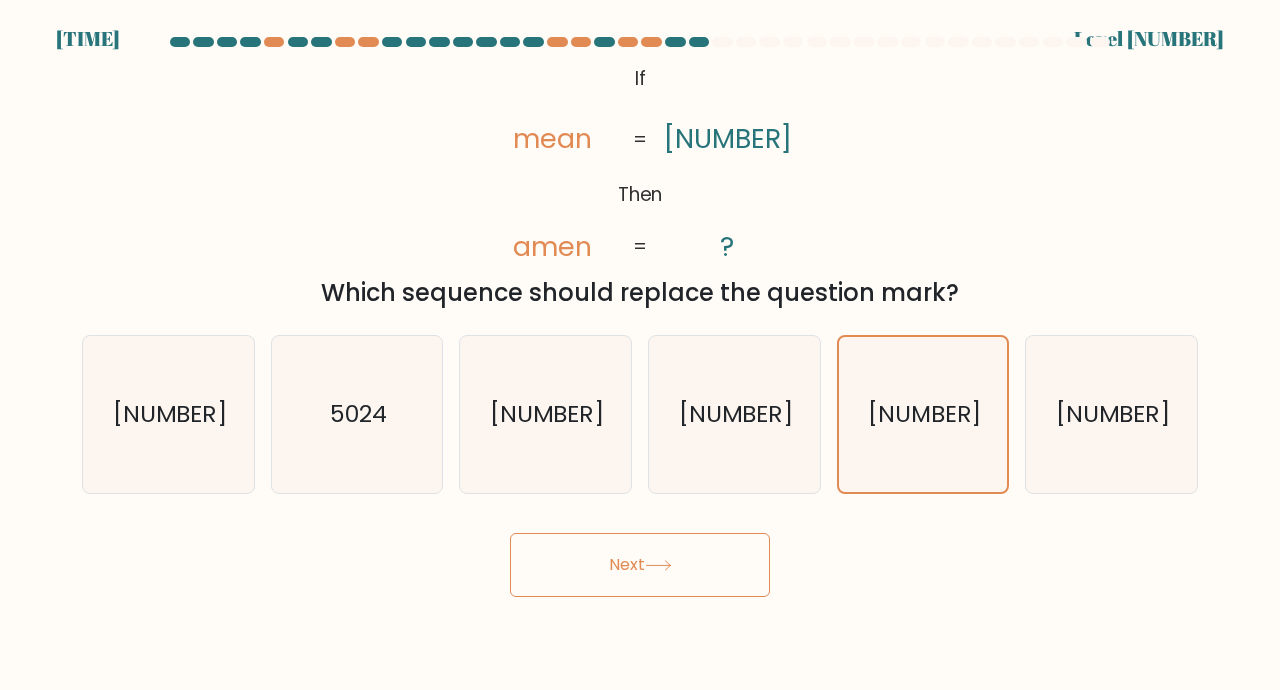 click on "Next" at bounding box center [640, 565] 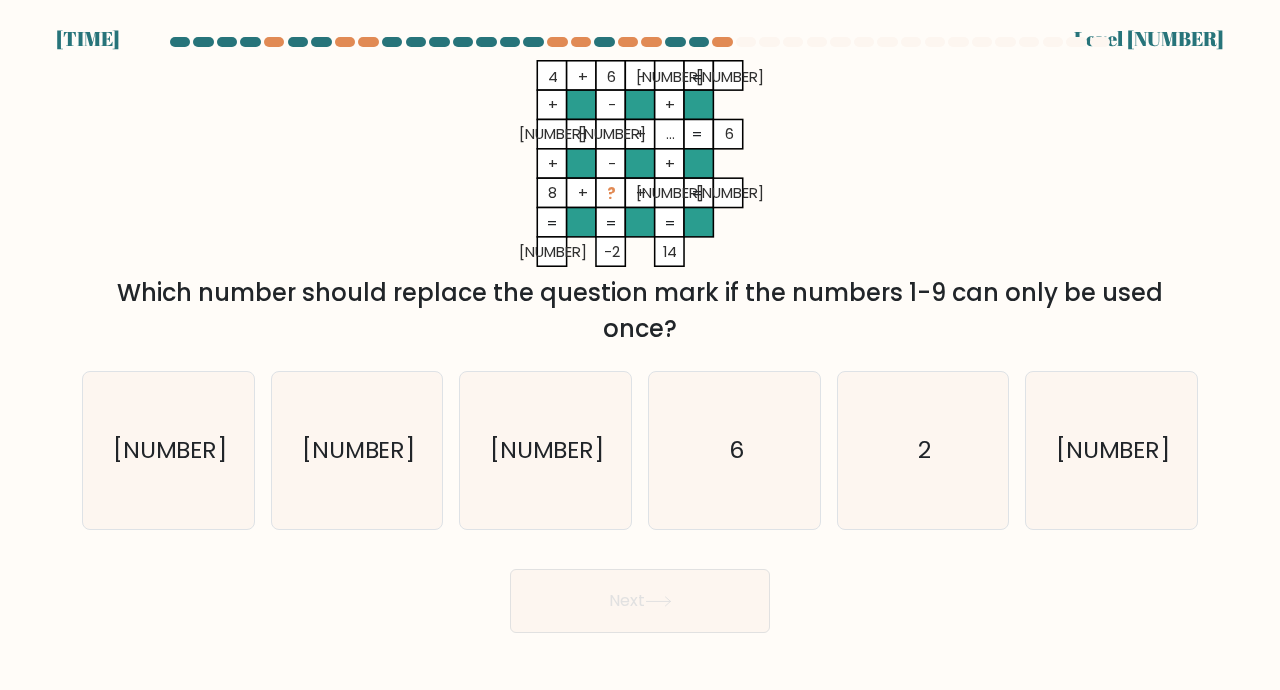 click on "7" at bounding box center [168, 450] 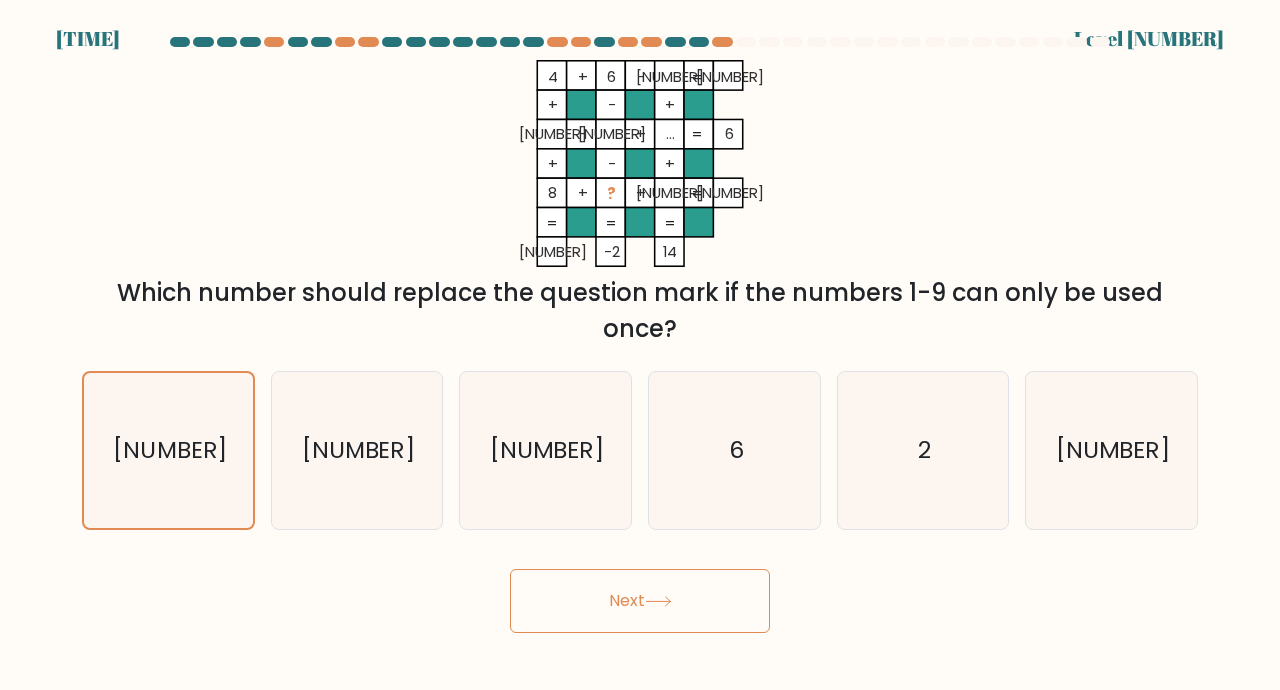 click on "Next" at bounding box center (640, 601) 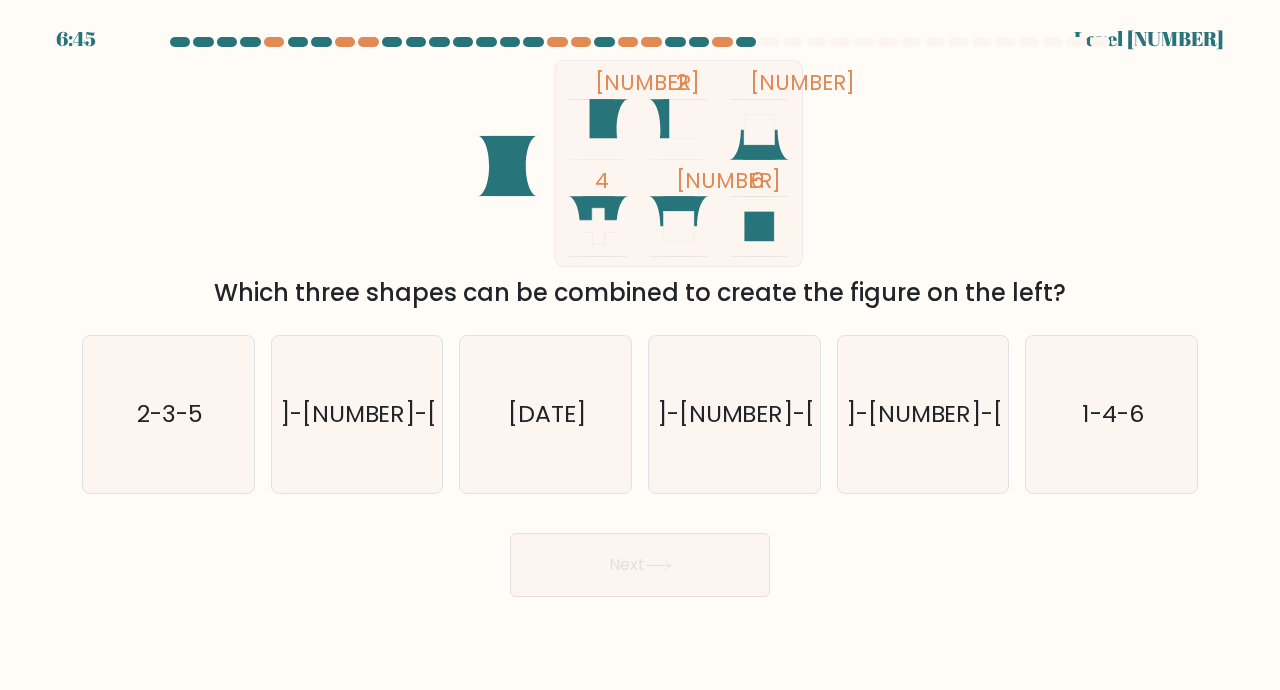 click on "3-5-6" at bounding box center [923, 414] 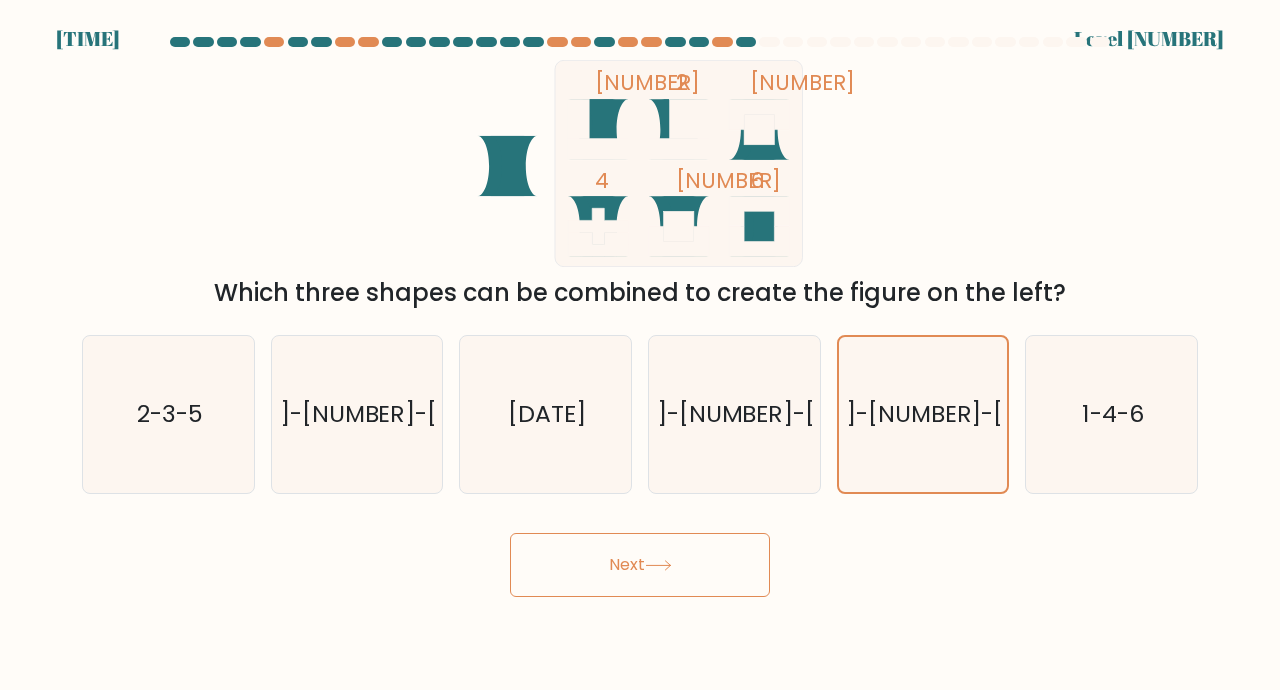 click at bounding box center (658, 565) 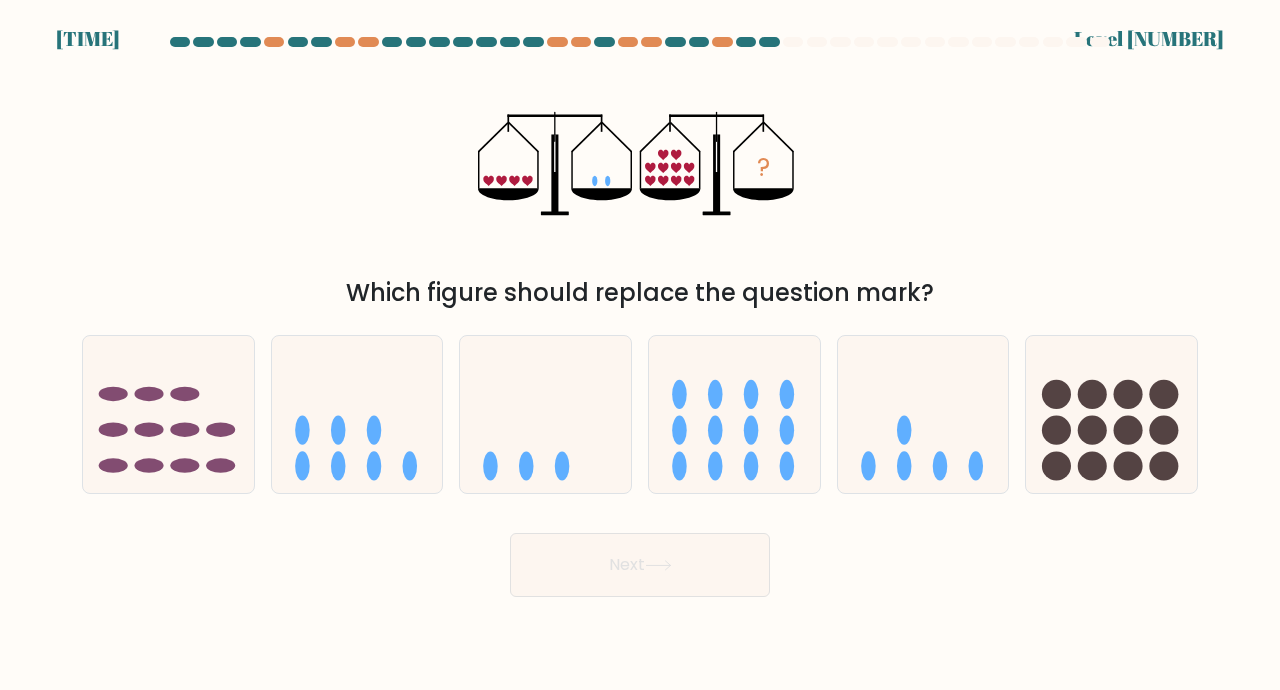 click at bounding box center [923, 414] 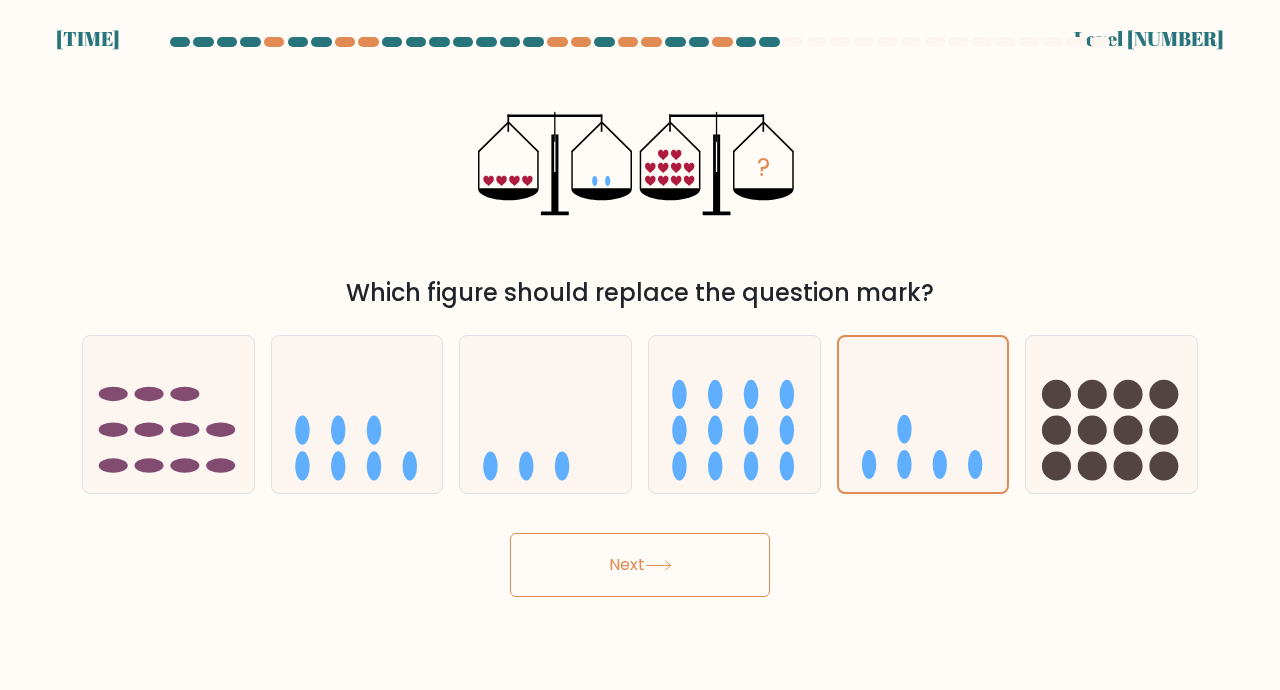 click on "Next" at bounding box center [640, 565] 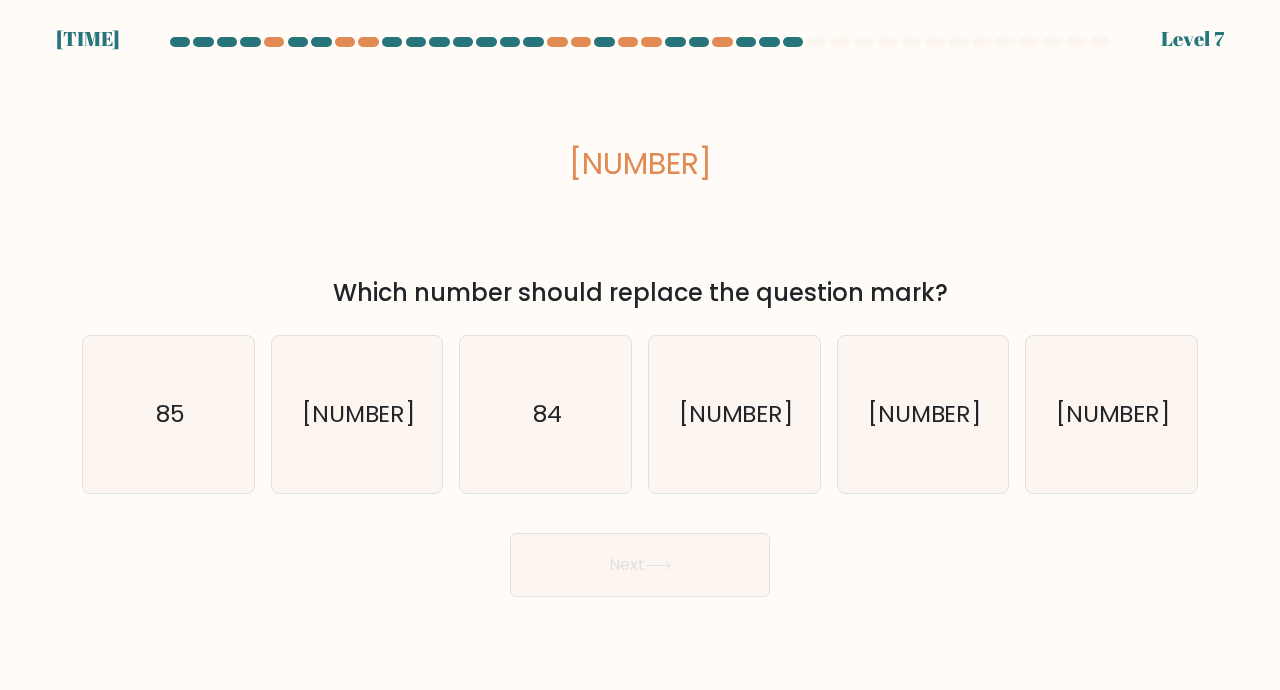click on "84" at bounding box center [545, 414] 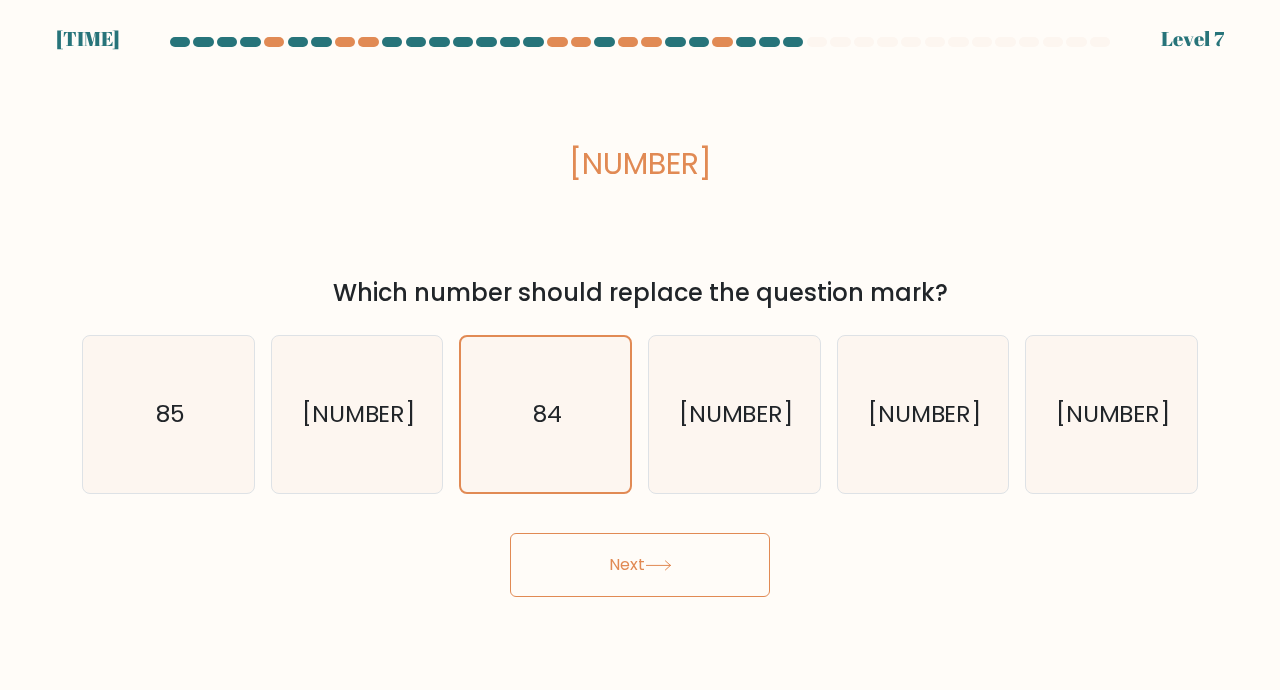 click on "Next" at bounding box center (640, 565) 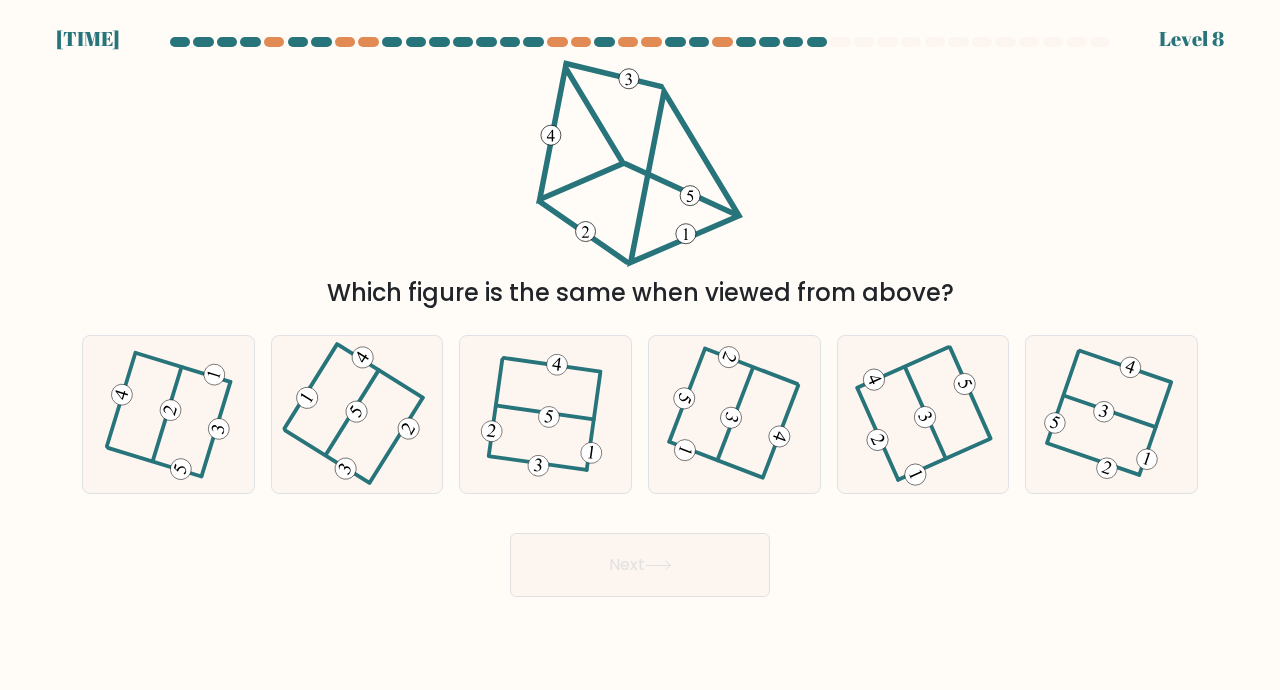 click at bounding box center [545, 414] 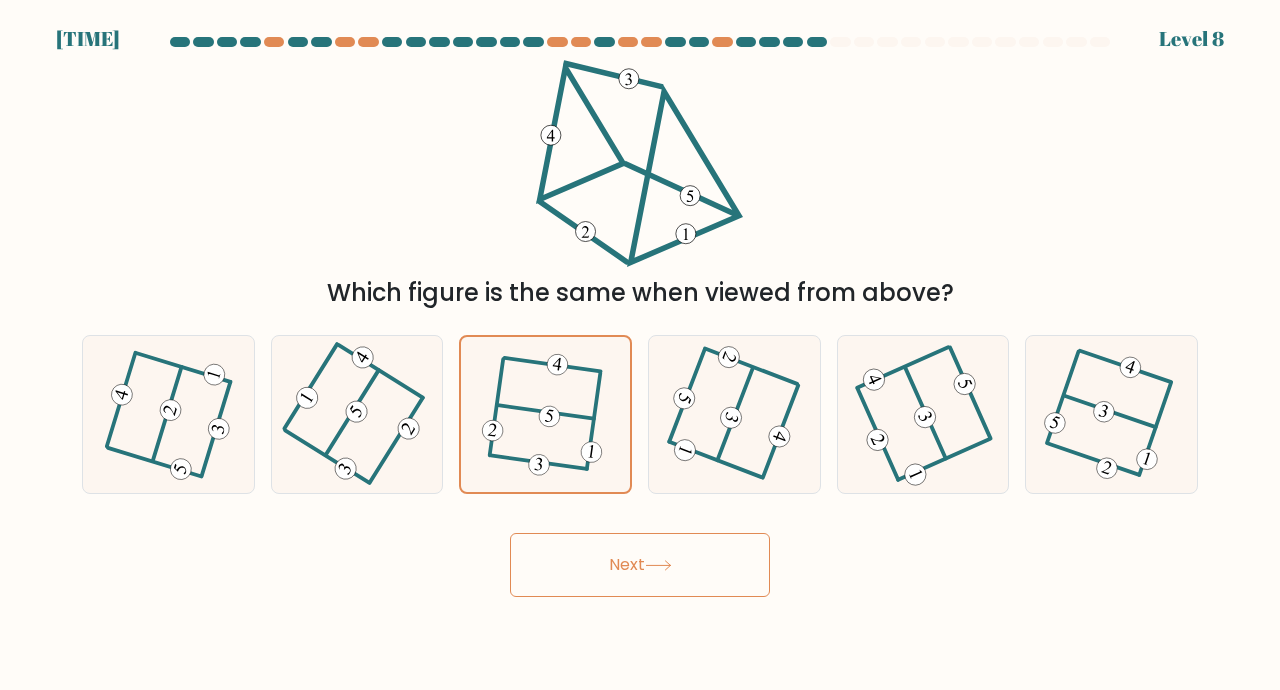 click at bounding box center (168, 414) 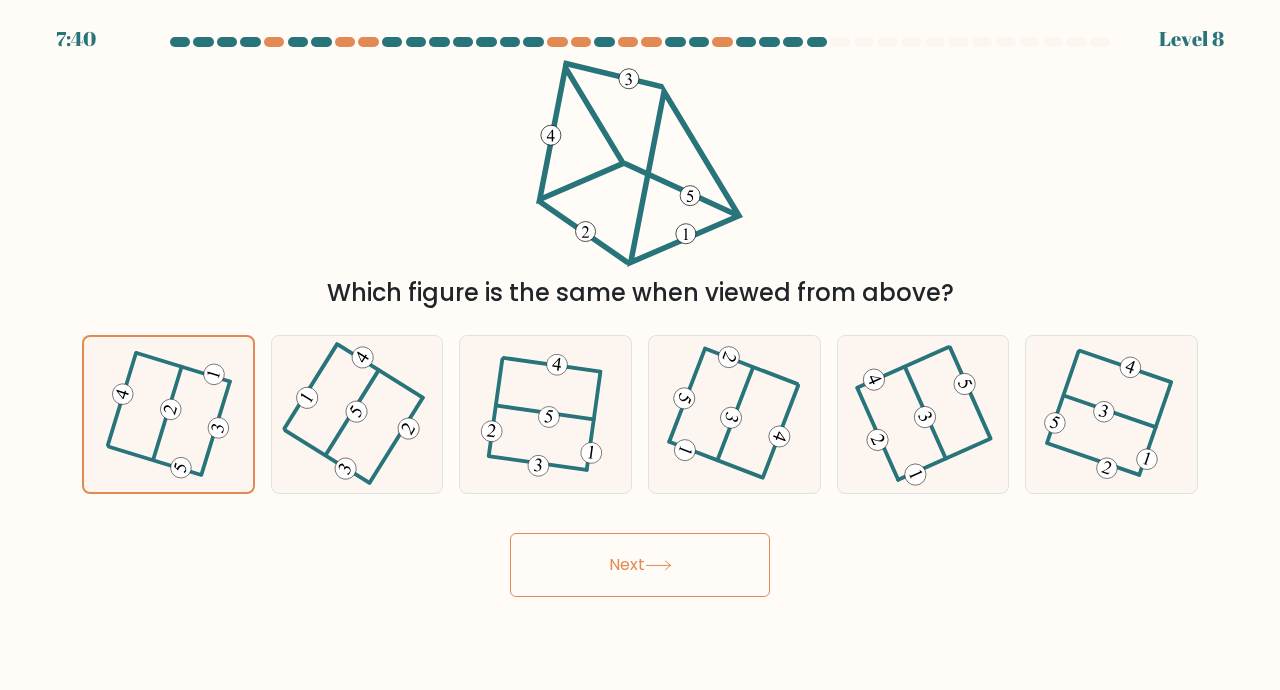 click at bounding box center (356, 414) 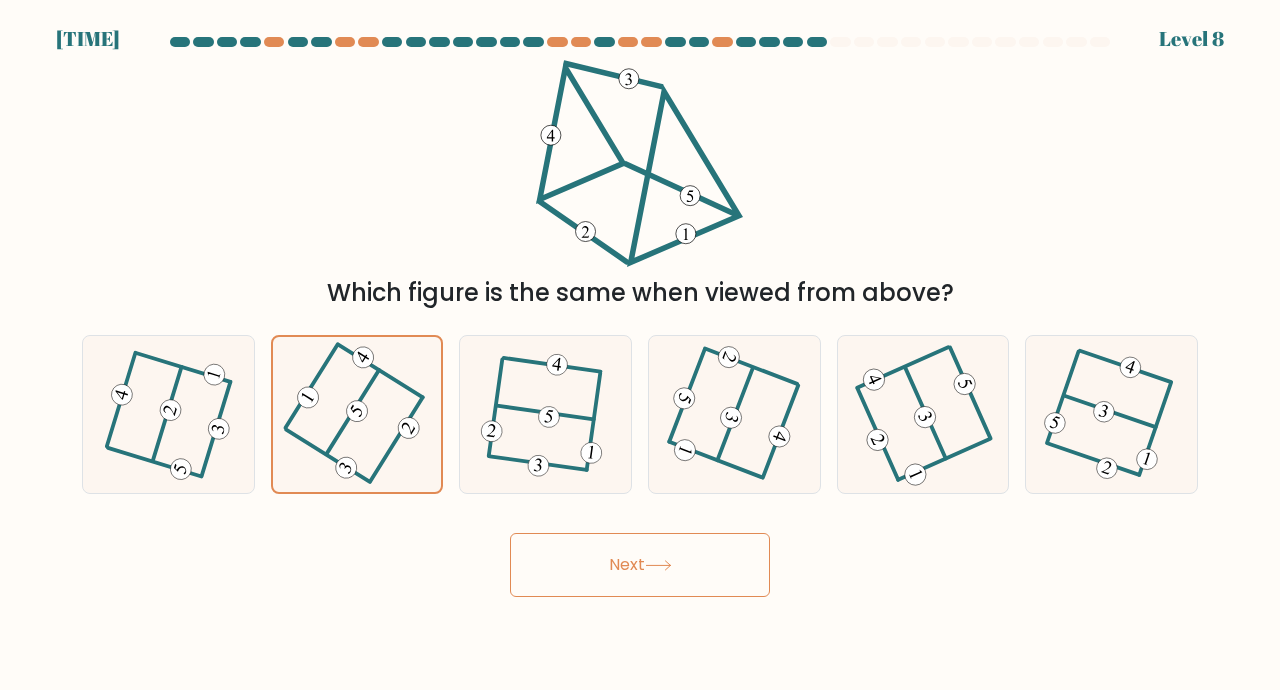 click at bounding box center (545, 414) 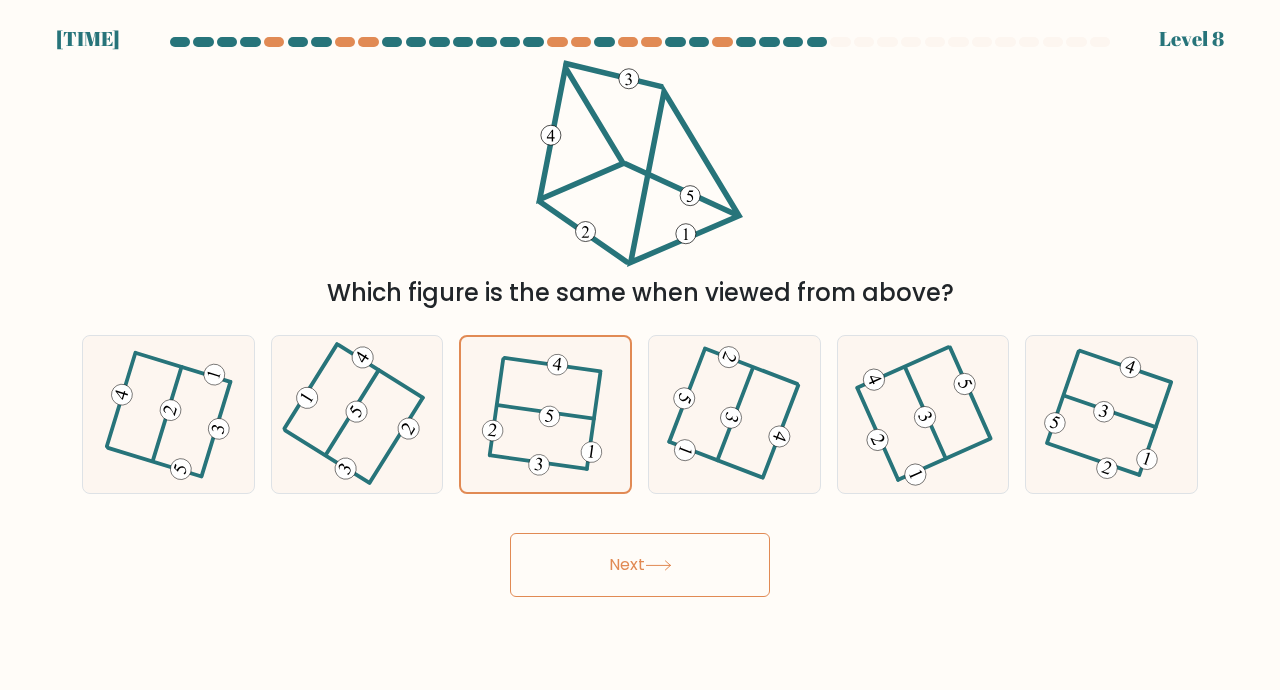 click on "Next" at bounding box center (640, 565) 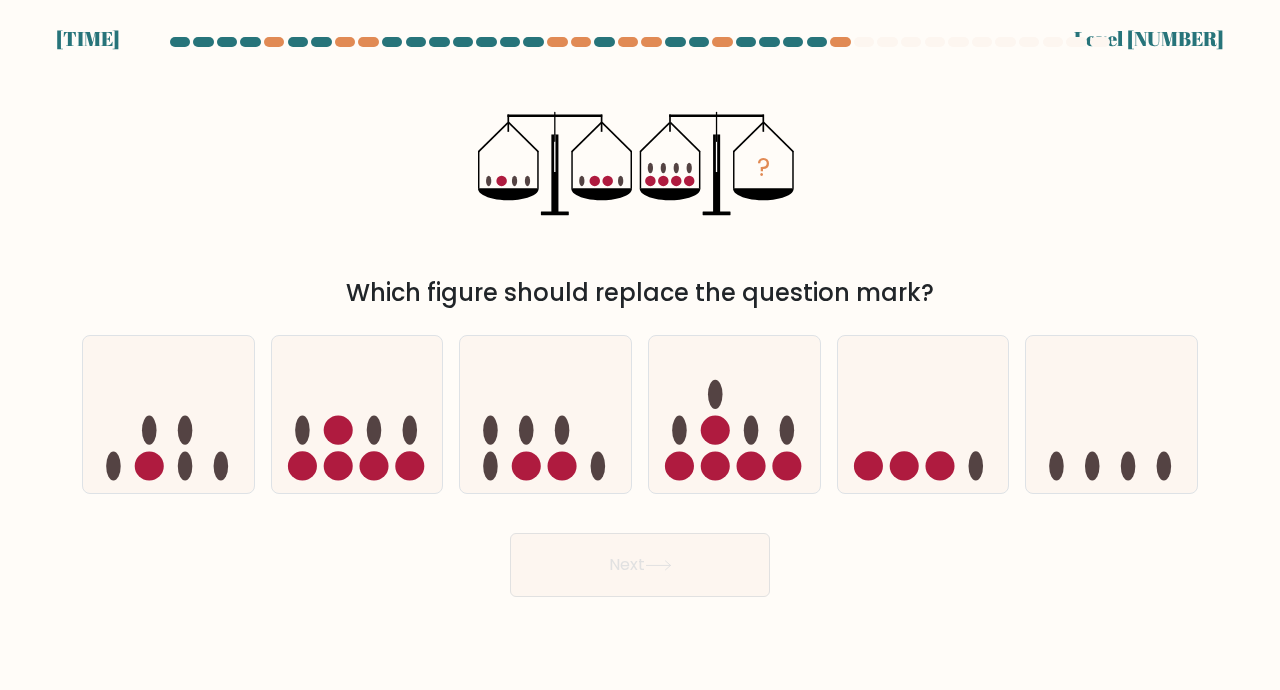 click at bounding box center (923, 414) 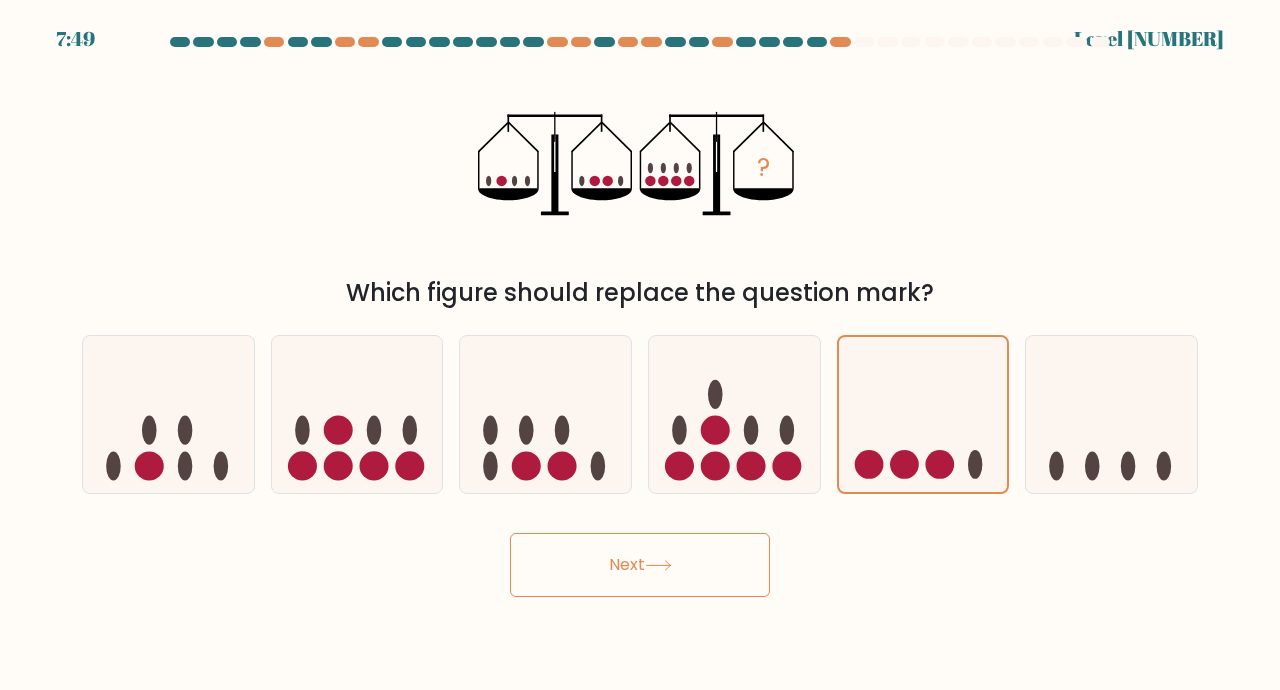 click on "Next" at bounding box center (640, 565) 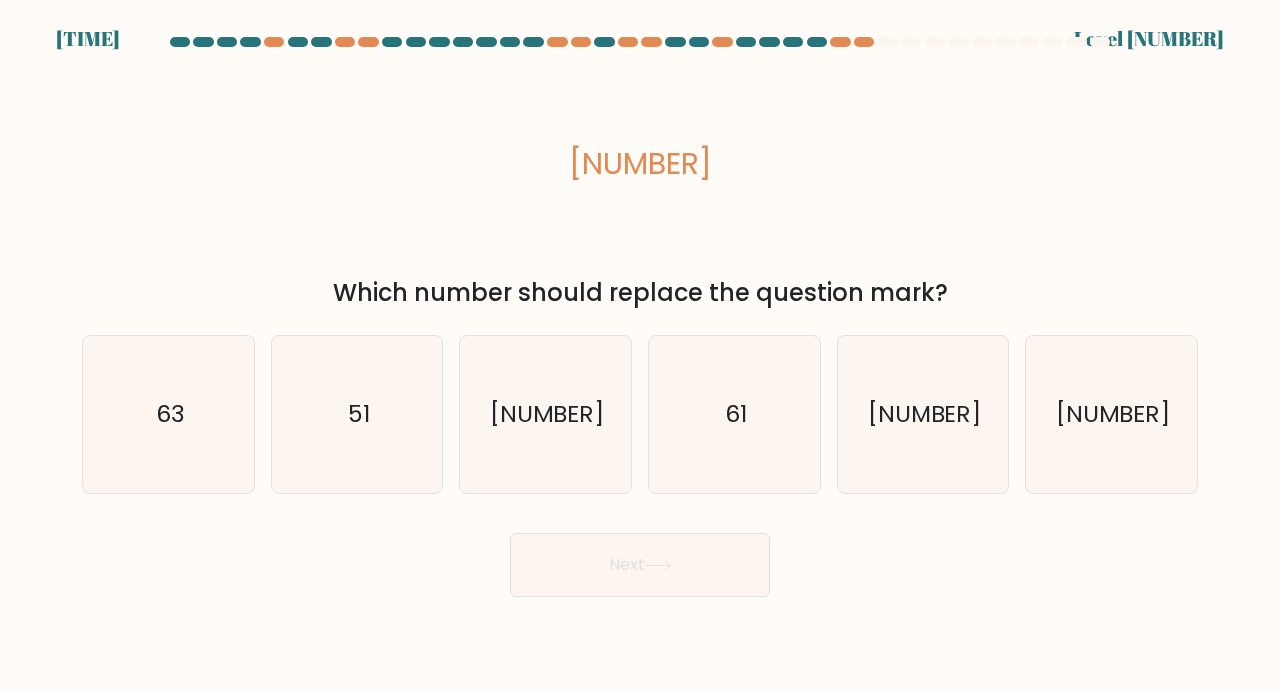 click on "49" at bounding box center (923, 414) 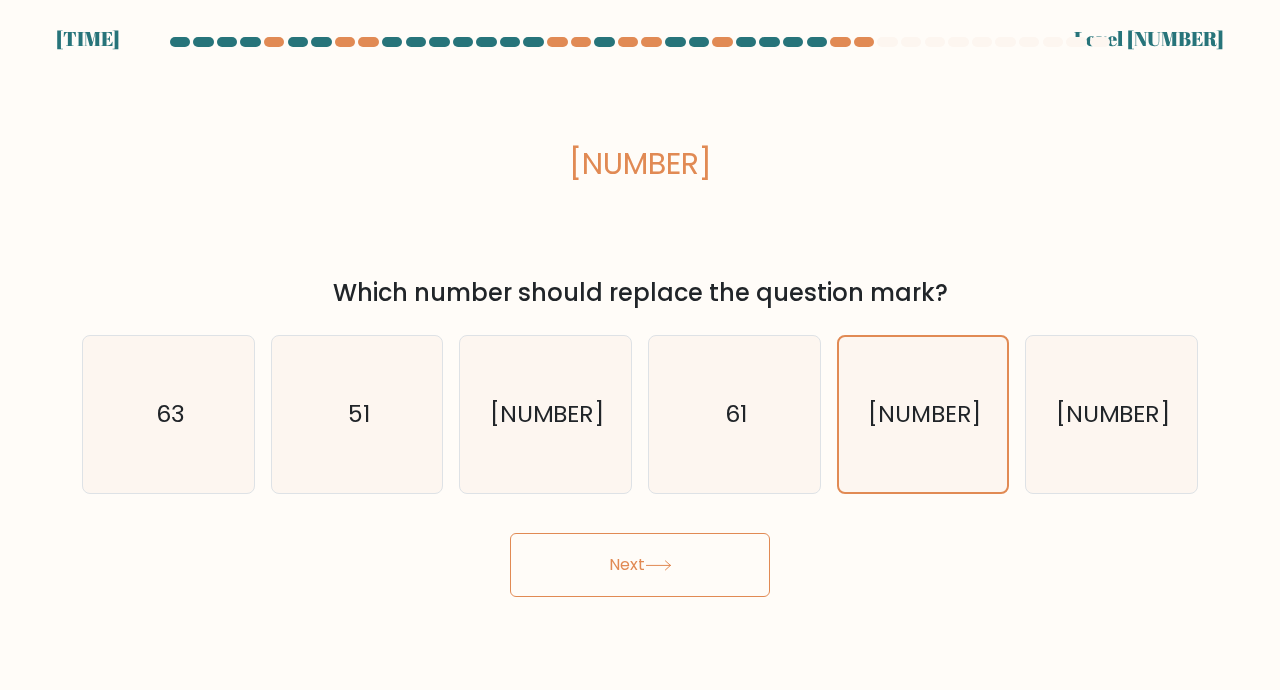click on "Next" at bounding box center [640, 565] 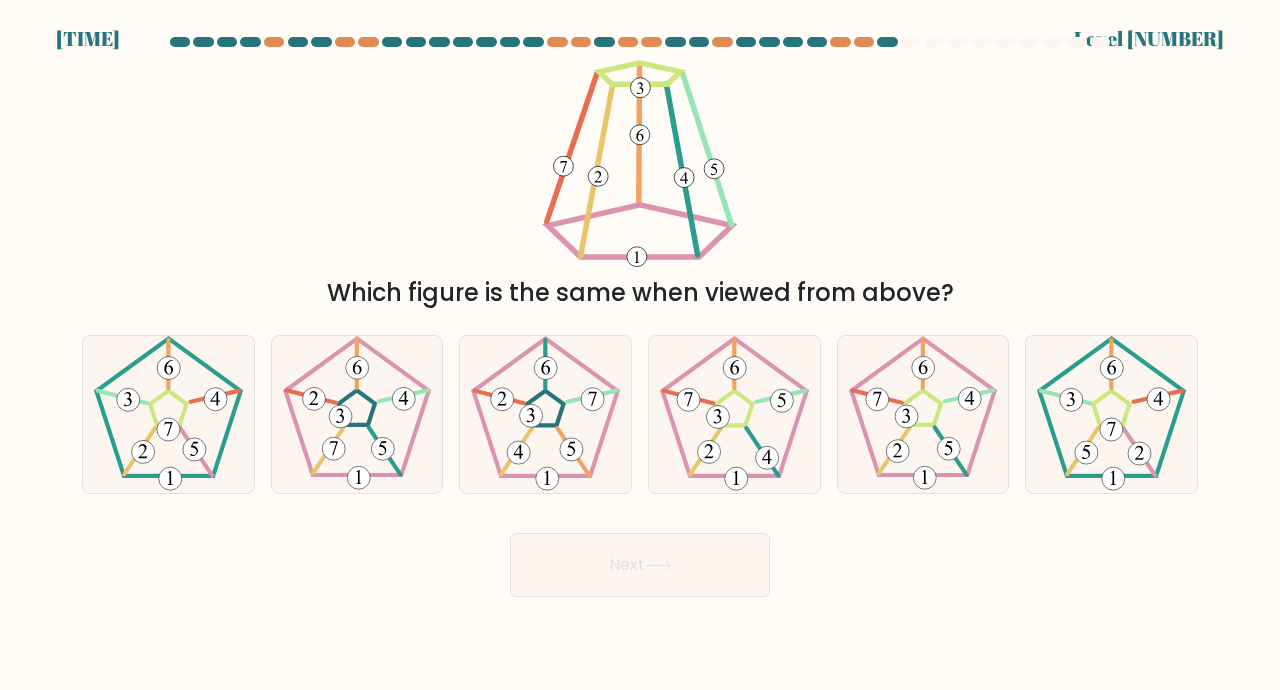 click at bounding box center [923, 414] 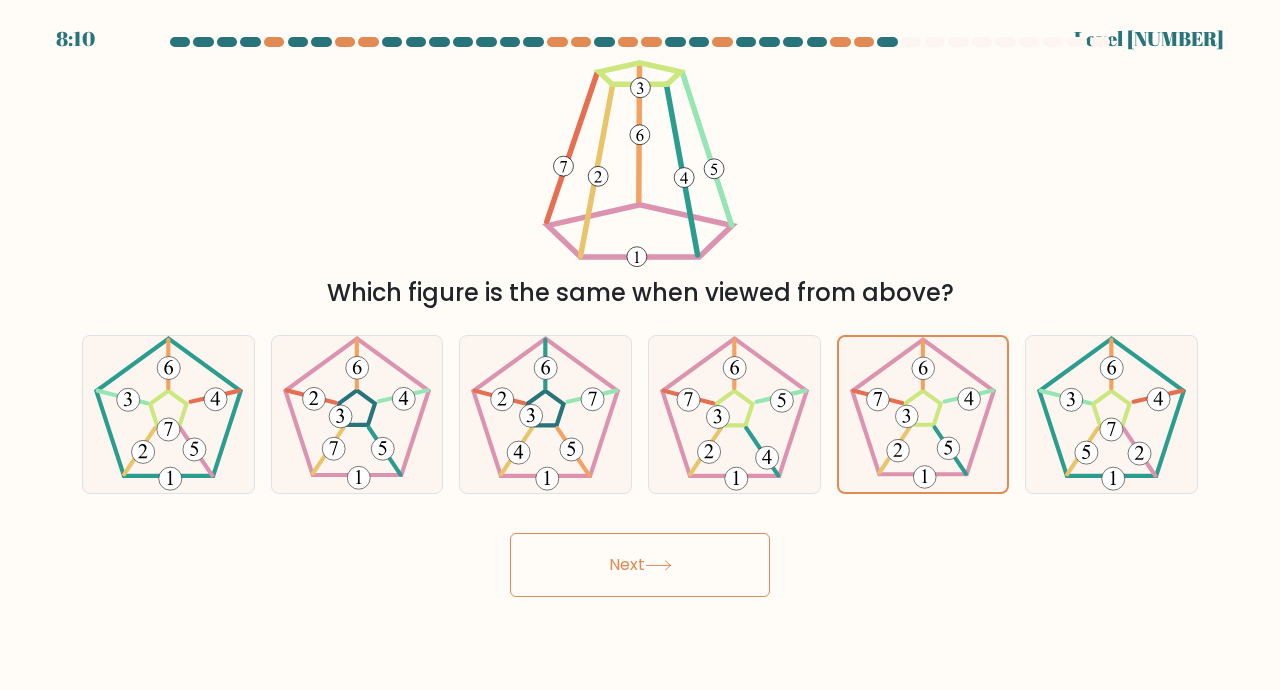 click on "Next" at bounding box center (640, 565) 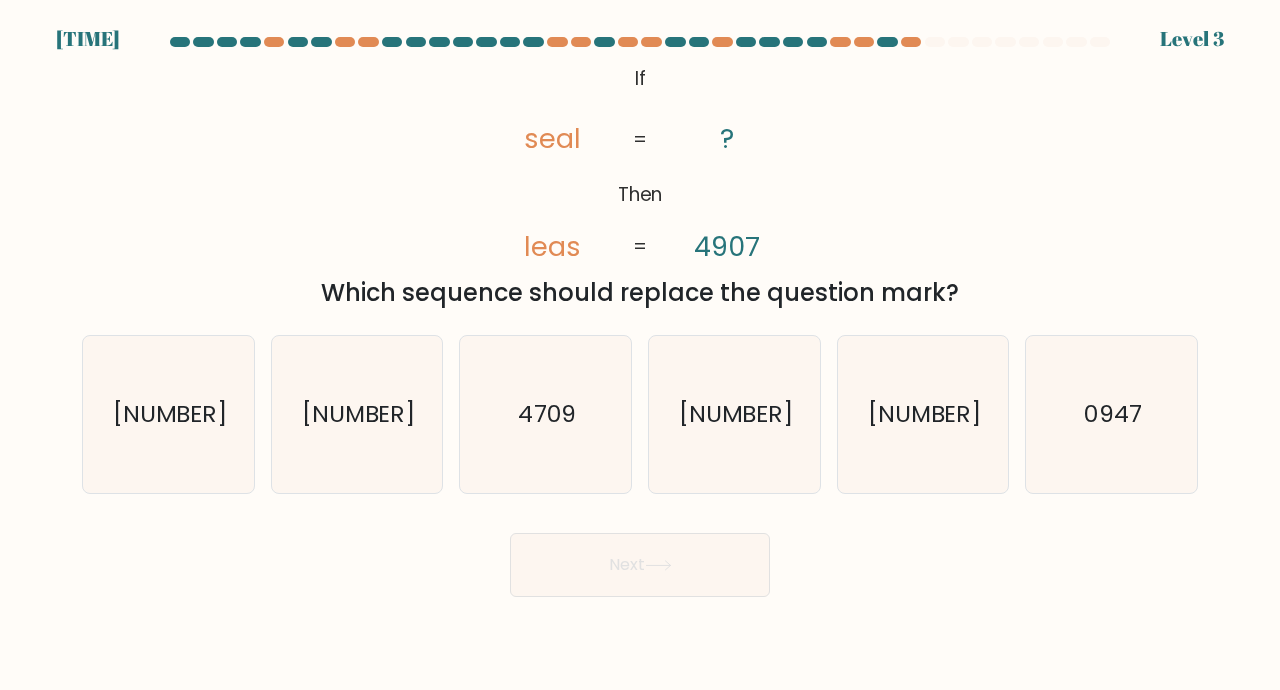 click on "7904" at bounding box center (734, 414) 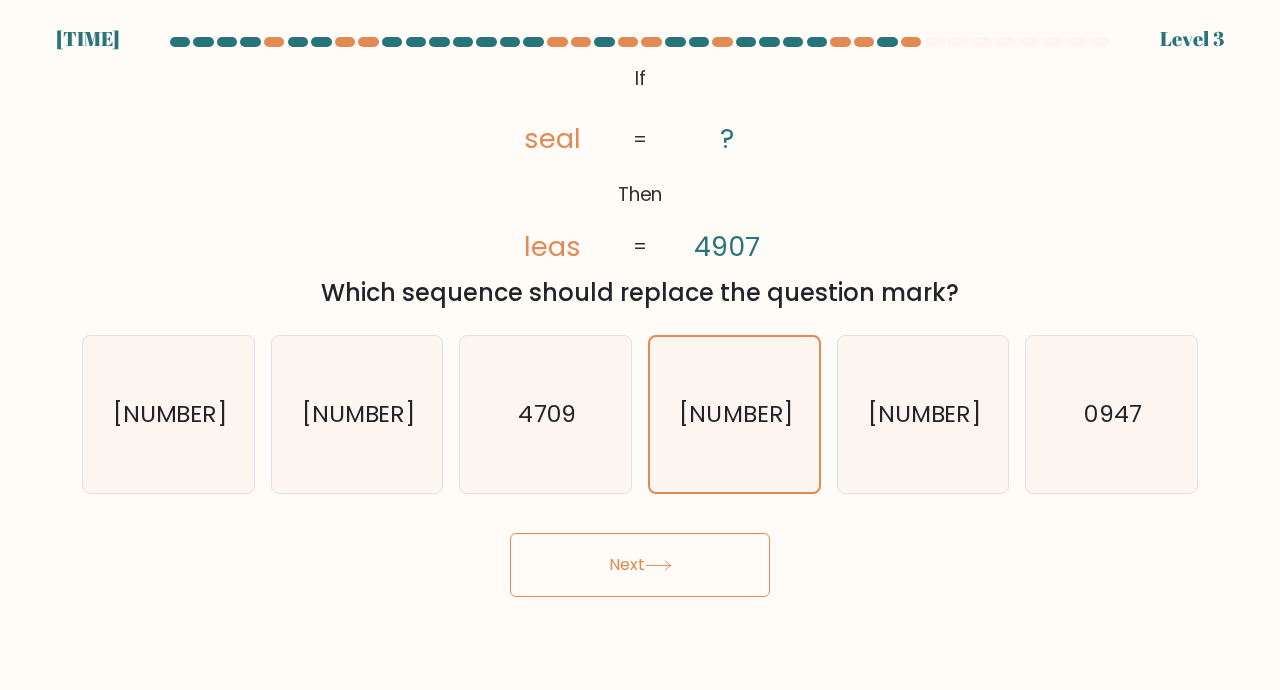 click on "Next" at bounding box center (640, 565) 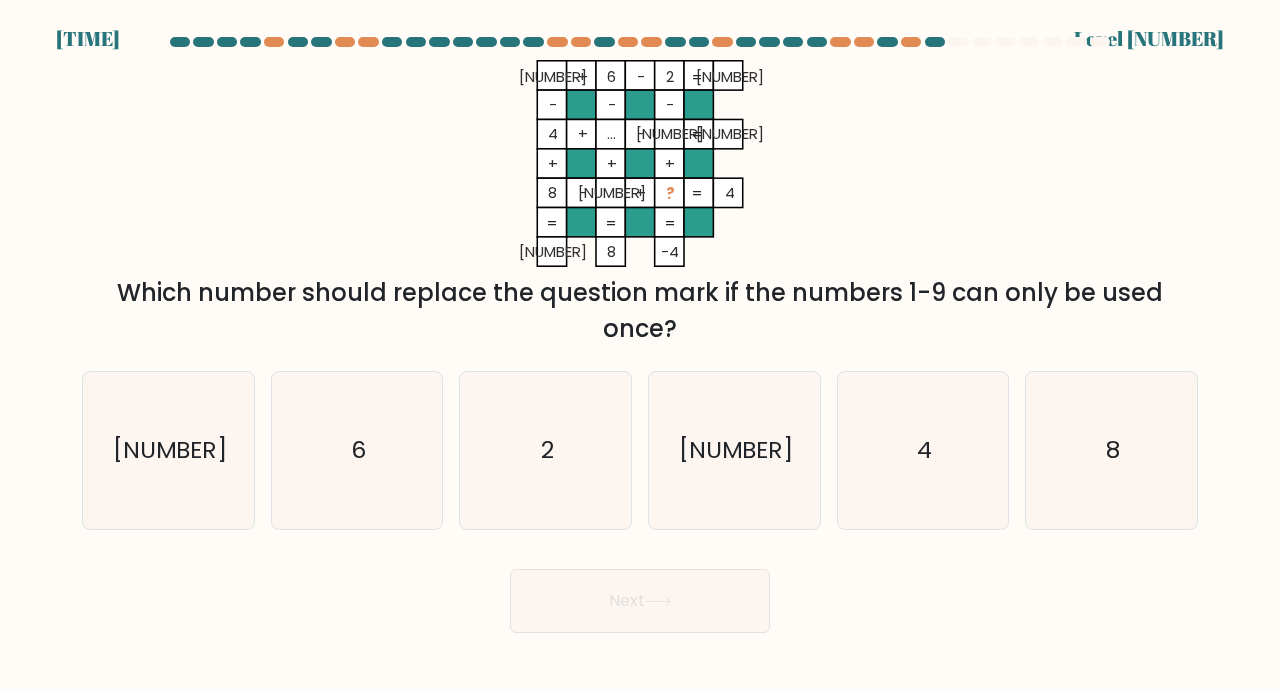 click on "1" at bounding box center [734, 450] 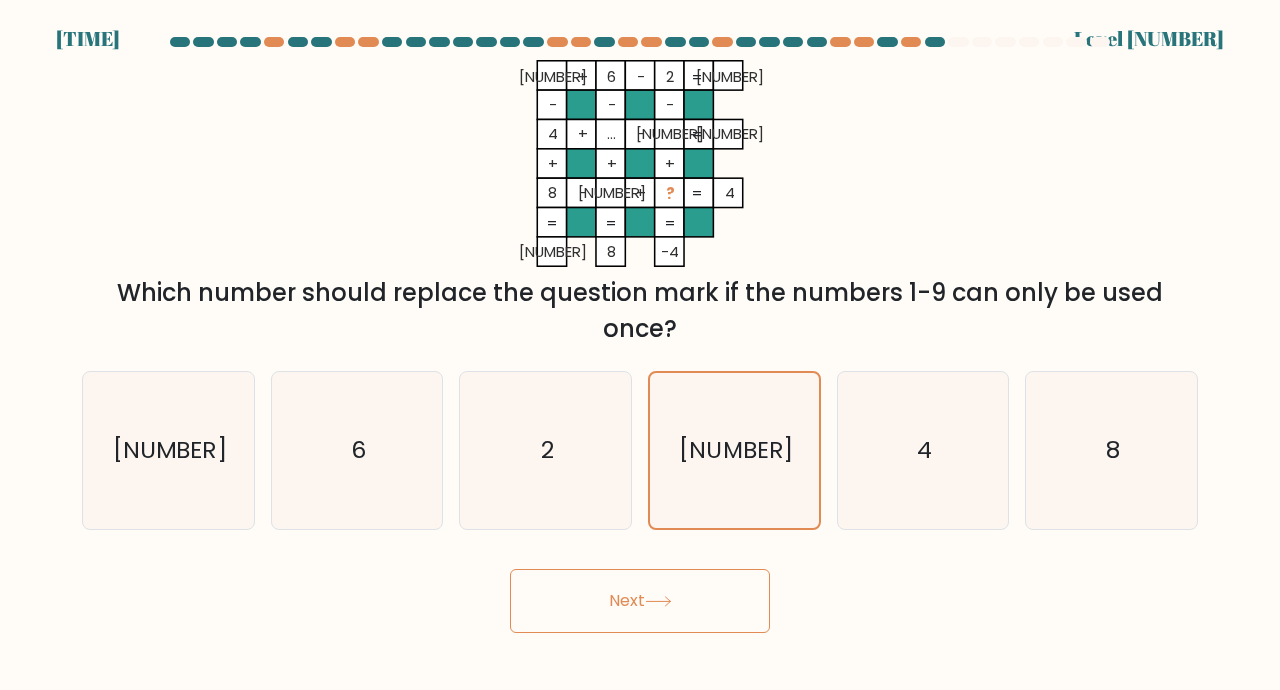 click on "Next" at bounding box center (640, 601) 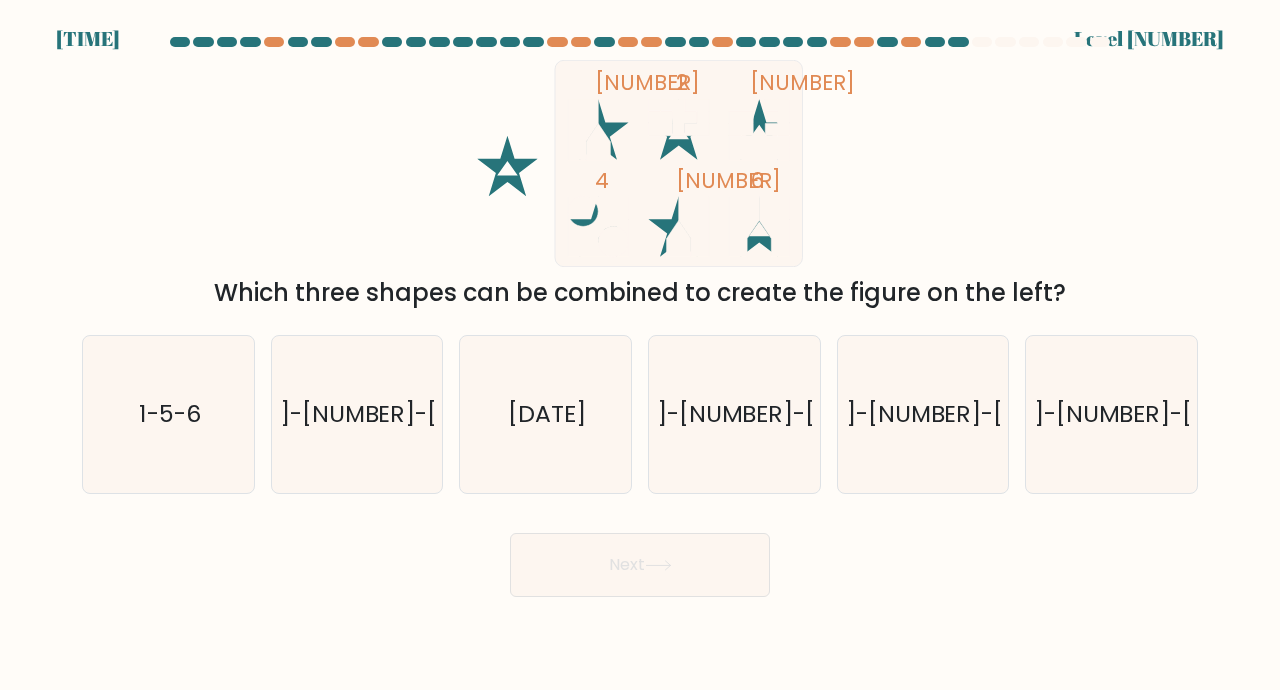 click on "1-5-6" at bounding box center [169, 413] 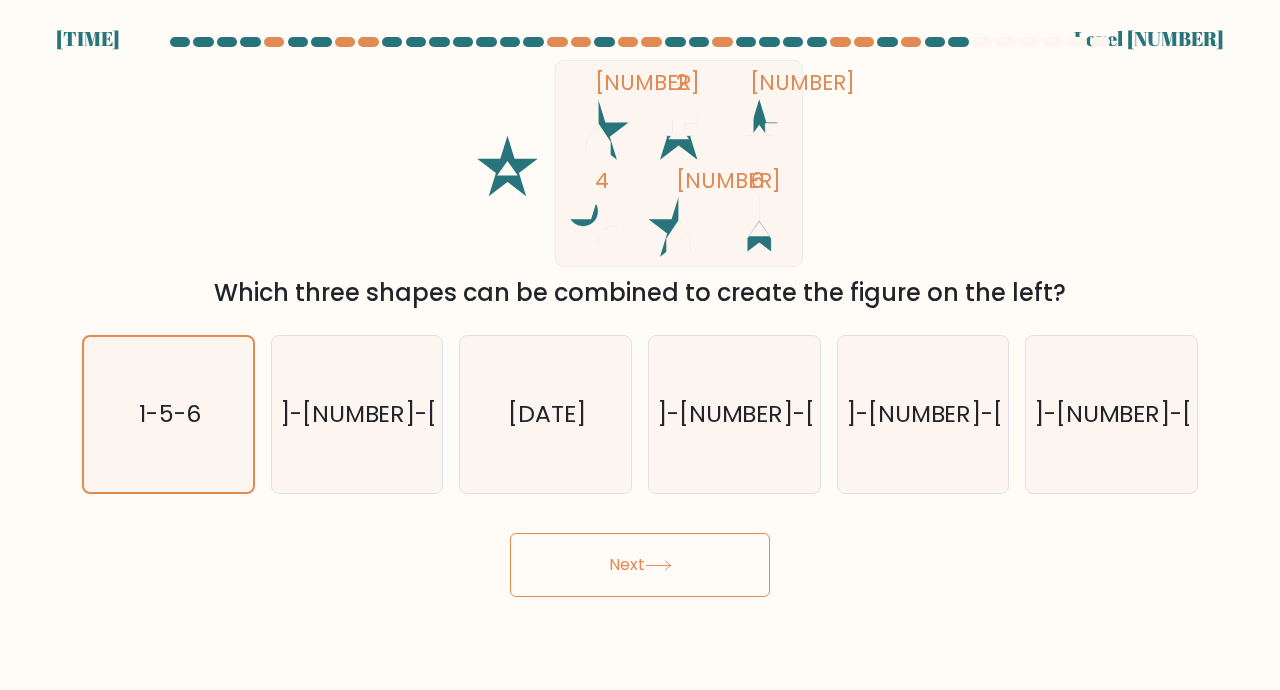 click on "Next" at bounding box center [640, 565] 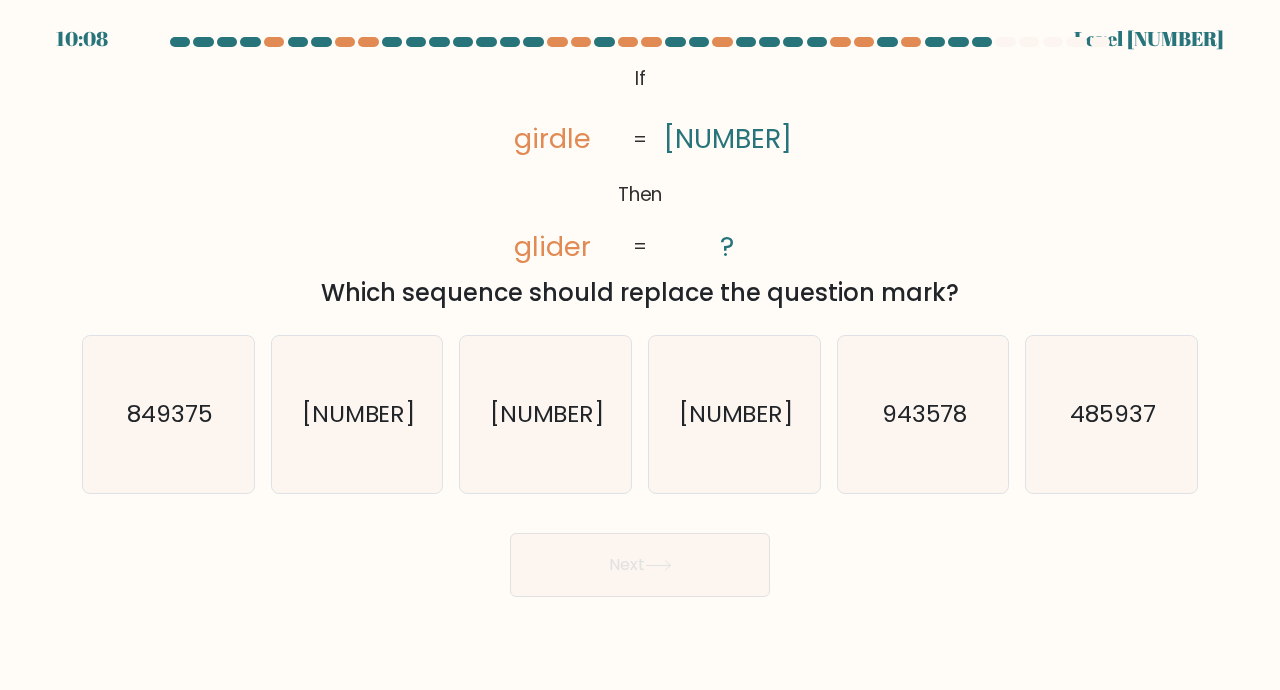 click on "485937" at bounding box center [1111, 414] 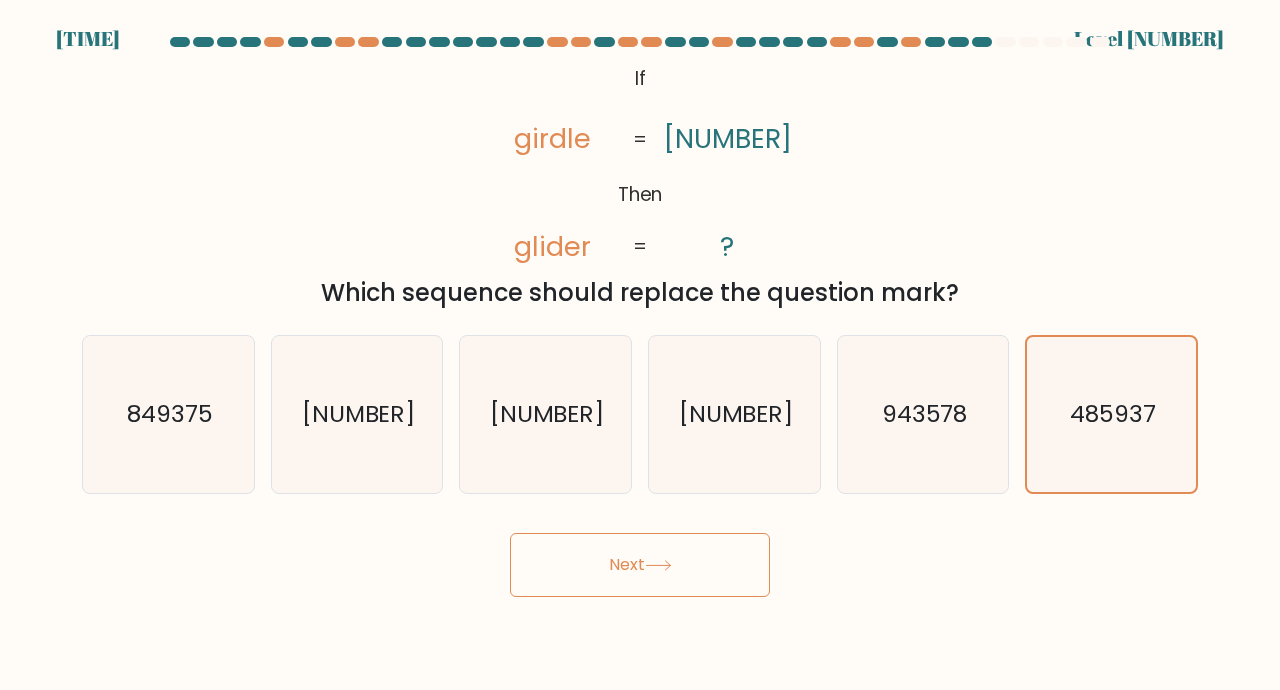 click on "Next" at bounding box center (640, 565) 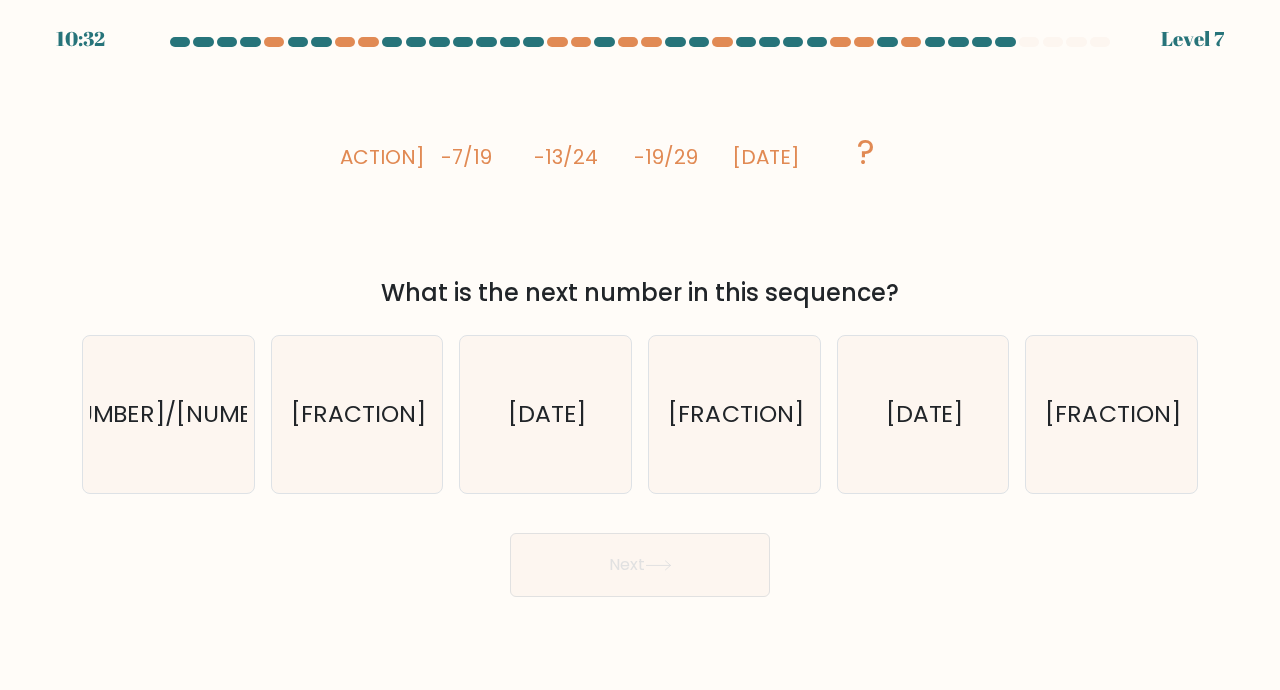 click on "-31/39" at bounding box center [168, 414] 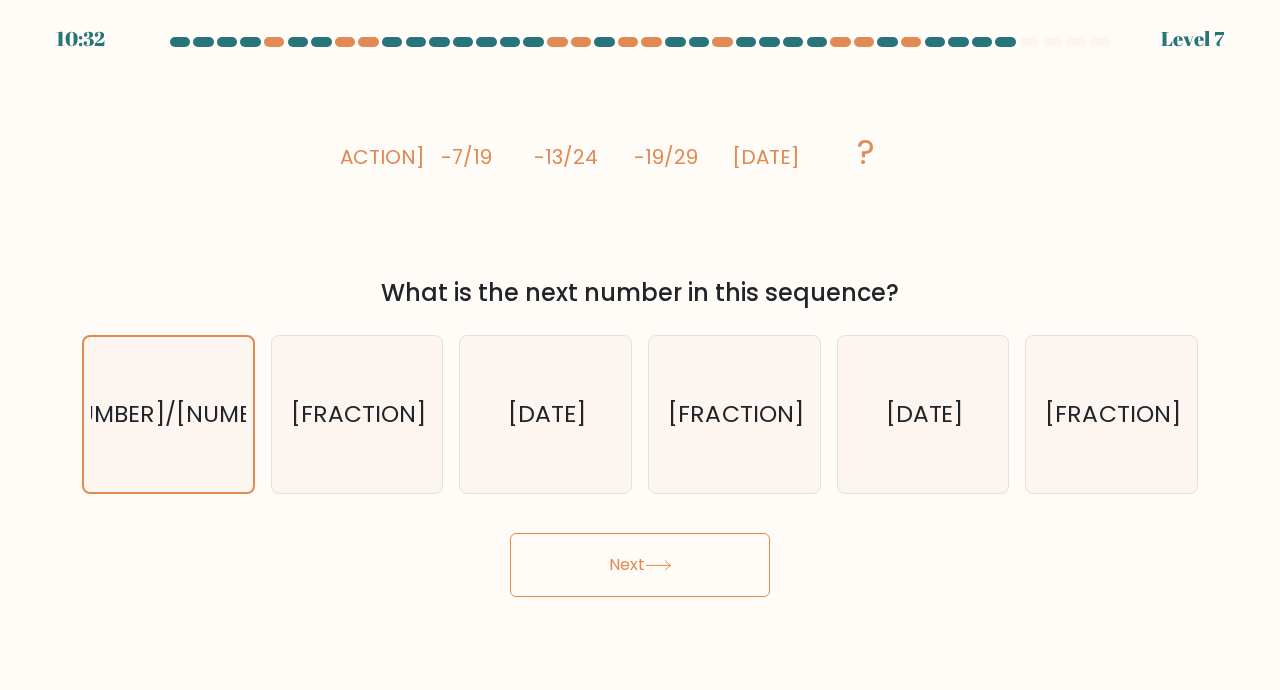 click on "10:32
Level 7" at bounding box center (640, 345) 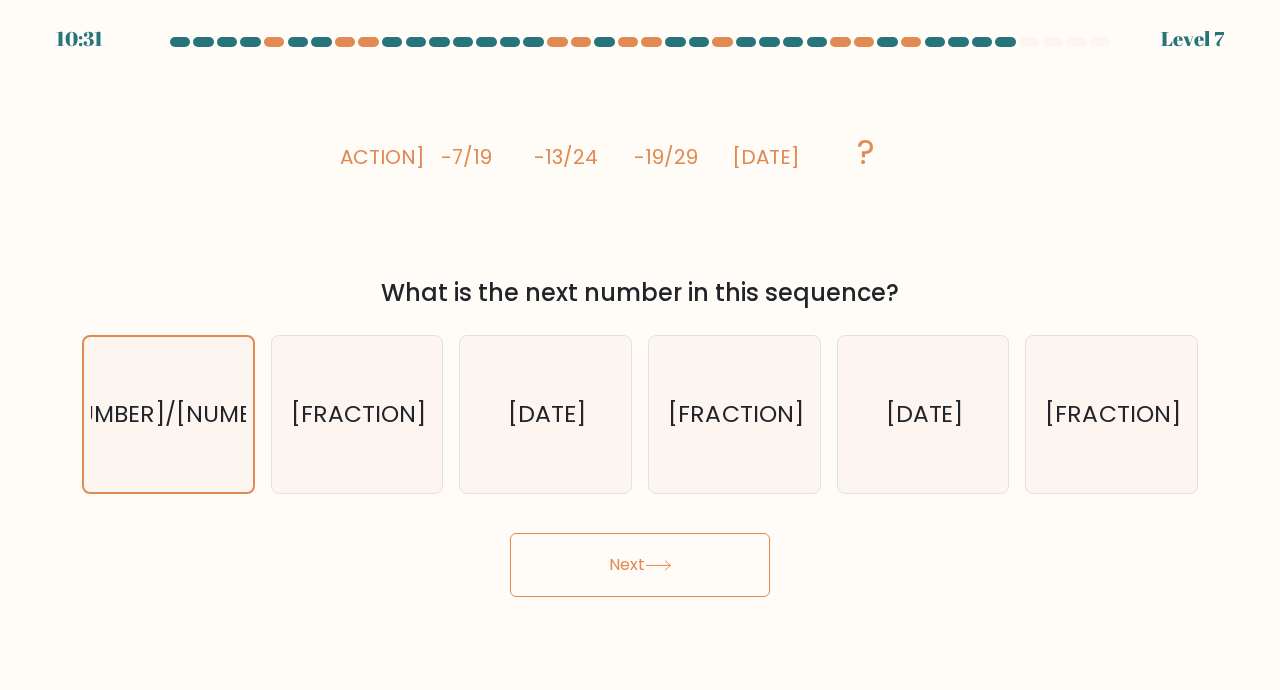 click on "Next" at bounding box center (640, 565) 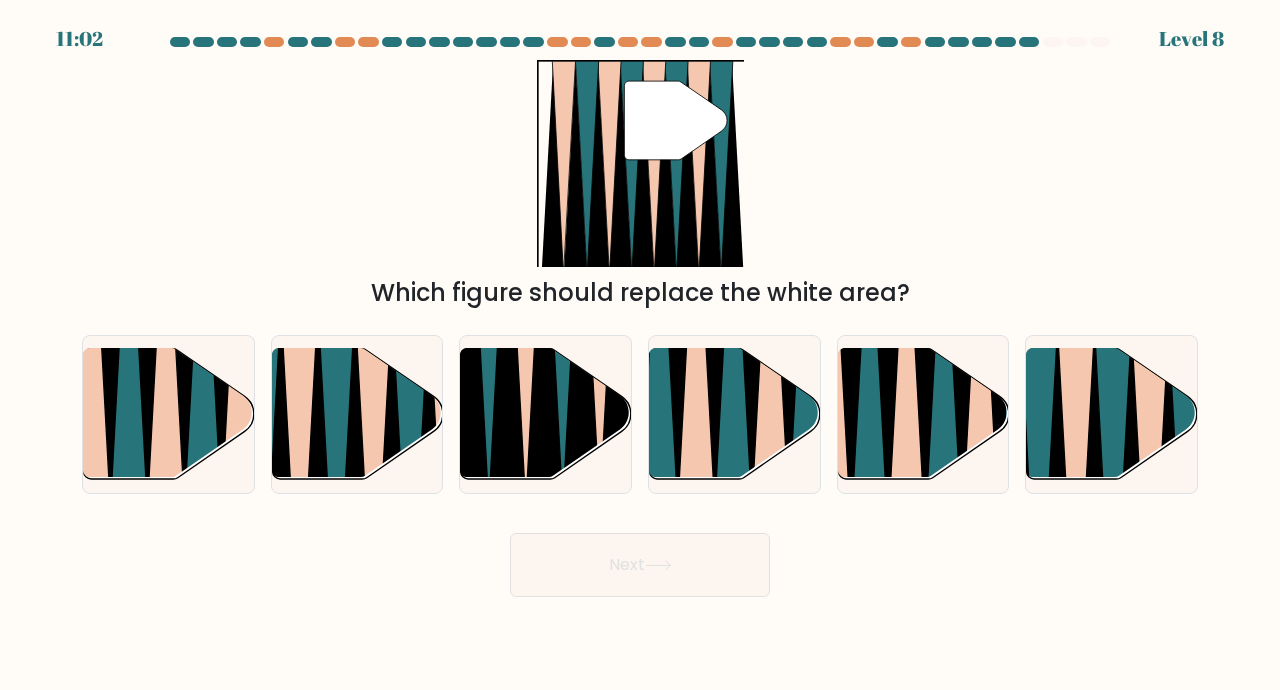 click at bounding box center [1131, 486] 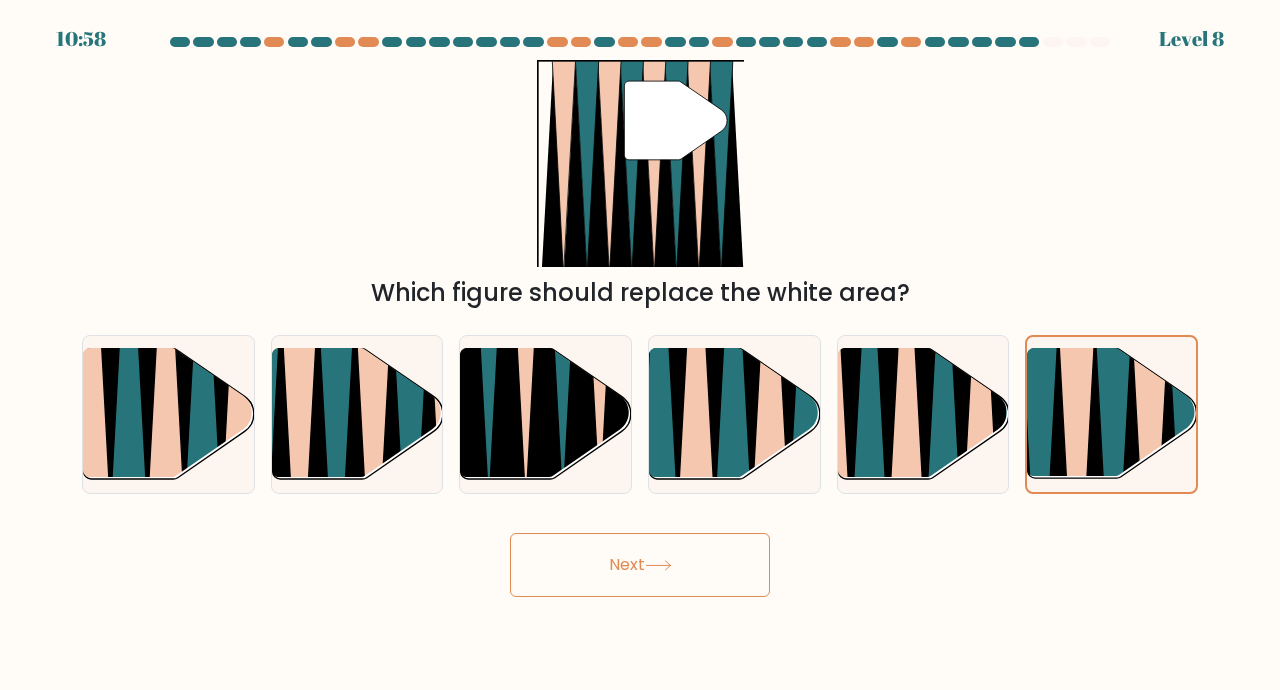 click on "Next" at bounding box center (640, 565) 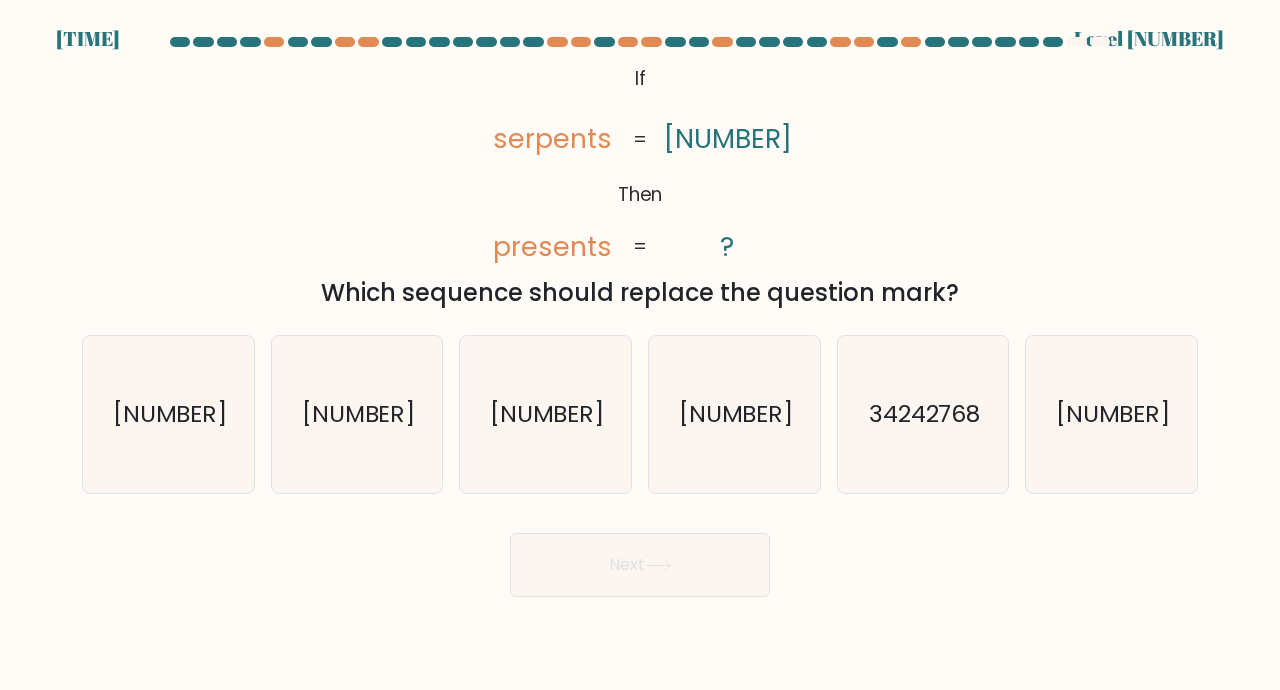 click on "67424382" at bounding box center [1111, 414] 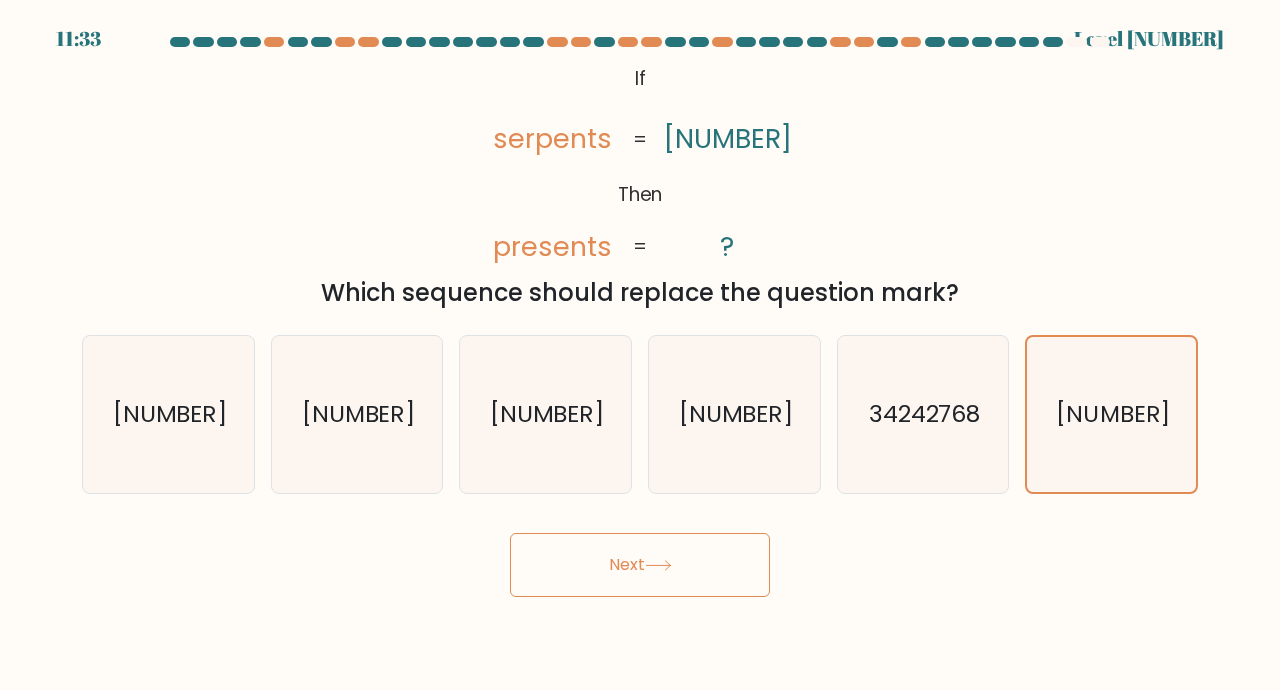 click on "Next" at bounding box center [640, 565] 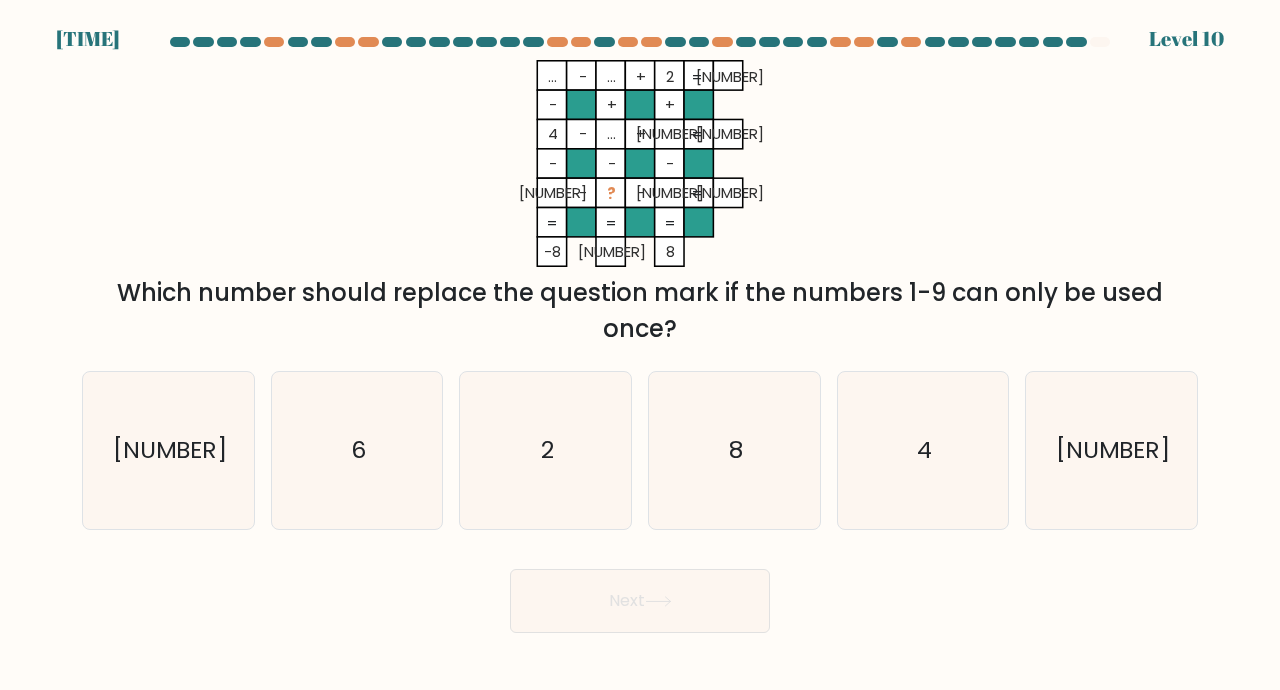 click on "7" at bounding box center [1111, 450] 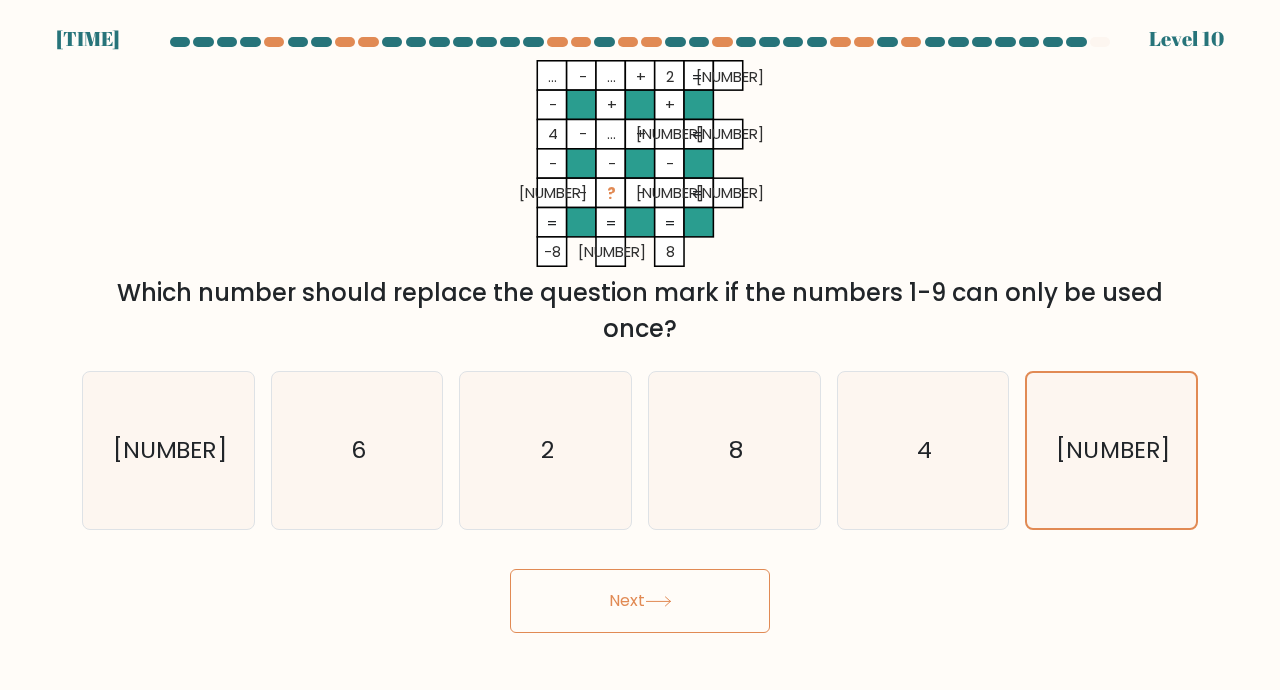 click on "Next" at bounding box center [640, 601] 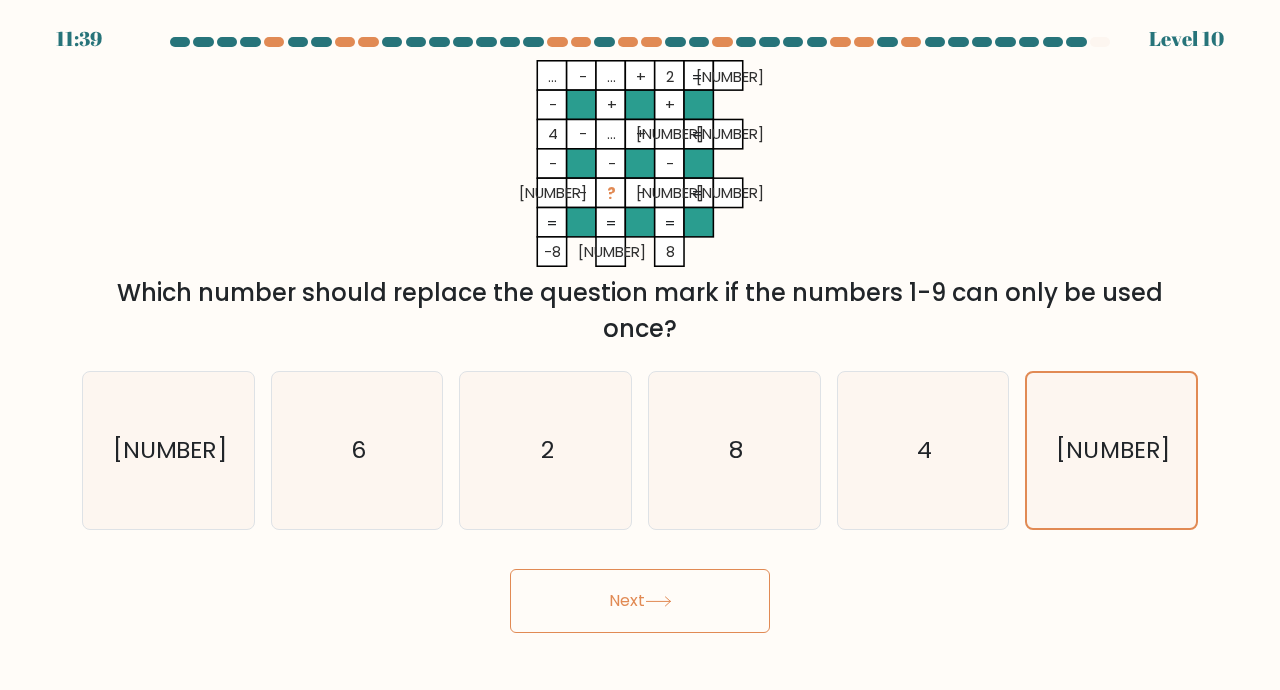 click on "Next" at bounding box center [640, 601] 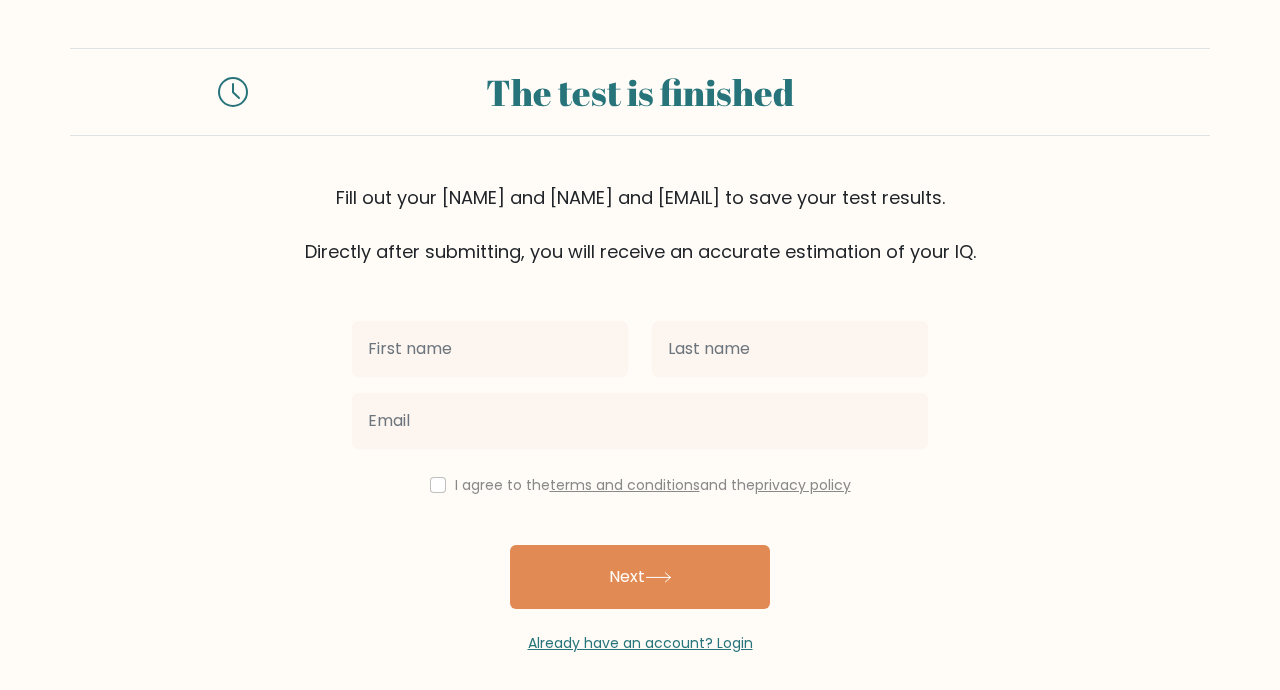 scroll, scrollTop: 0, scrollLeft: 0, axis: both 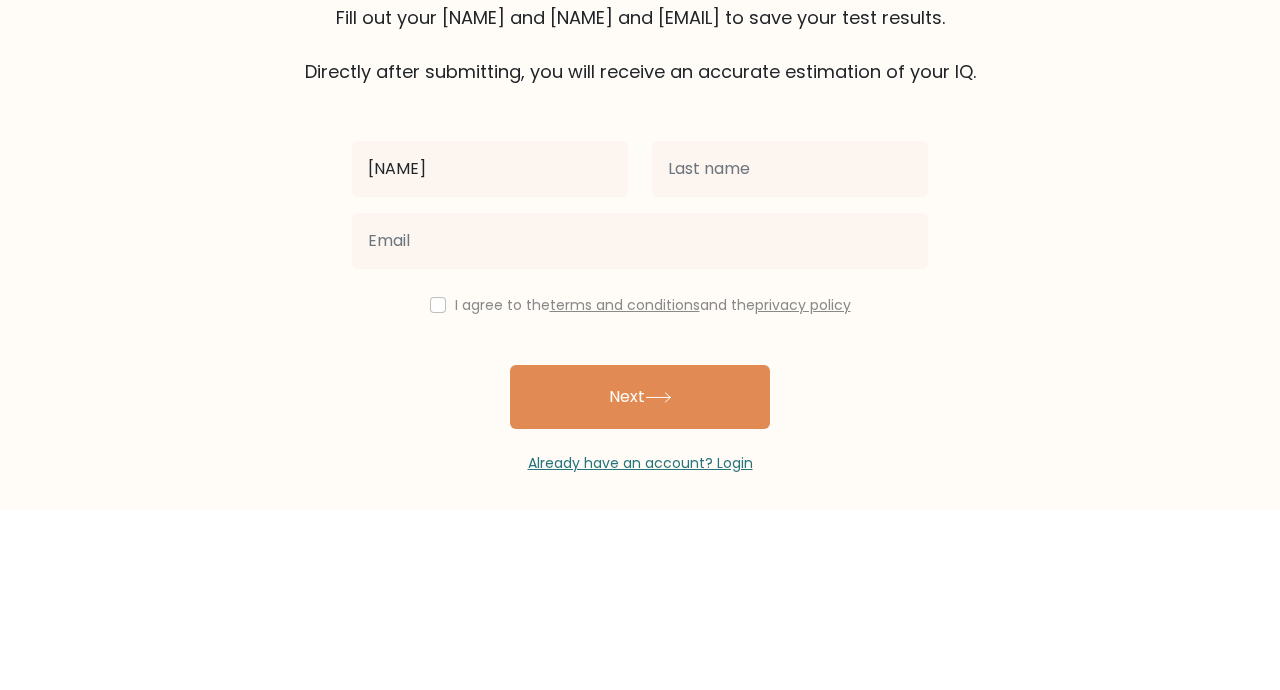 type on "[NAME]" 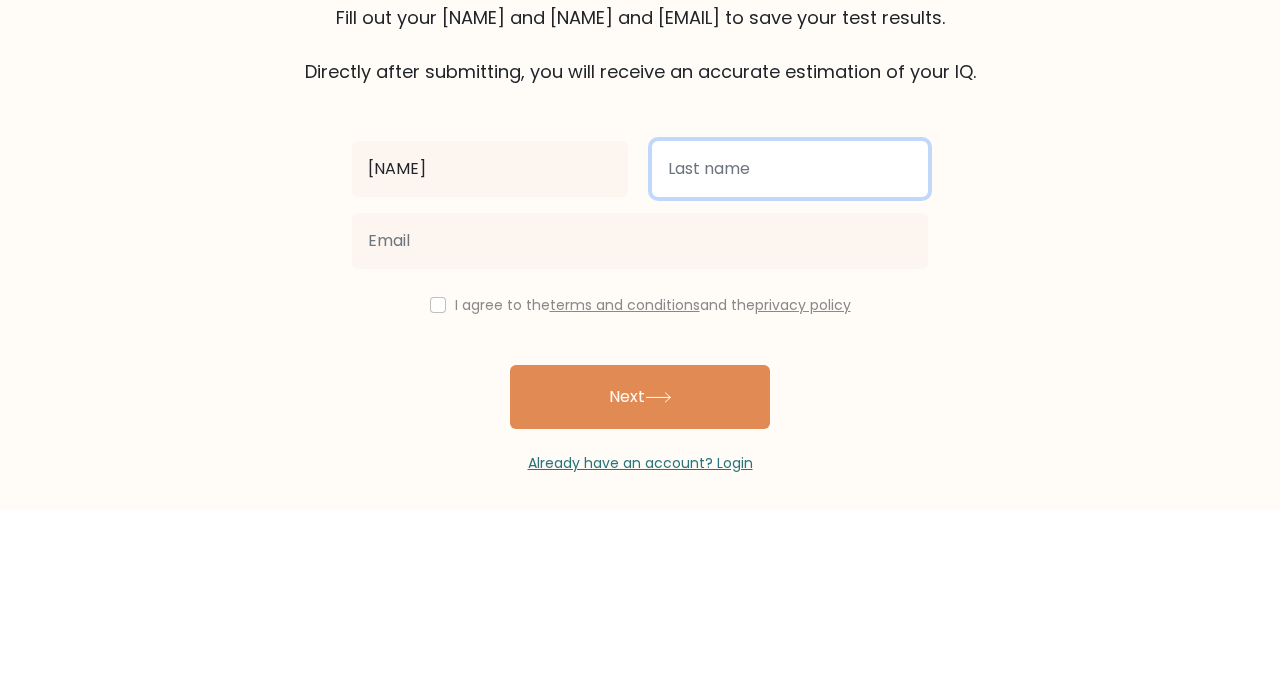 click at bounding box center [790, 349] 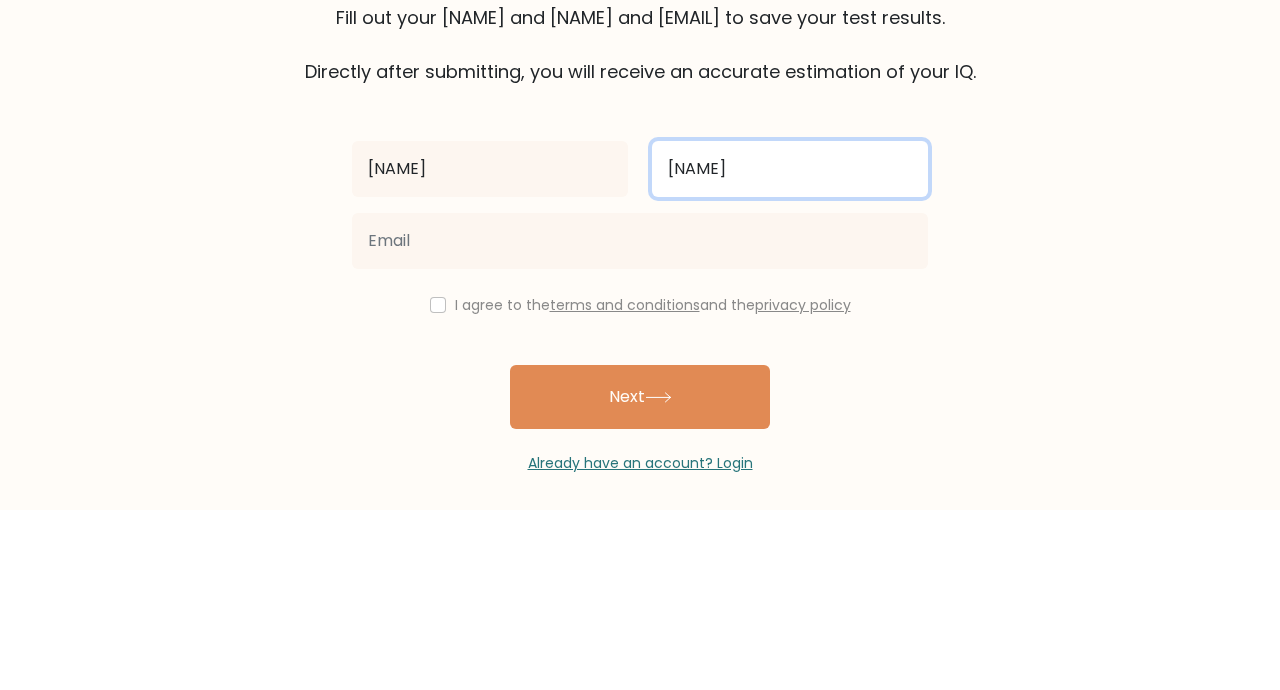 type on "[NAME]" 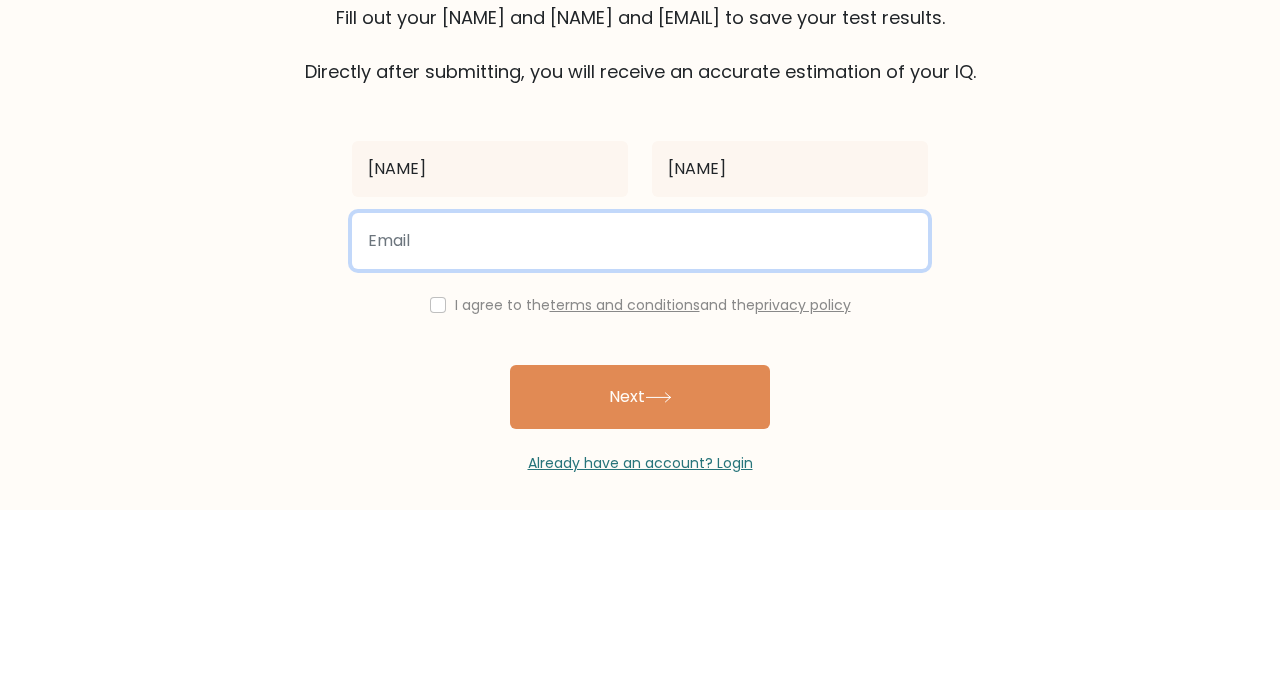 click at bounding box center [640, 421] 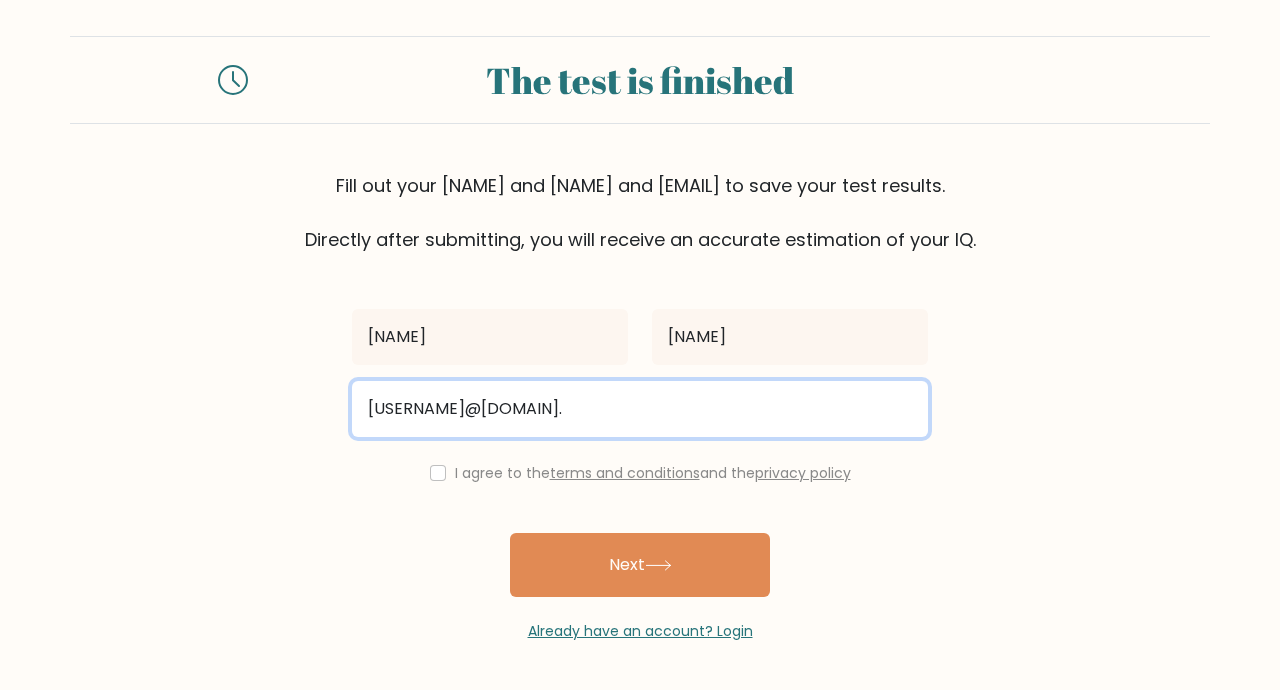 scroll, scrollTop: 33, scrollLeft: 0, axis: vertical 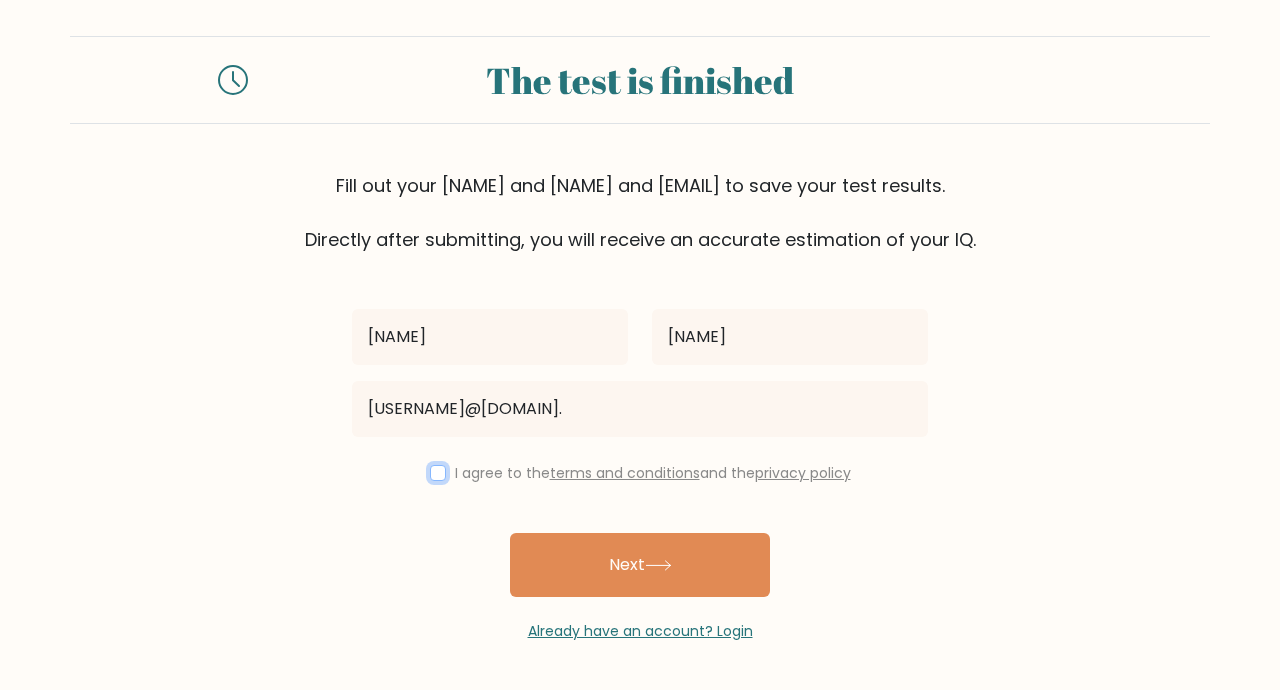 click at bounding box center (438, 473) 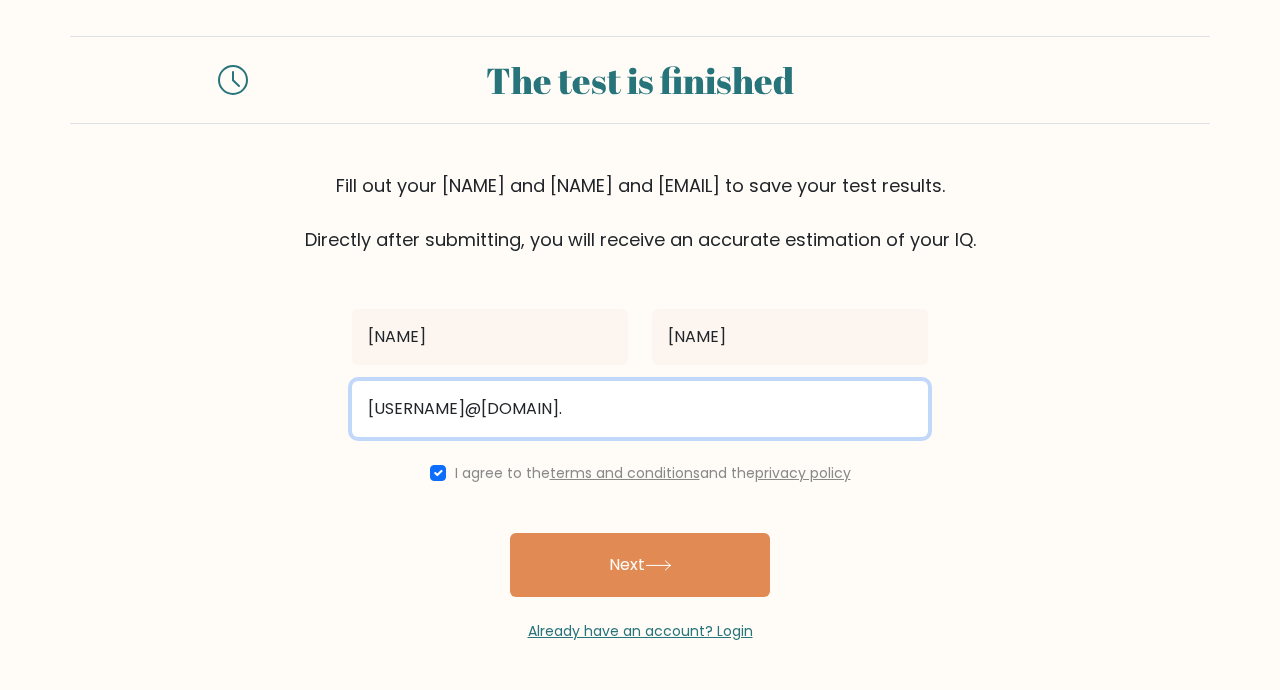 click on "[USERNAME]@[DOMAIN]." at bounding box center (640, 409) 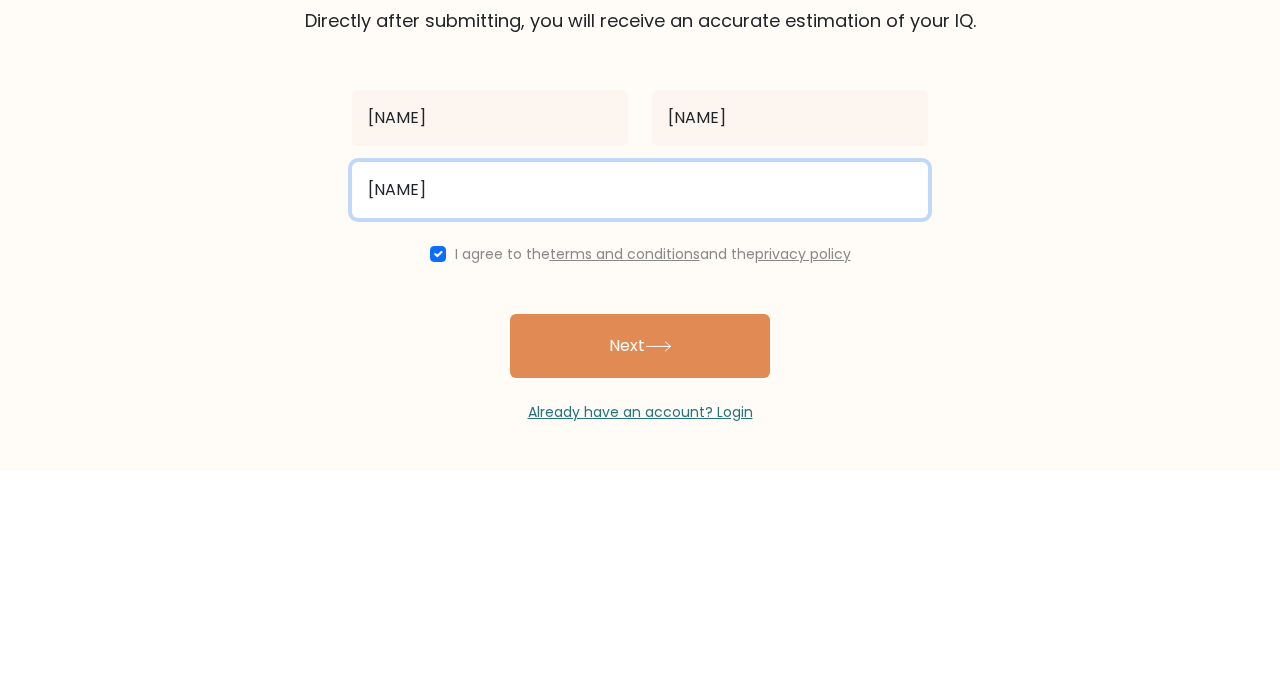 type on "[NAME]" 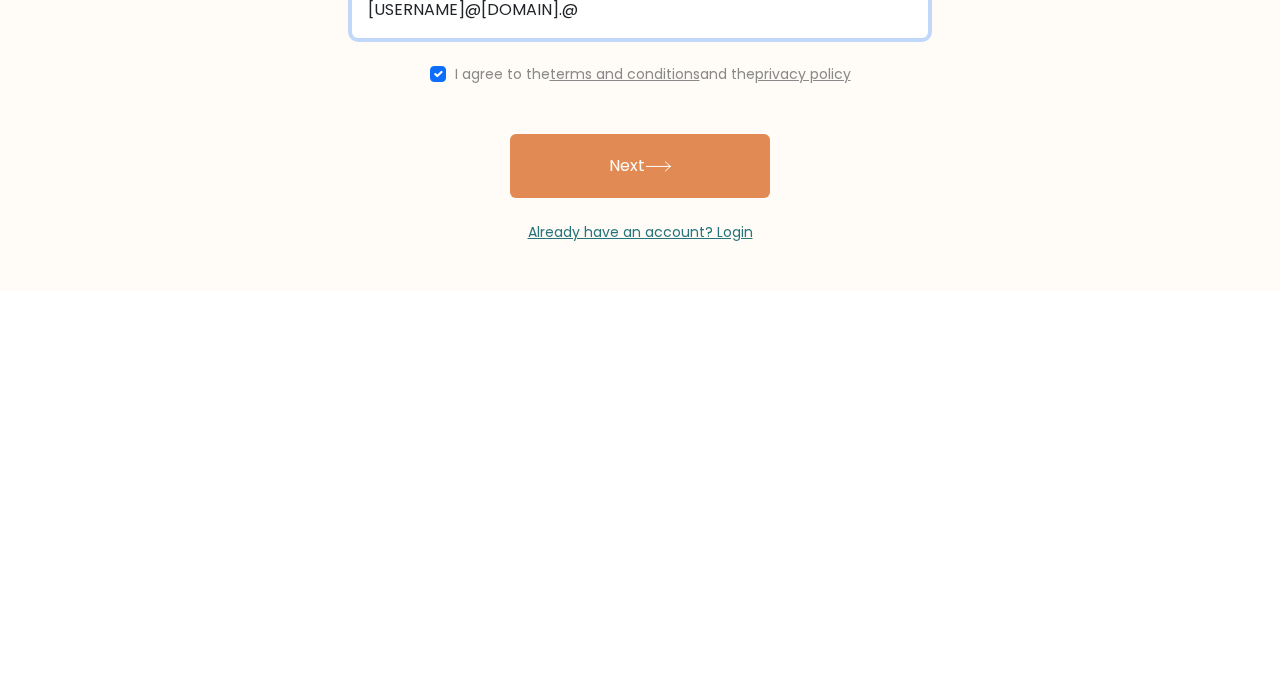 scroll, scrollTop: 64, scrollLeft: 0, axis: vertical 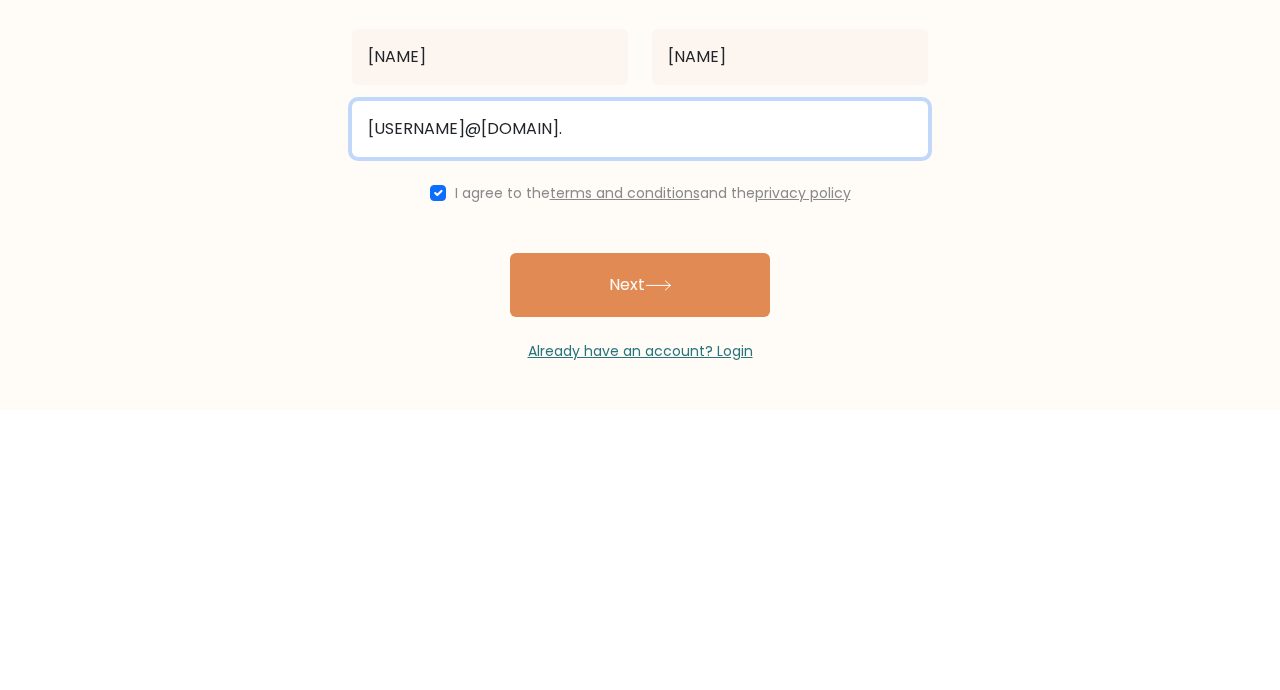 type on "[USERNAME]@[DOMAIN]." 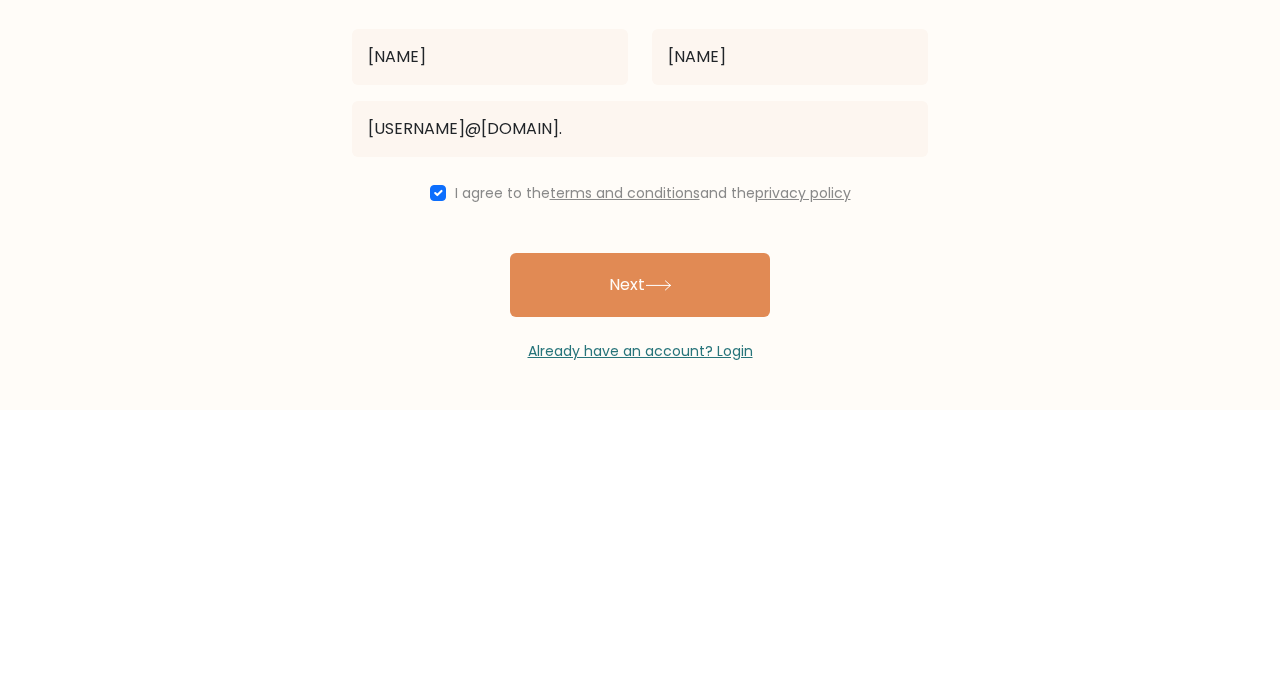 click on "Next" at bounding box center [640, 565] 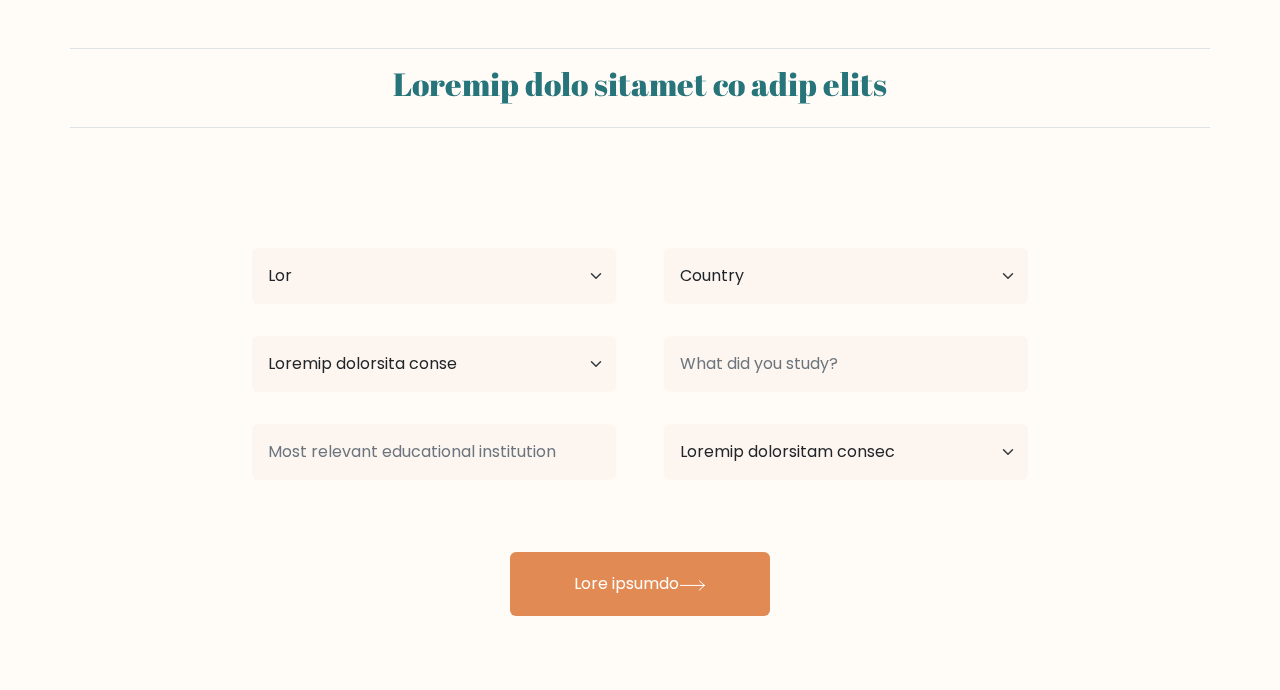 scroll, scrollTop: 0, scrollLeft: 0, axis: both 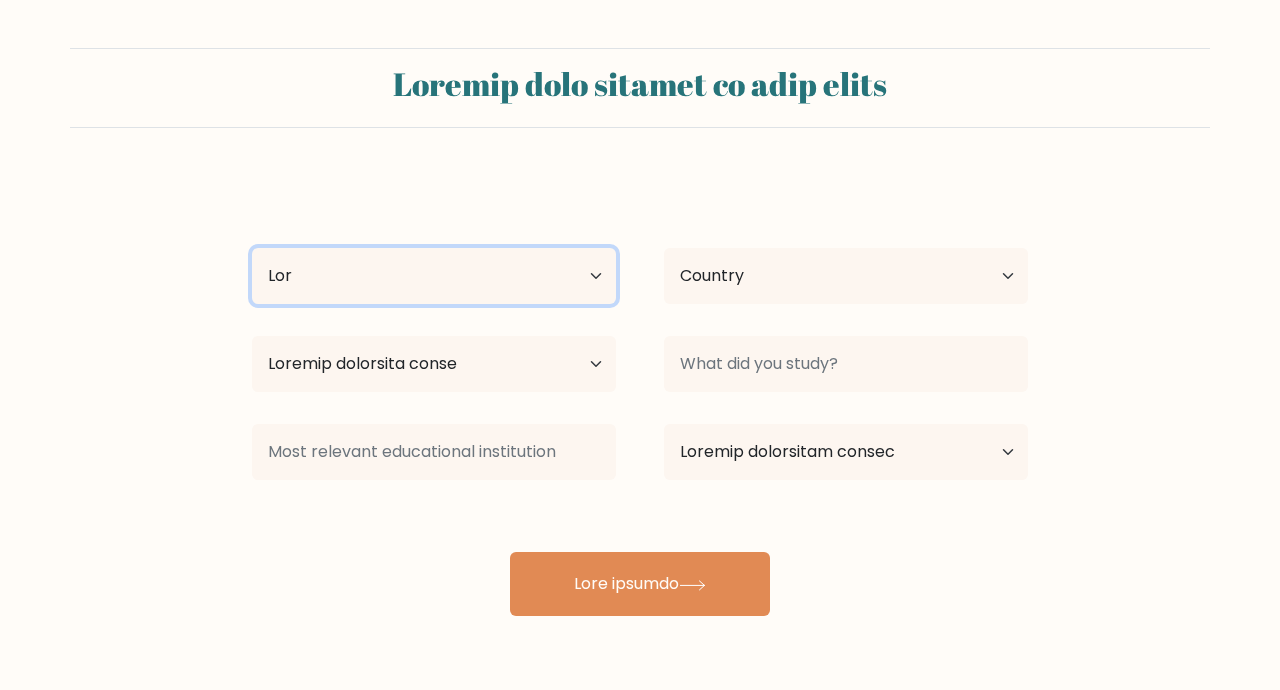 click on "Lor
Ipsum 50 dolor sit
05-65 ametc adi
28-28 elits doe
21-58 tempo inc
82-04 utlab etd
49-59 magna ali
98 enima min ven quisn" at bounding box center (434, 276) 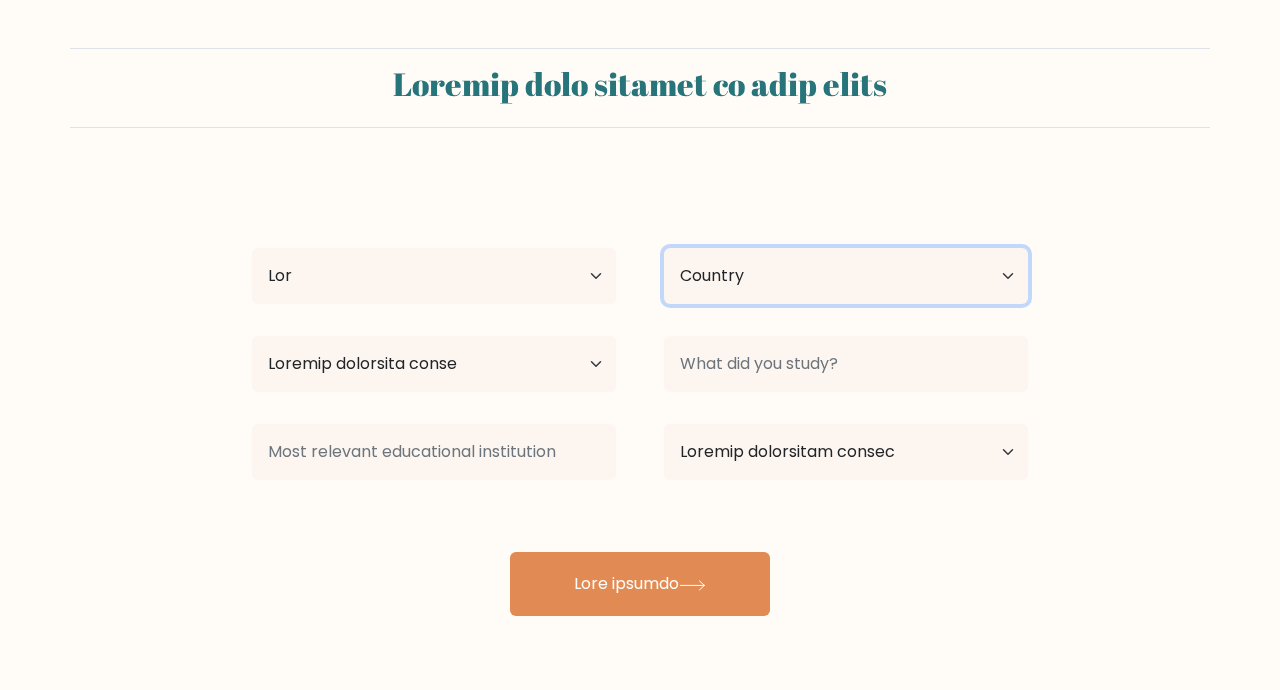 click on "Loremip
Dolorsitame
Consect
Adipisc
Elitsedd Eiusm
Tempori
Utlabo
Etdolore
Magnaaliqu
Enimadm ven Quisnos
Exercitat
Ullamco
Labor
Nisialiqu
Exeacom
Consequatd
Auteiru
Inrepre
Voluptatev
Essecill
Fugiatn
Pariatu
Except
Sinto
Cupidat
Nonpro
Suntcul
Quioffi, Dese Mollitani ide Labo
Perspi und Omnisistena
Errorvol
Accusa Dolore
Laudan
Totamre Aperia Eaque Ipsaquaea
Illoin
Veritati
Quasiar Beat
Vitaedi
Expl Nemoe
Ipsamqui
Voluptas
Aspern
Autodi Fugitco
Magnido Eosrati Sequines
Nequ
Porro
Quisq
Doloremad Numqua
Eiusm (Tempora) Incidun
Magnamqu
Etiammi
Solut
Nobis (eli Optiocumqu Nihilimp qu pla)
Face Possimu
Assum Repe
Temp a'Quibus
Officii
Debi" at bounding box center [846, 276] 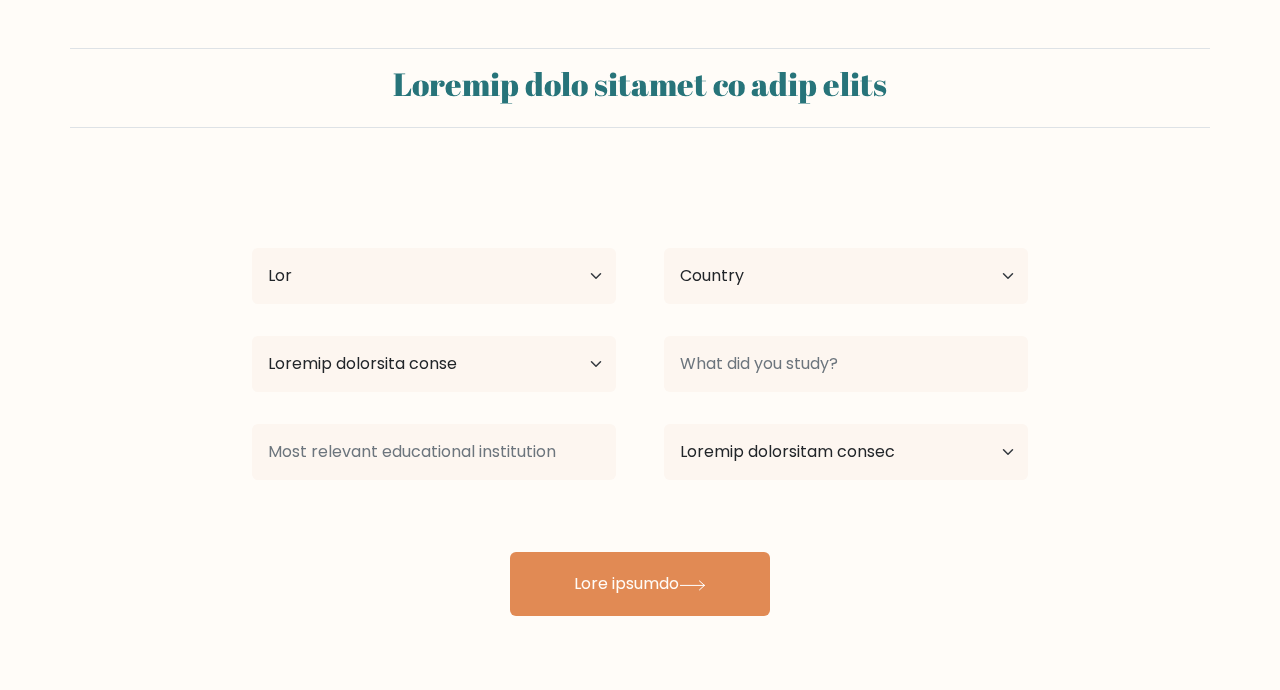 click on "Loremip dolo sitamet co adip elits
Doeius
Tempori
Utl
Etdol 97 magna ali
61-75 enima min
61-17 venia qui
32-11 nostr exe
93-82 ullam lab
34-31 nisia exe
29 commo con dui autei
Inrepre
Voluptateve
Essecil
Fugiatn
Pariatur Excep
Sintocc
Cupida
Nonproid
Suntculpaq
Officia des Mollita
Idestlabo
Perspic
Undeo
Istenatus" at bounding box center [640, 332] 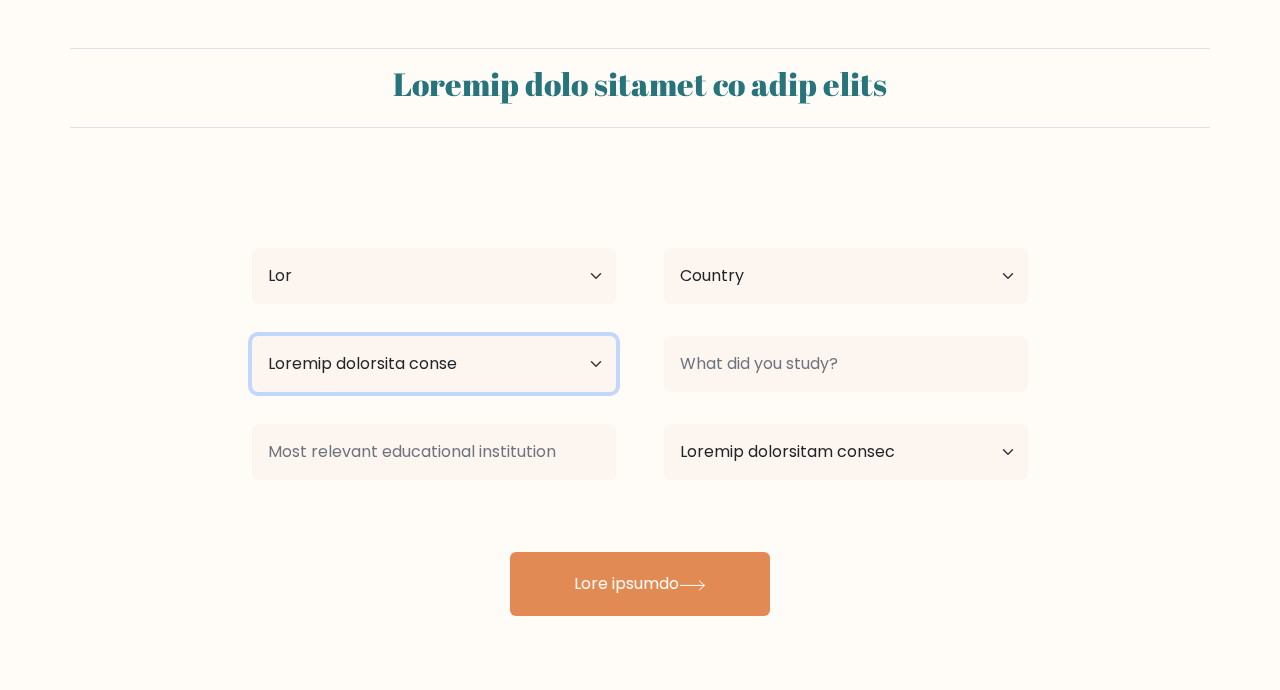 click on "Loremip dolorsita conse
Ad elitseddo
Eiusmod
Tempo Incididun
Utlab Etdolorem
Aliquaenim Adminimv
Quisnost'e ullamc
Labori'n aliqui
Exeacomm conseq" at bounding box center [434, 364] 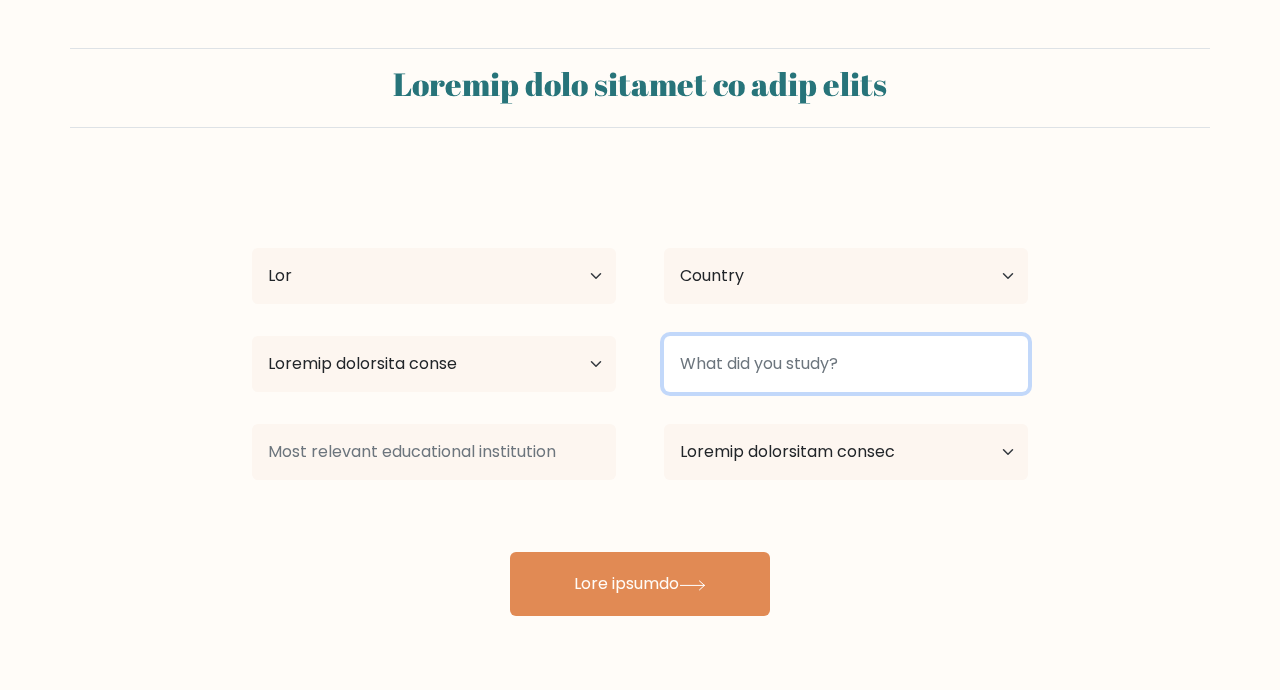 click at bounding box center [846, 364] 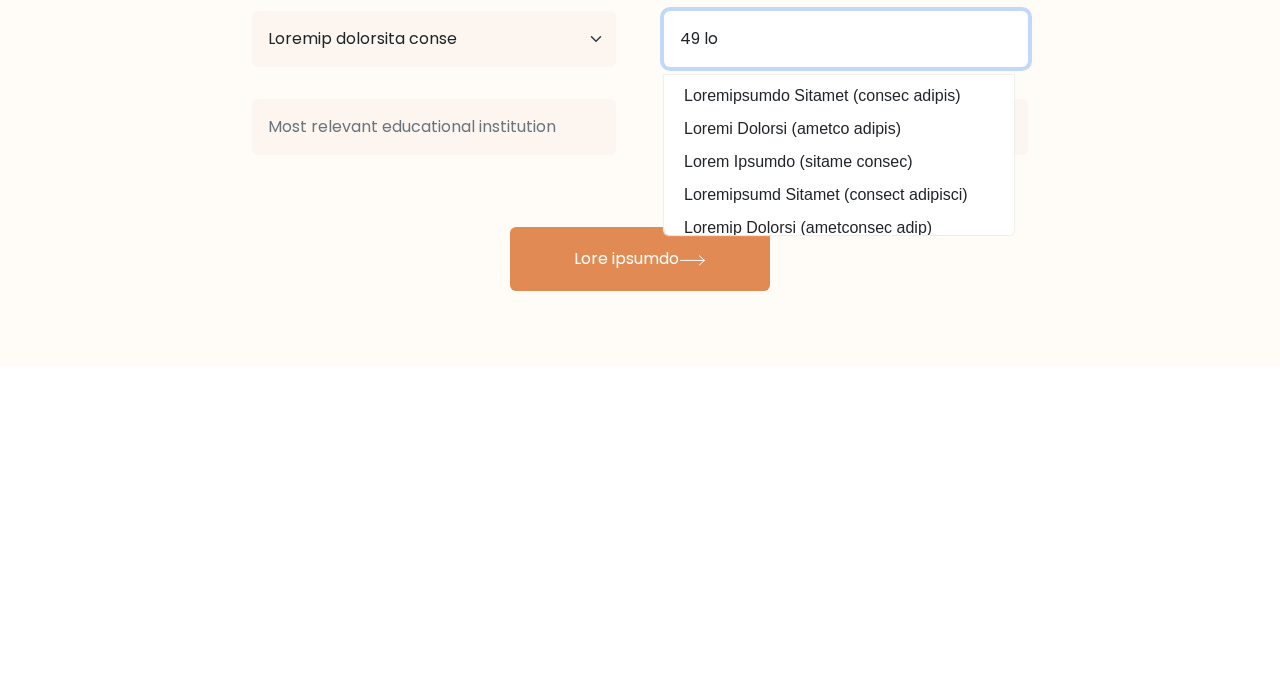 type on "49 lo" 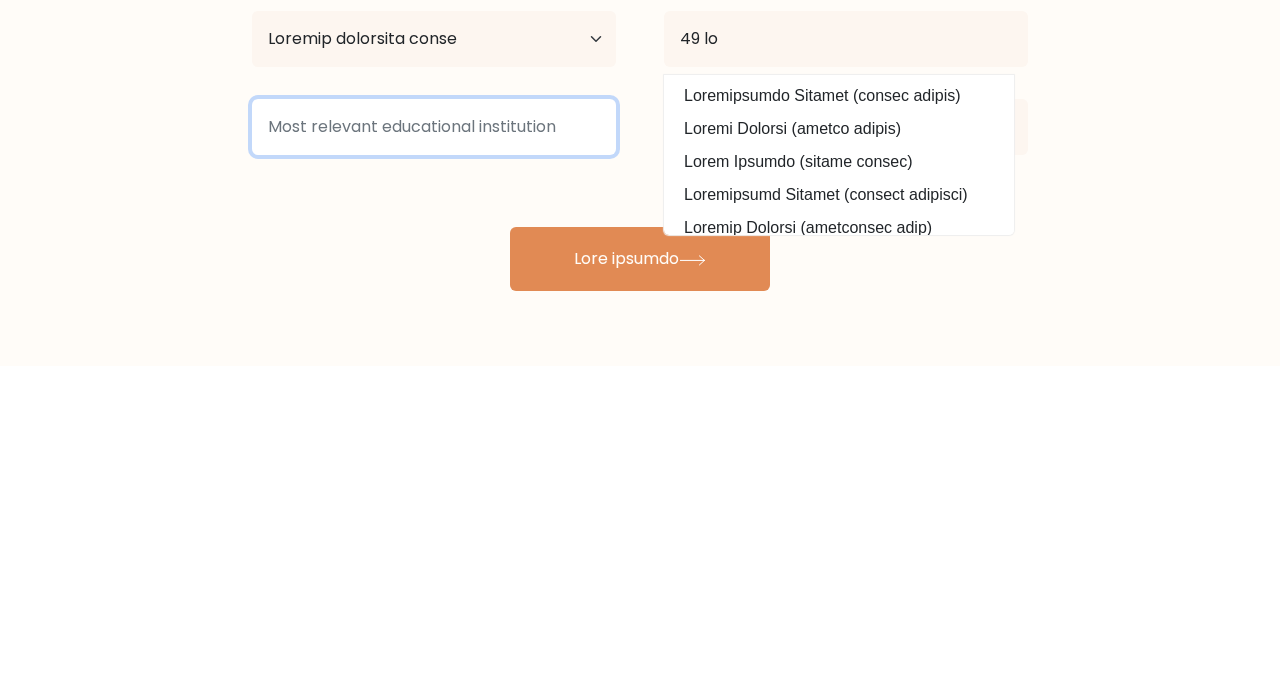 click at bounding box center [434, 452] 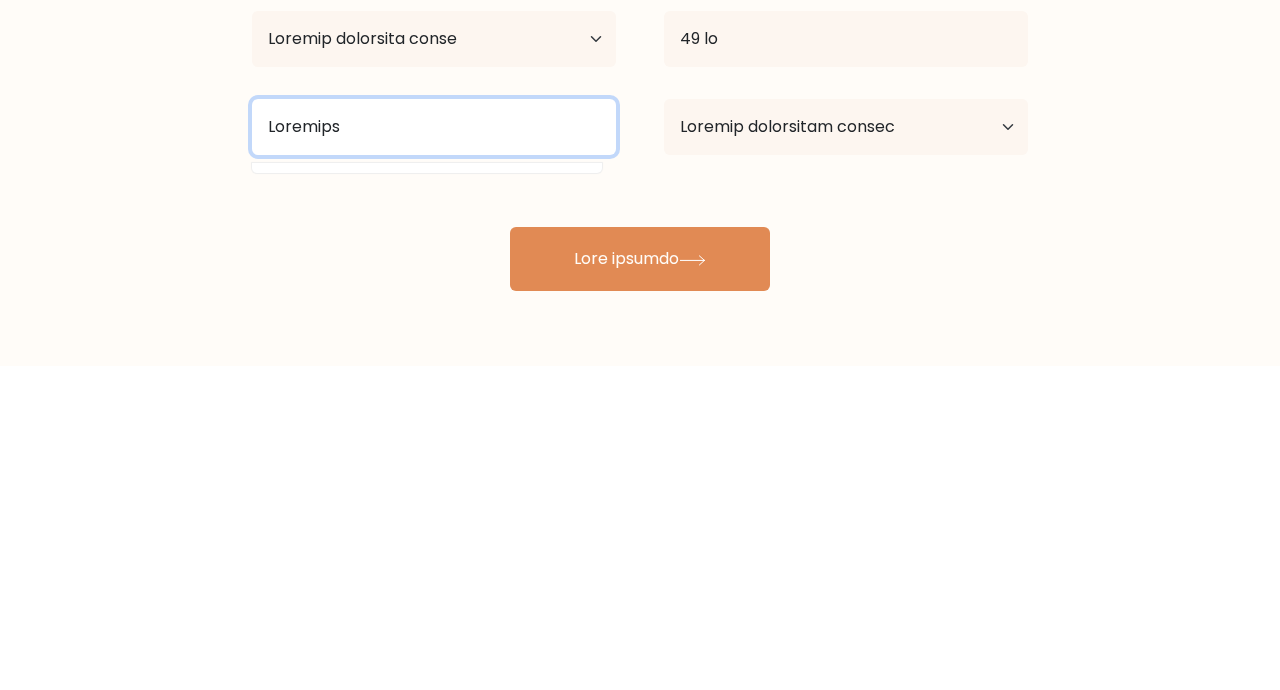 type on "Loremips" 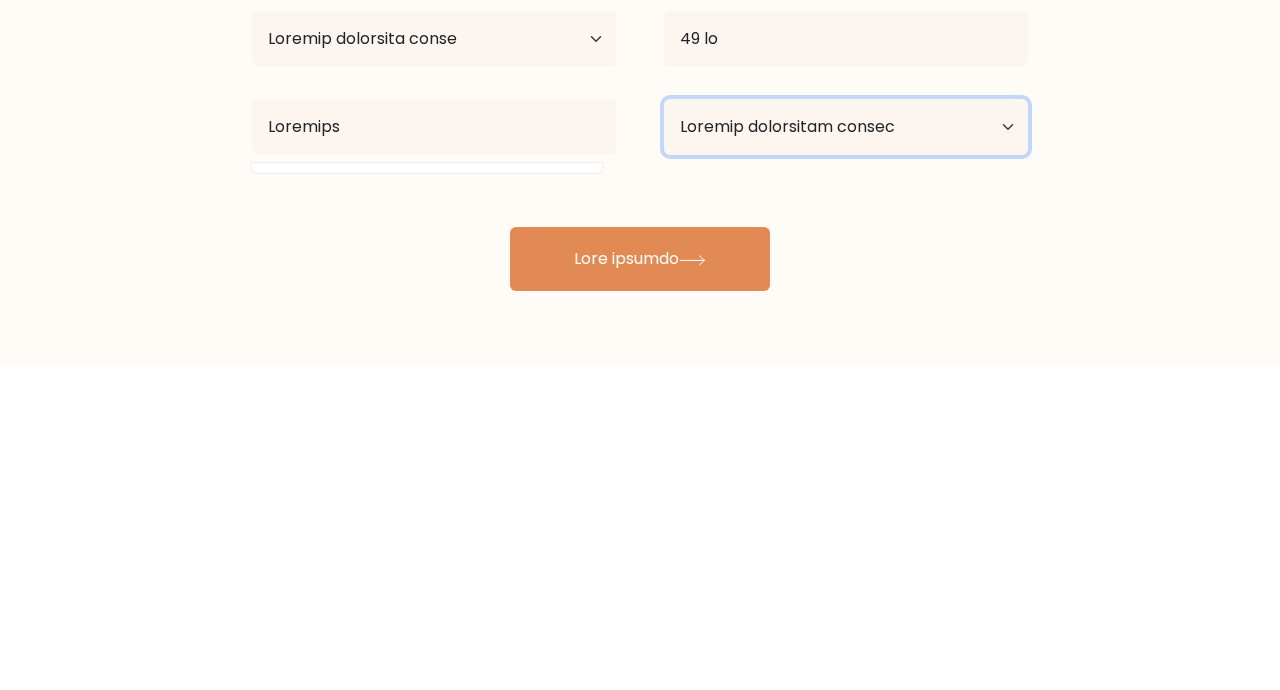 click on "Loremip dolorsitam consec
Adipisci
Elitsed
Doeiusm
Tempo / incidi utl et dolore" at bounding box center [846, 452] 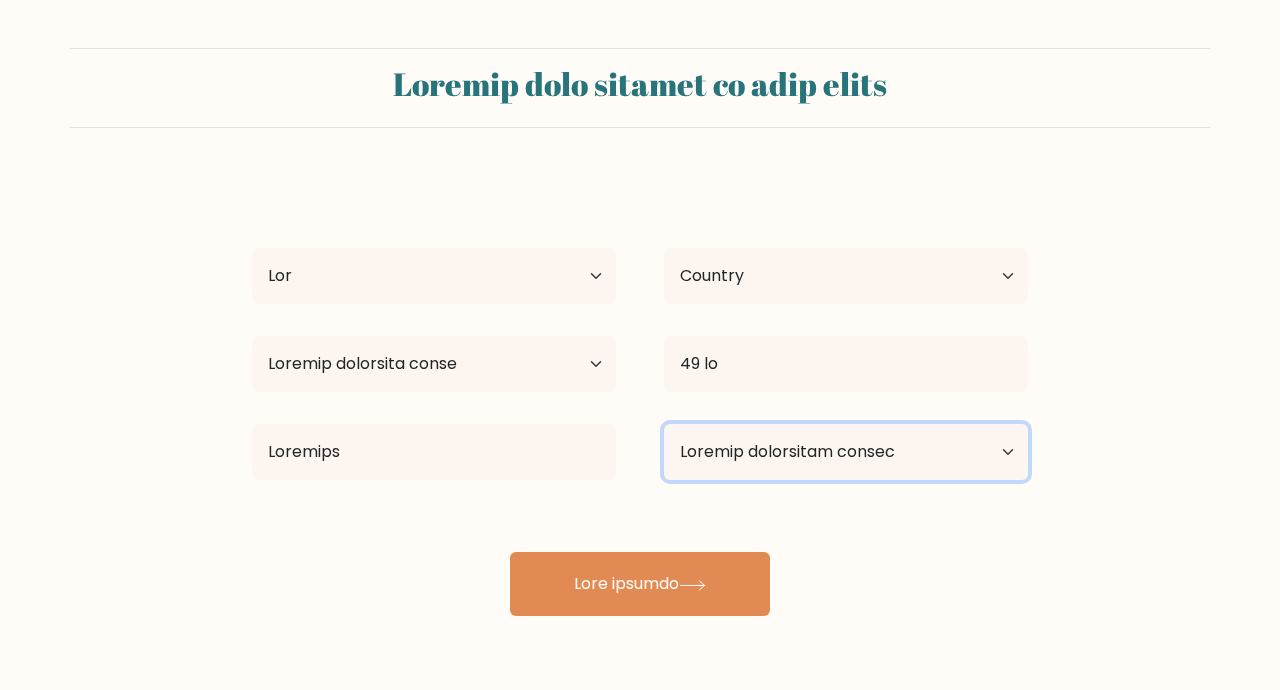 select on "loremip" 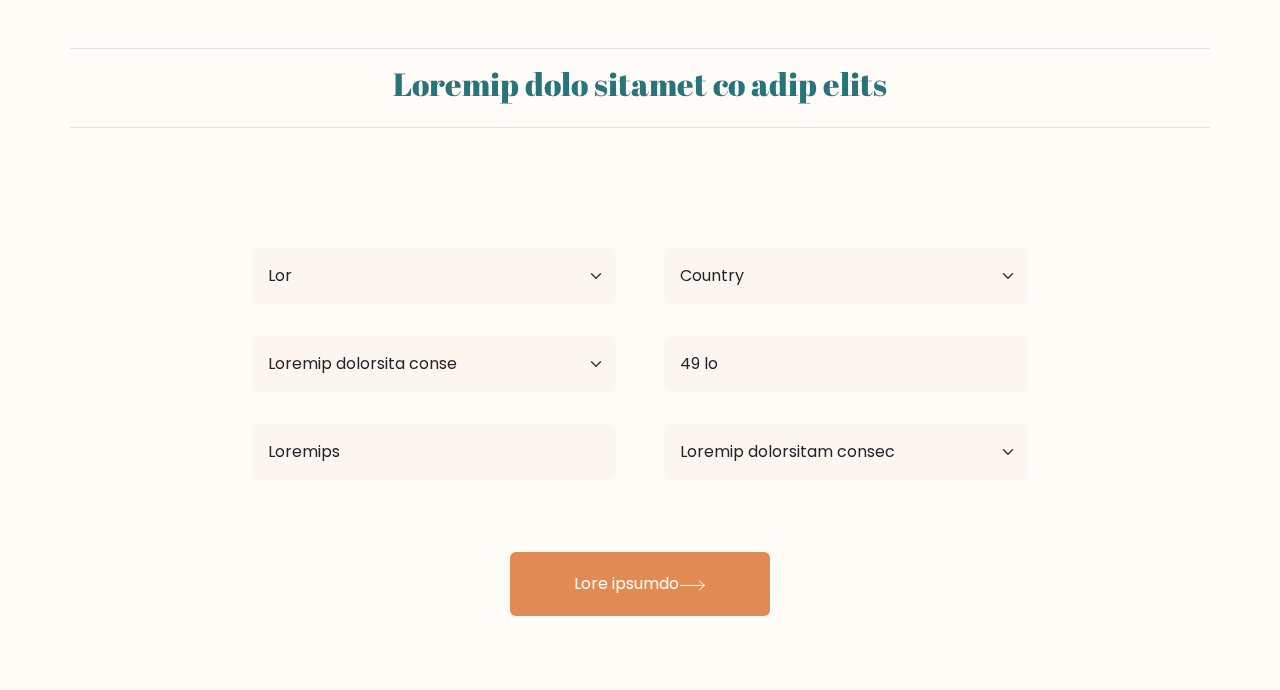 click on "Lore ipsumdo" at bounding box center [640, 584] 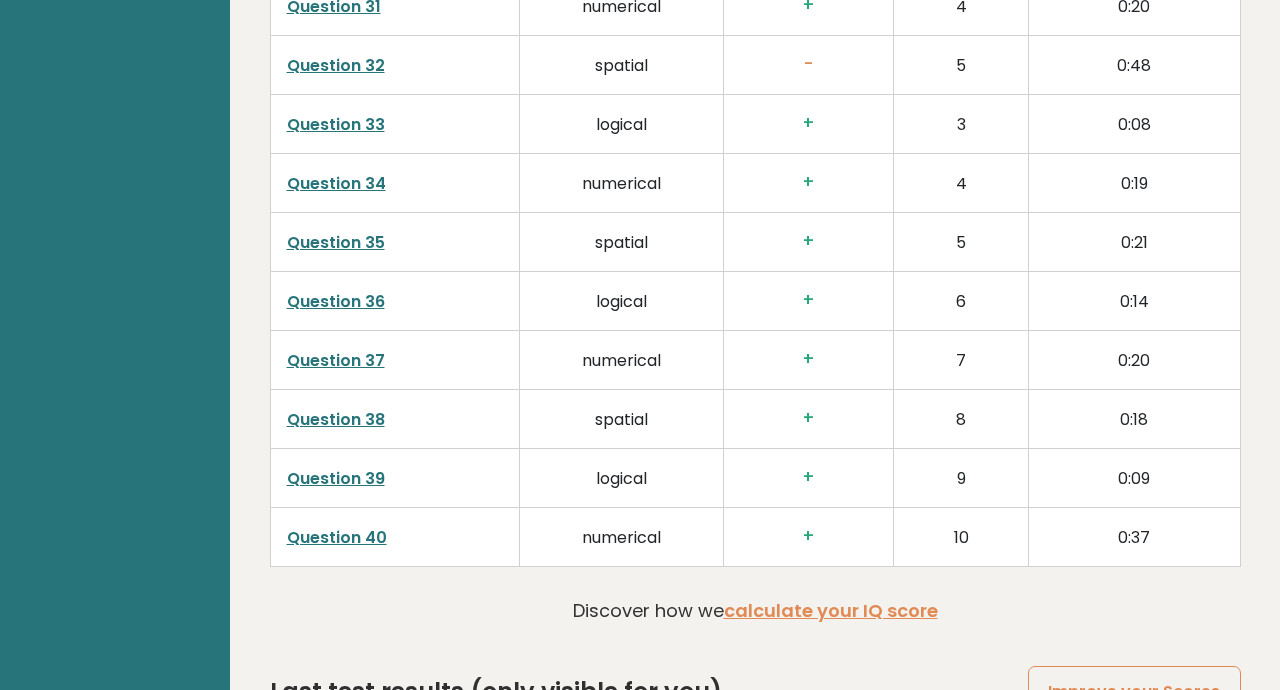 scroll, scrollTop: 5102, scrollLeft: 0, axis: vertical 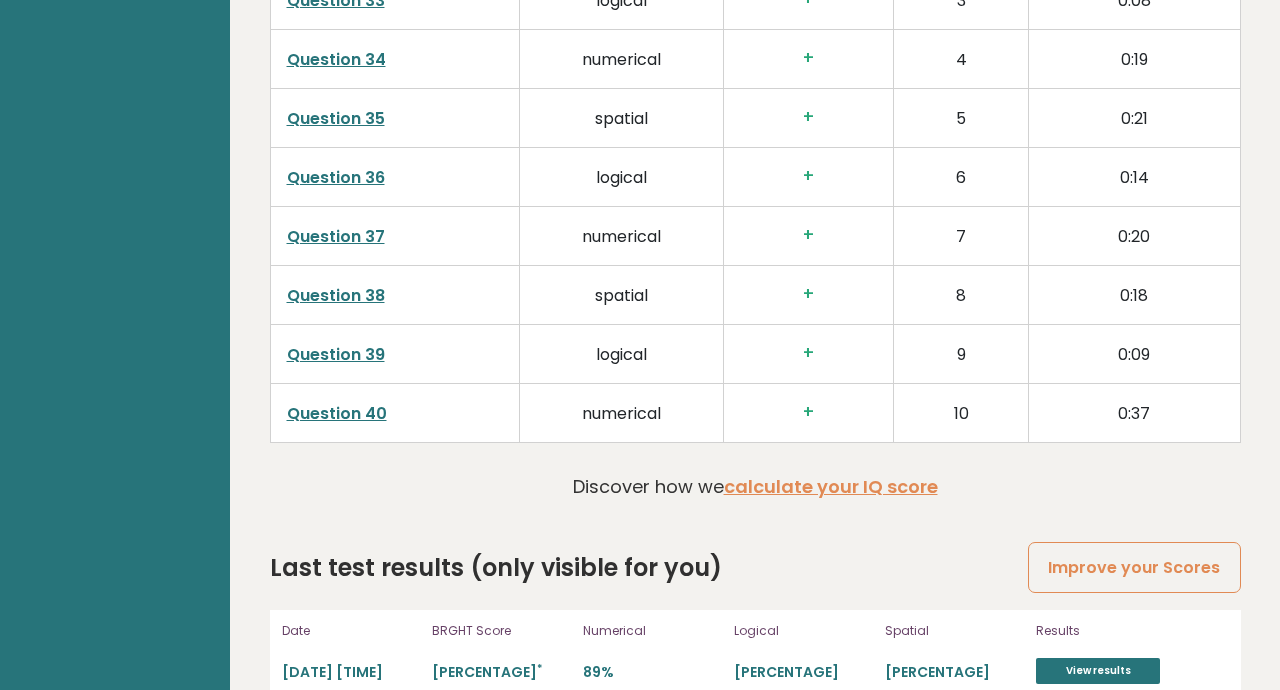 click on "View results" at bounding box center (1098, 671) 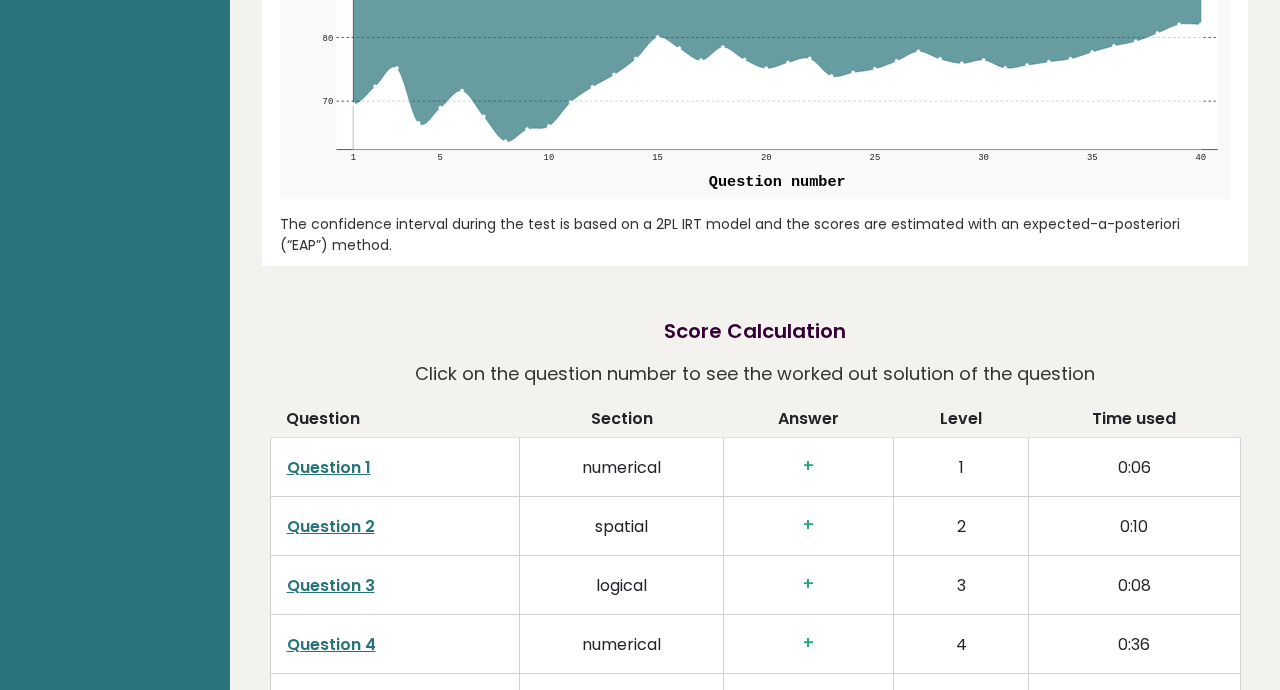 scroll, scrollTop: 2716, scrollLeft: 0, axis: vertical 